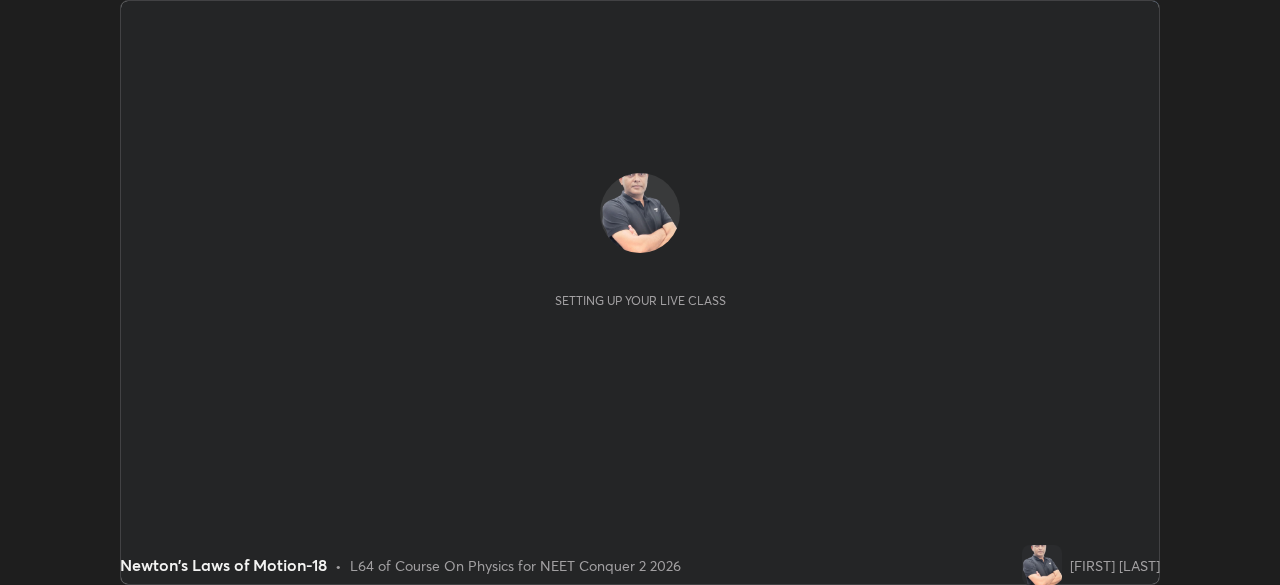 scroll, scrollTop: 0, scrollLeft: 0, axis: both 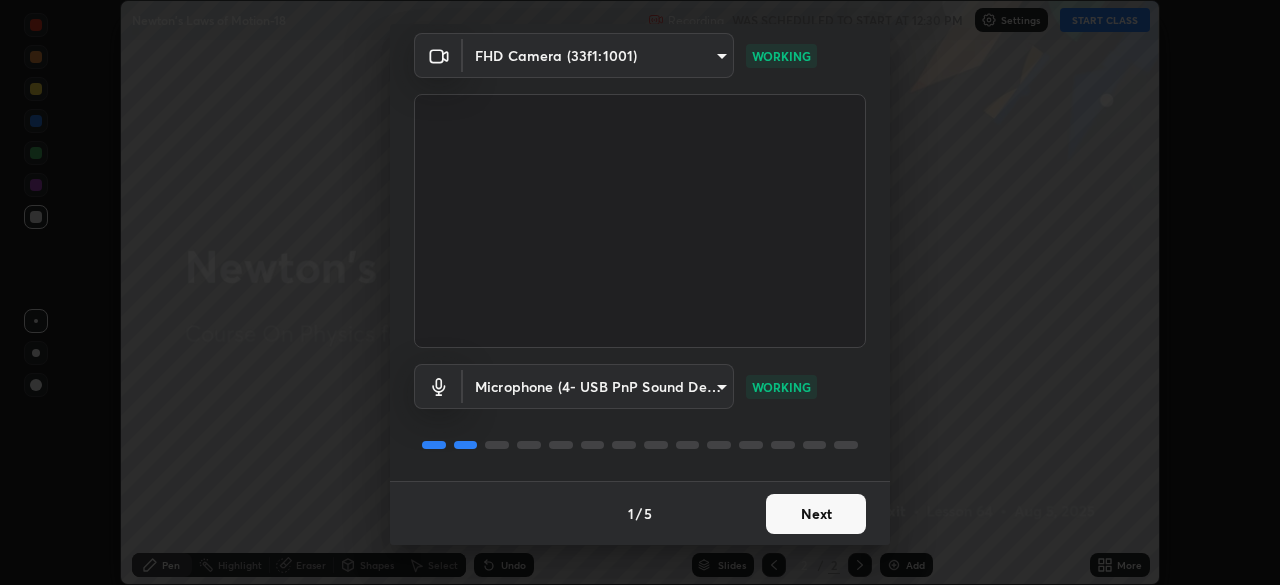 click on "Next" at bounding box center [816, 514] 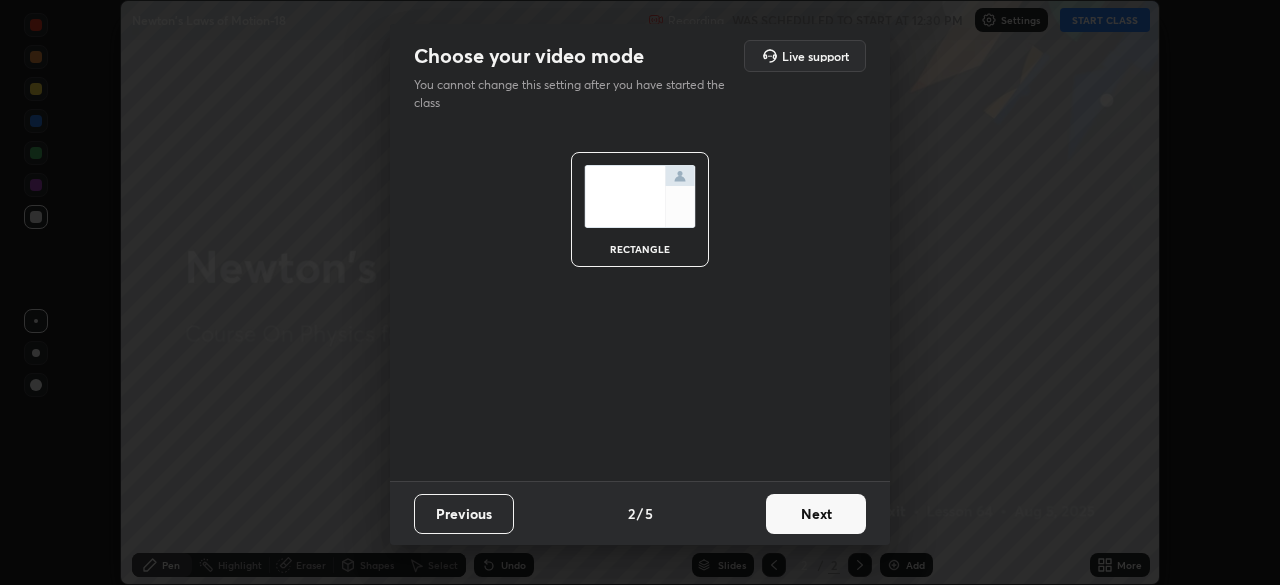 scroll, scrollTop: 0, scrollLeft: 0, axis: both 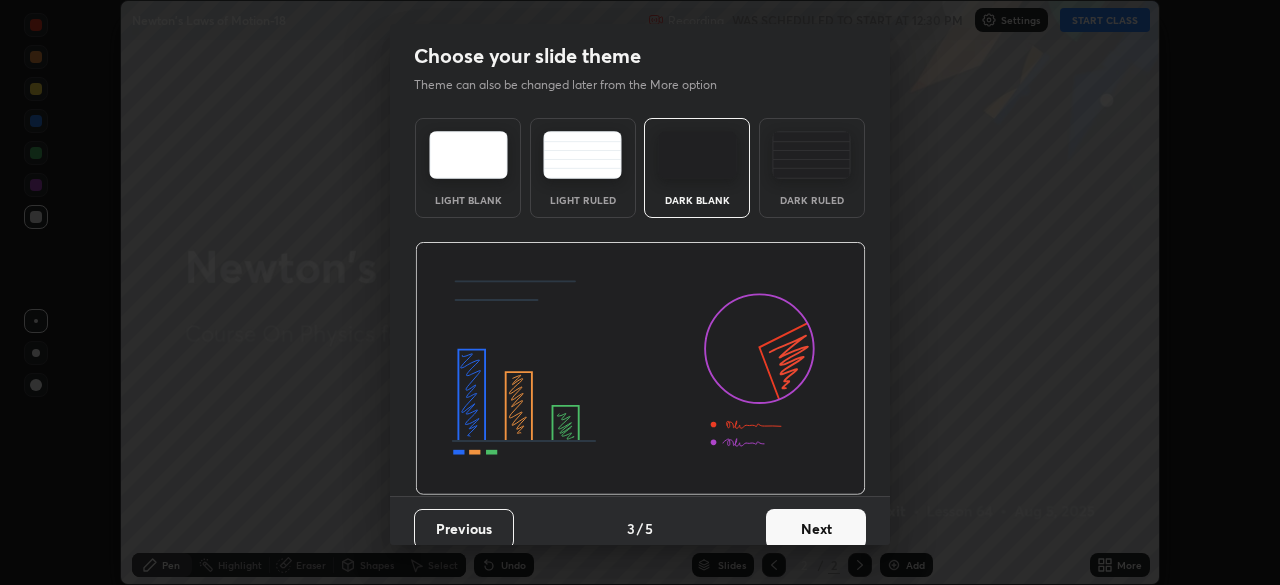 click on "Next" at bounding box center (816, 529) 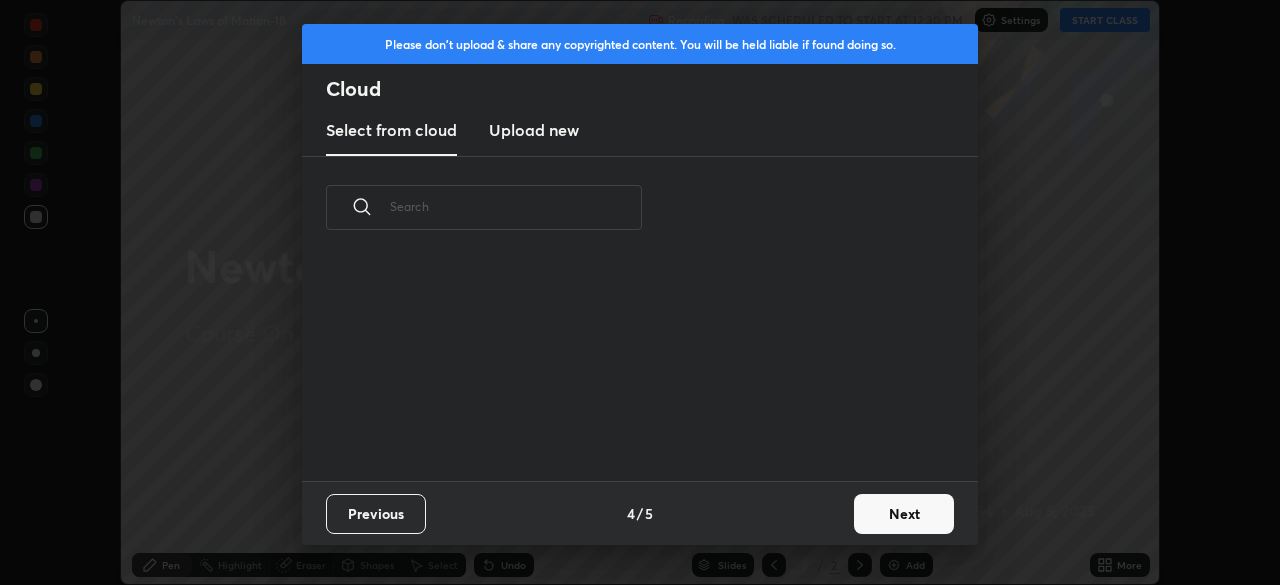 click on "Next" at bounding box center (904, 514) 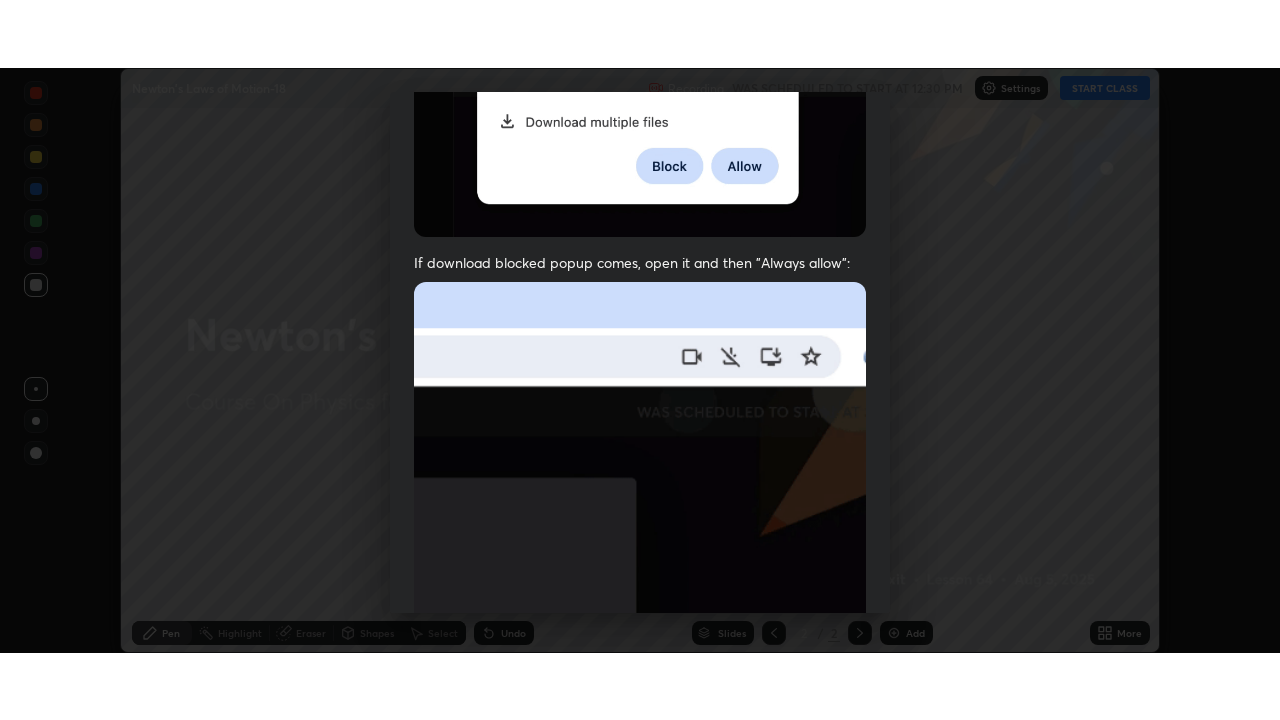 scroll, scrollTop: 479, scrollLeft: 0, axis: vertical 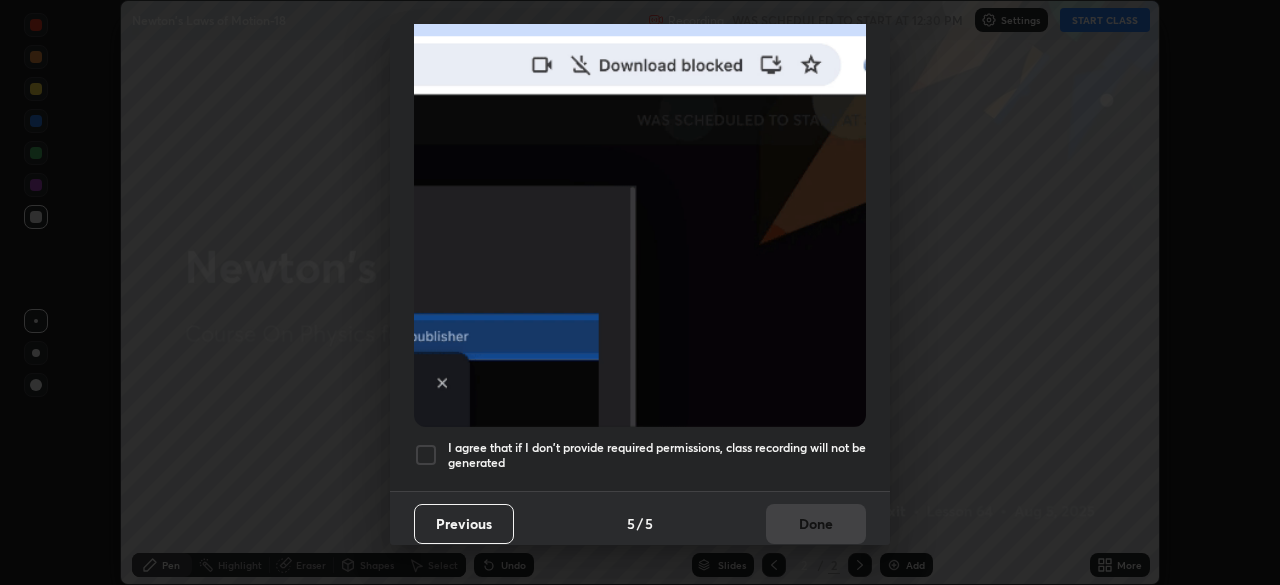 click on "I agree that if I don't provide required permissions, class recording will not be generated" at bounding box center (657, 455) 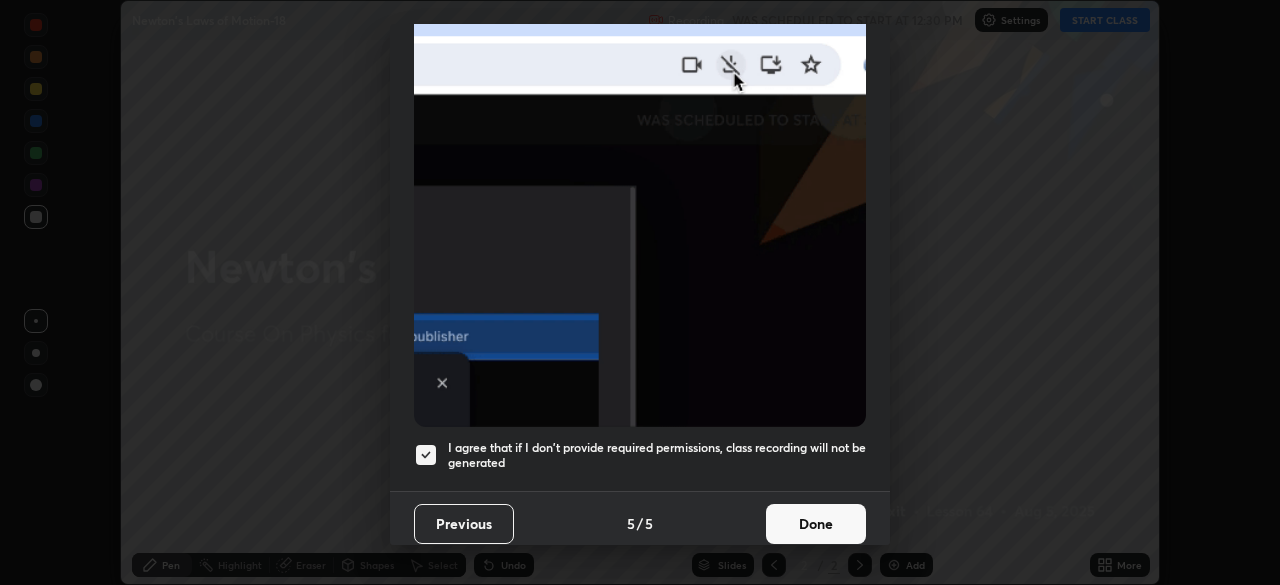 click on "Done" at bounding box center (816, 524) 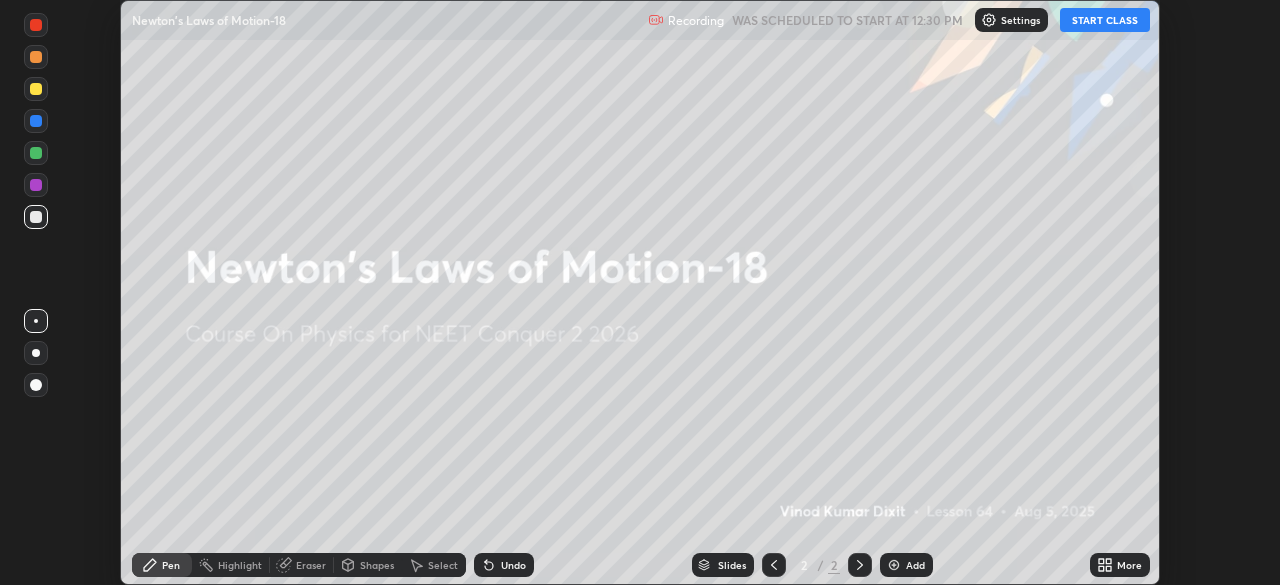 click on "START CLASS" at bounding box center [1105, 20] 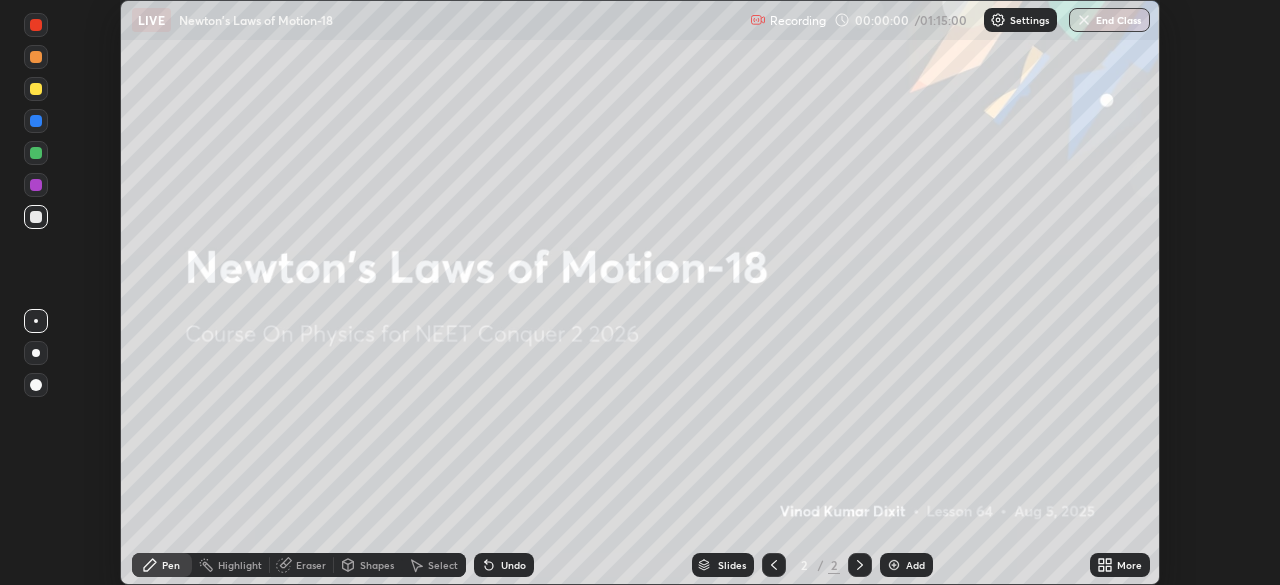 click 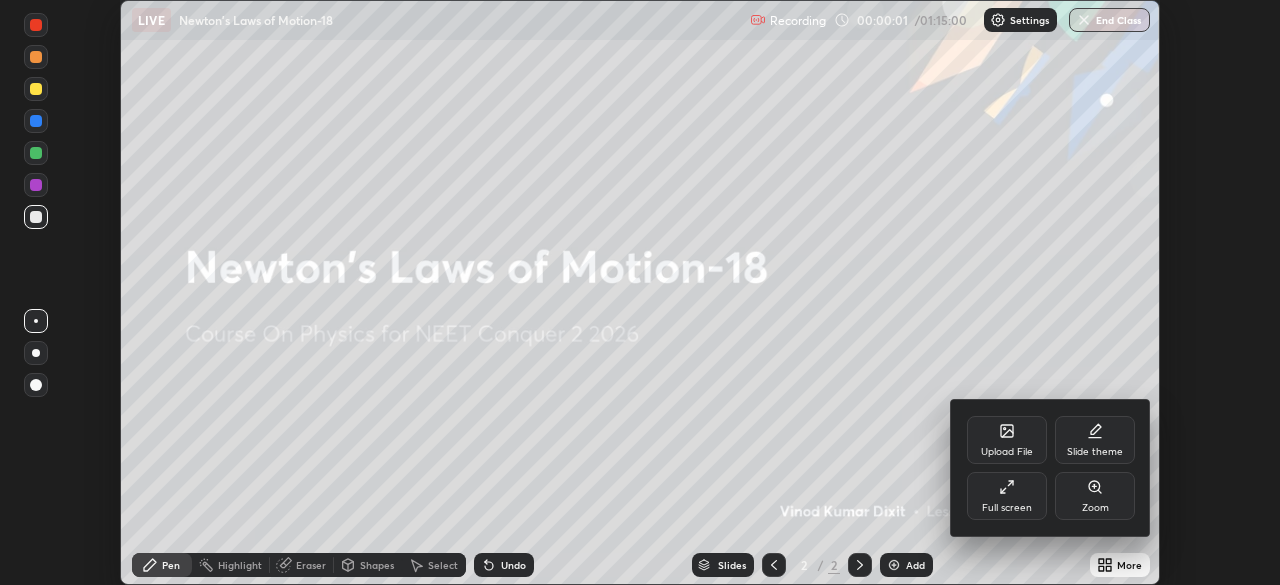click on "Full screen" at bounding box center [1007, 508] 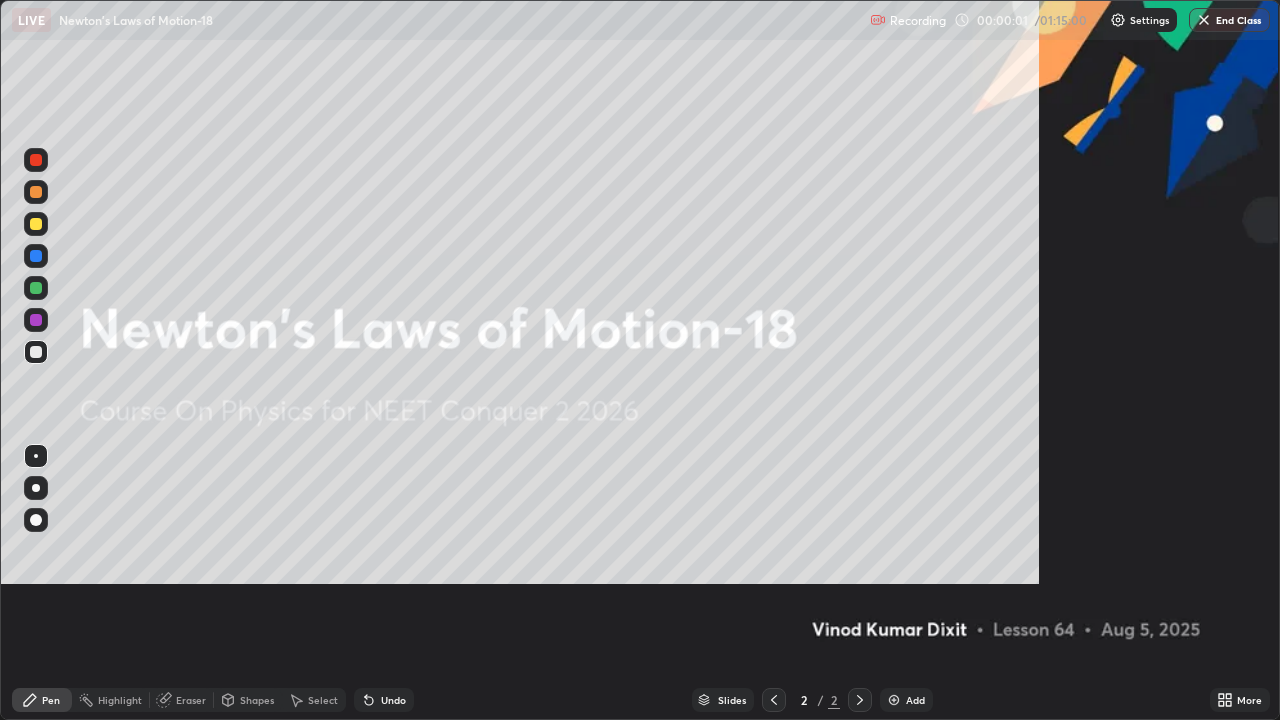 scroll, scrollTop: 99280, scrollLeft: 98720, axis: both 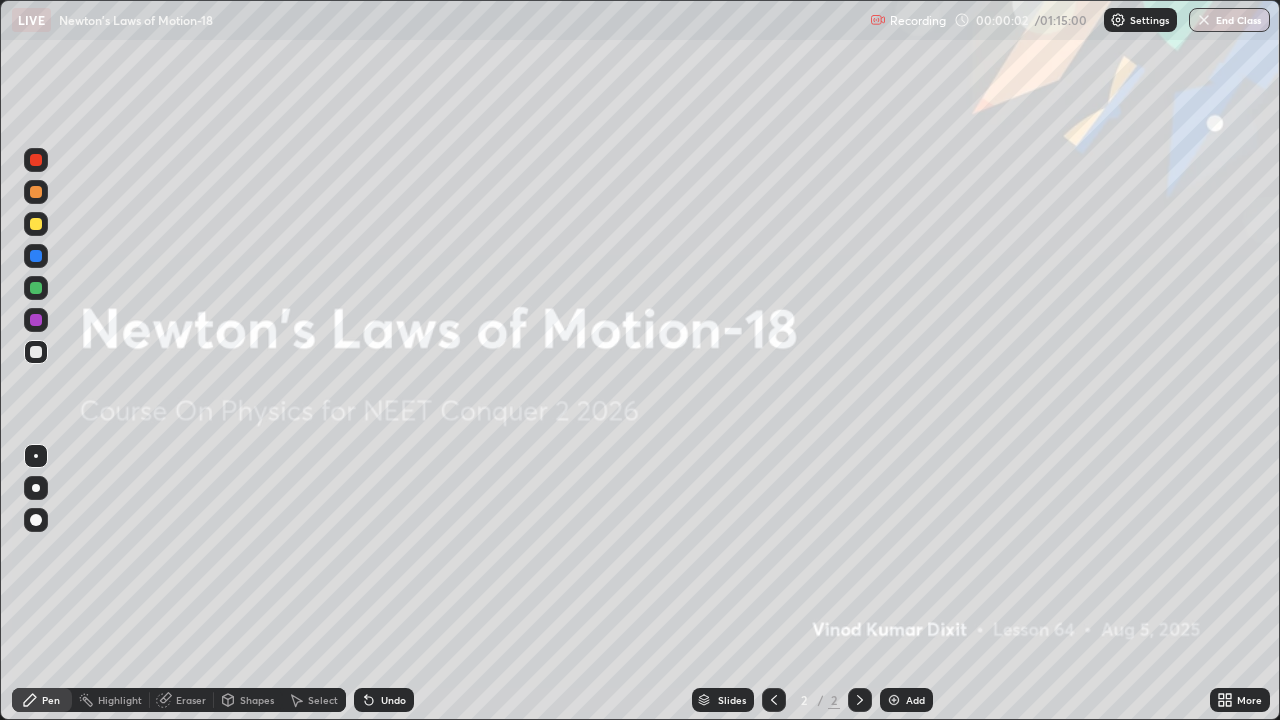 click on "Add" at bounding box center (915, 700) 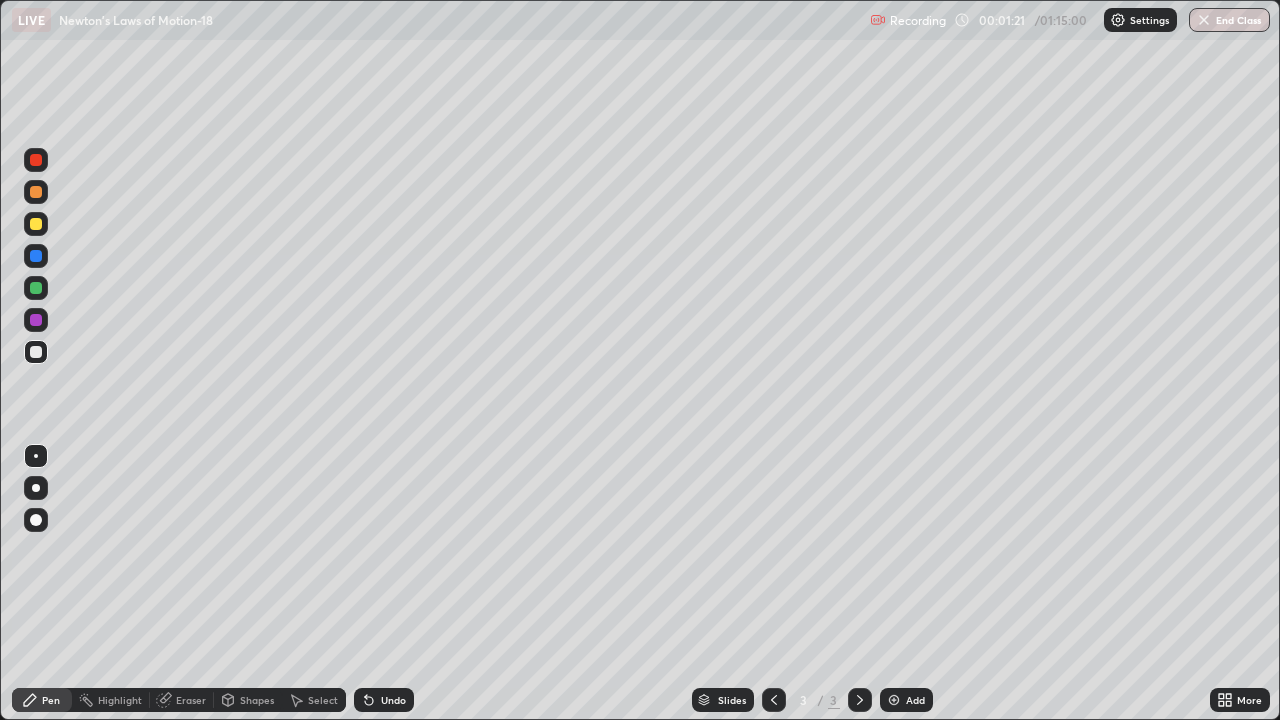 click at bounding box center (36, 224) 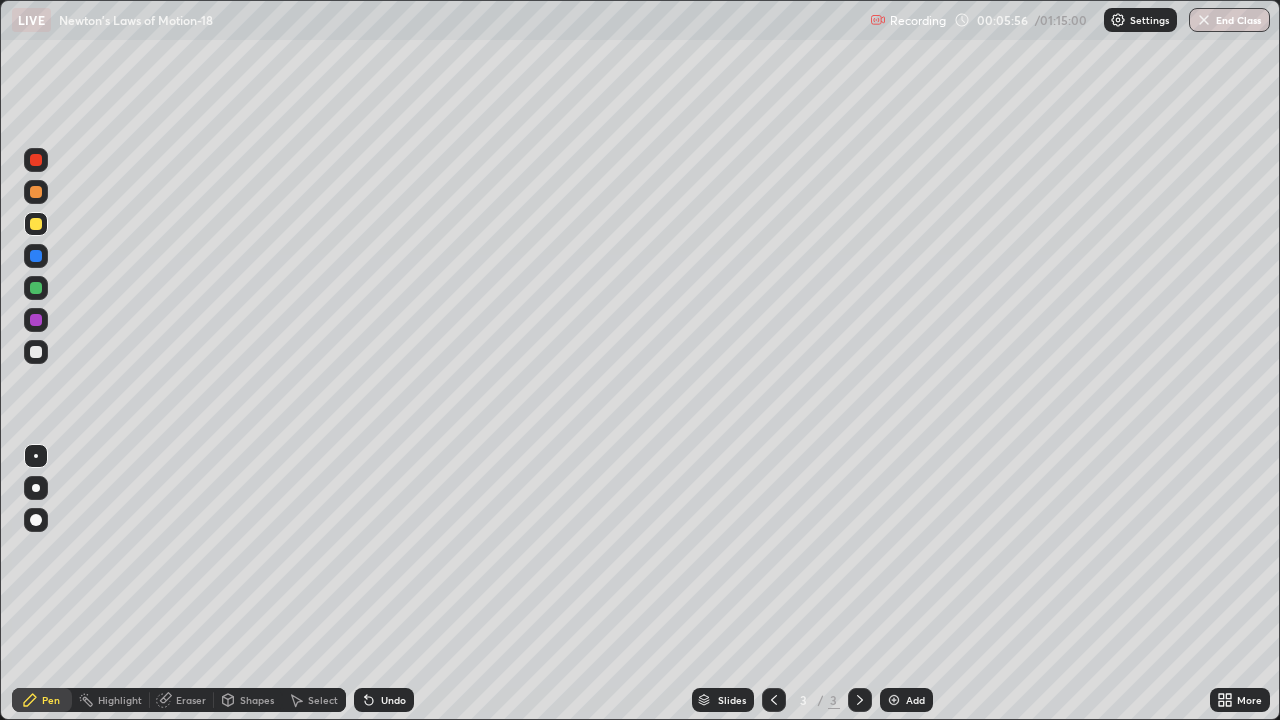 click on "Add" at bounding box center [906, 700] 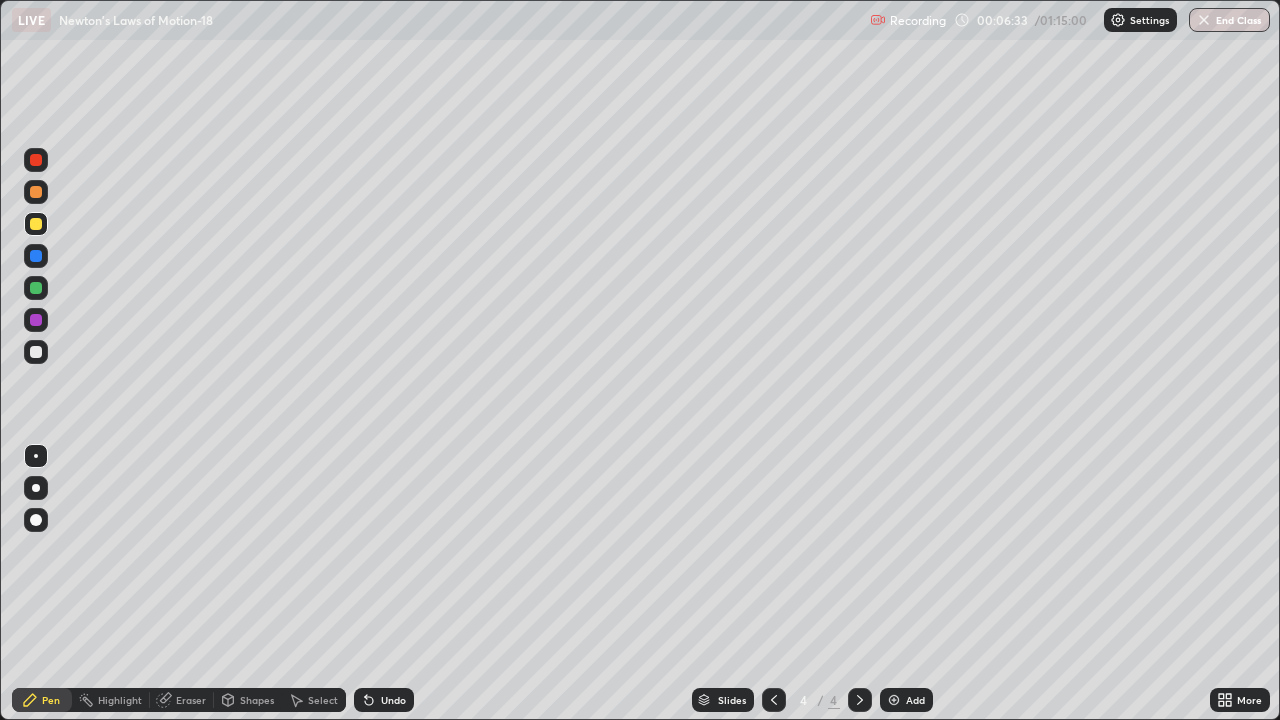 click on "Shapes" at bounding box center (257, 700) 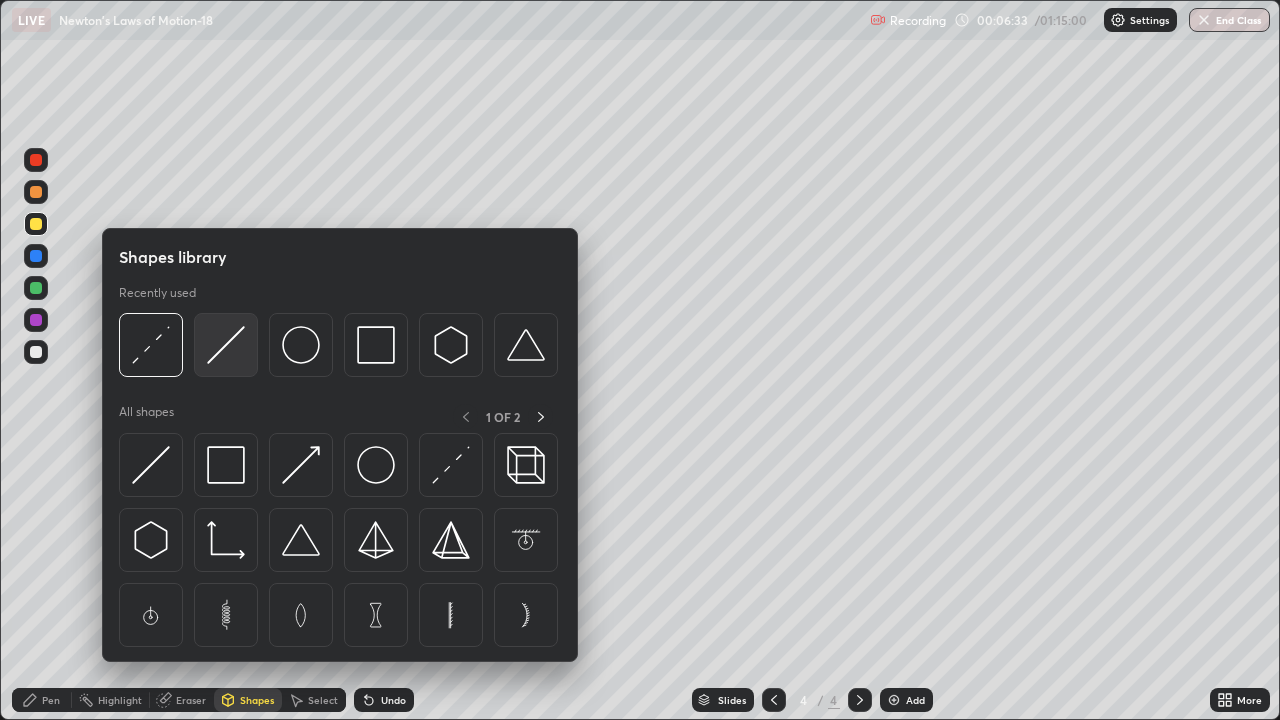 click at bounding box center (226, 345) 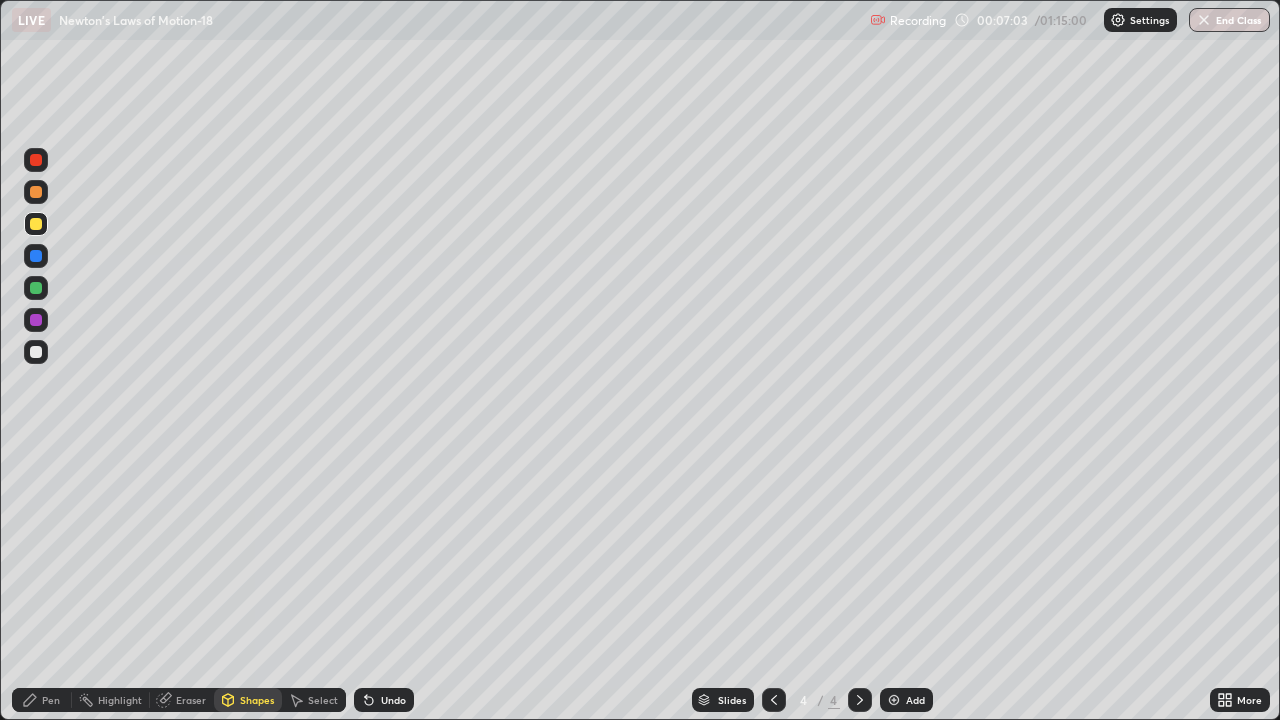 click on "Pen" at bounding box center [42, 700] 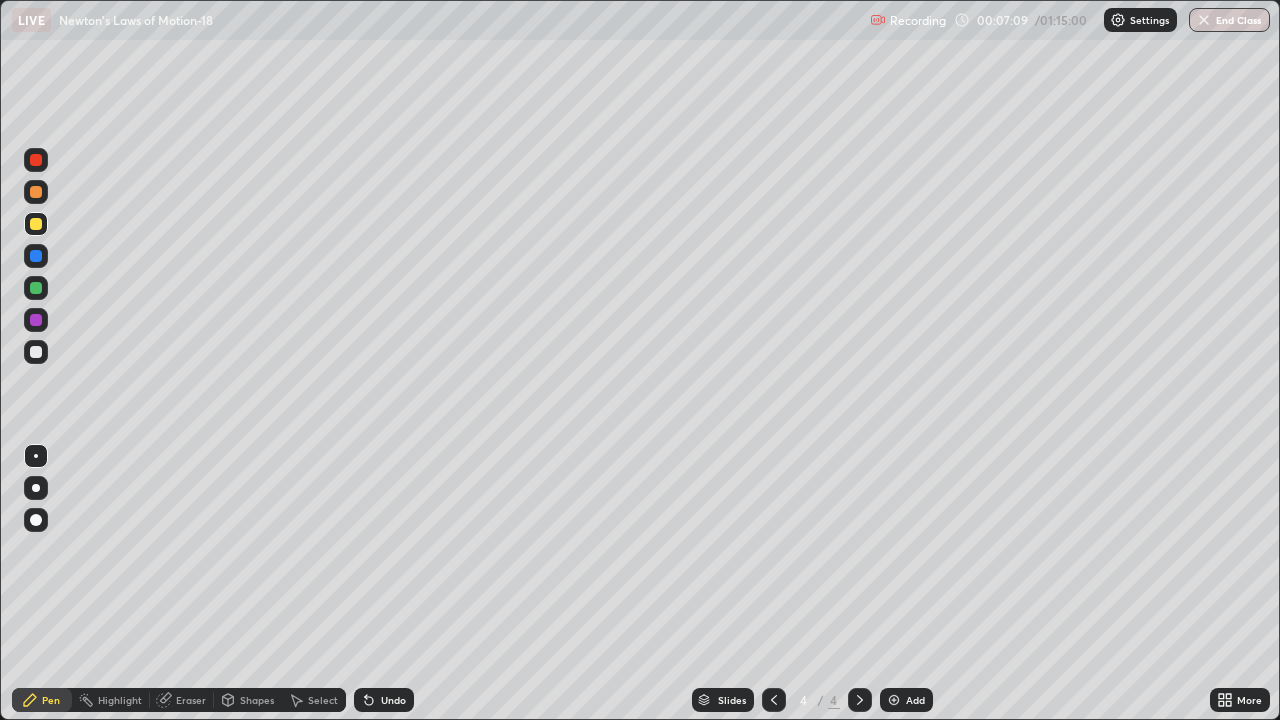 click on "Shapes" at bounding box center [257, 700] 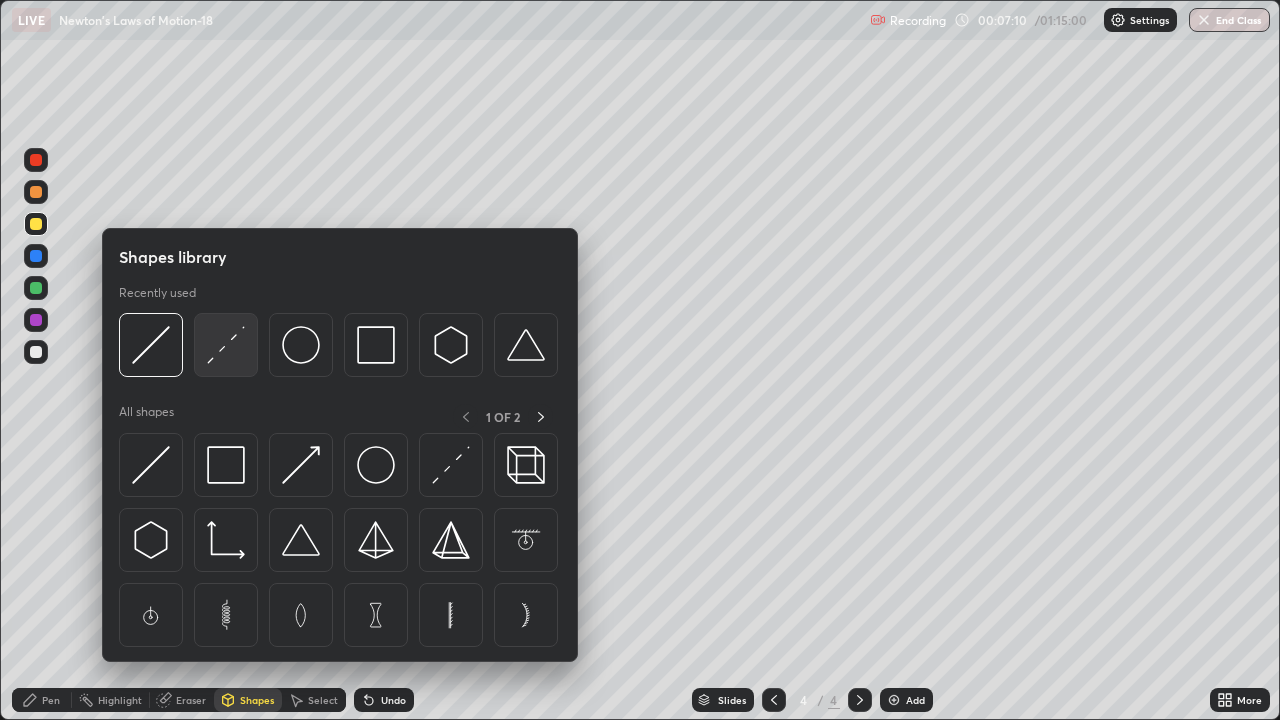 click at bounding box center (226, 345) 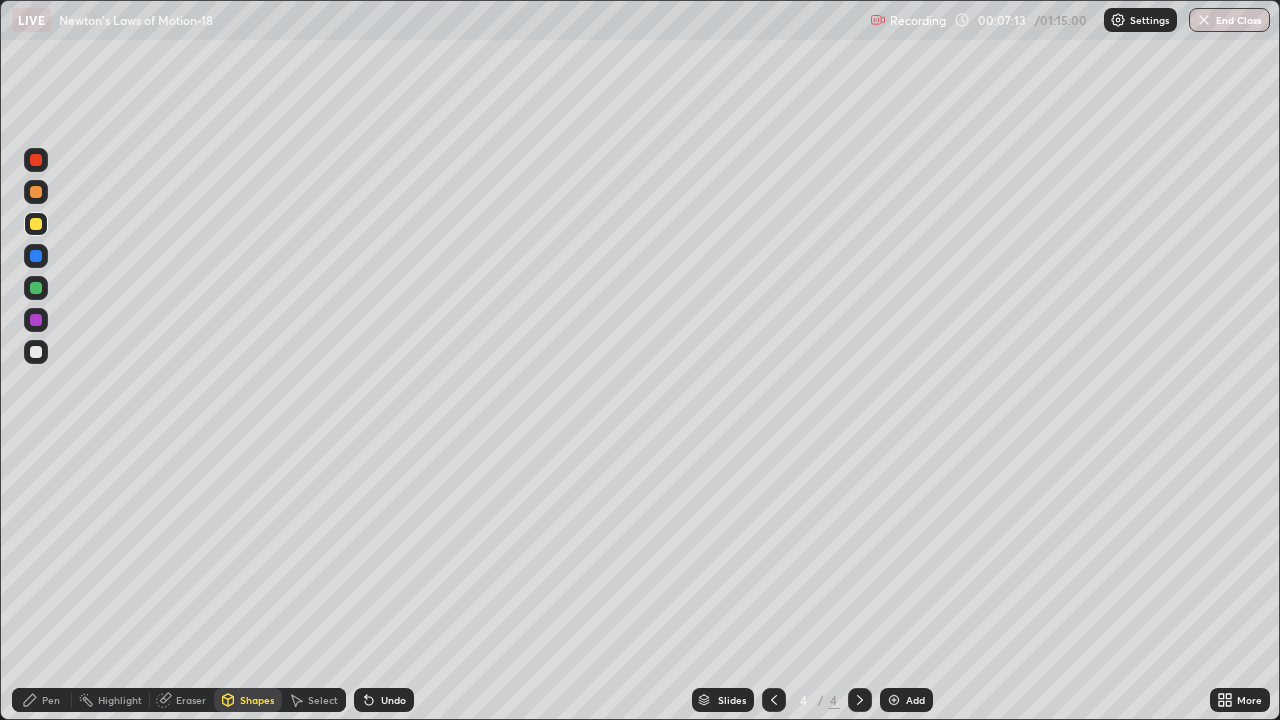 click on "Pen" at bounding box center [42, 700] 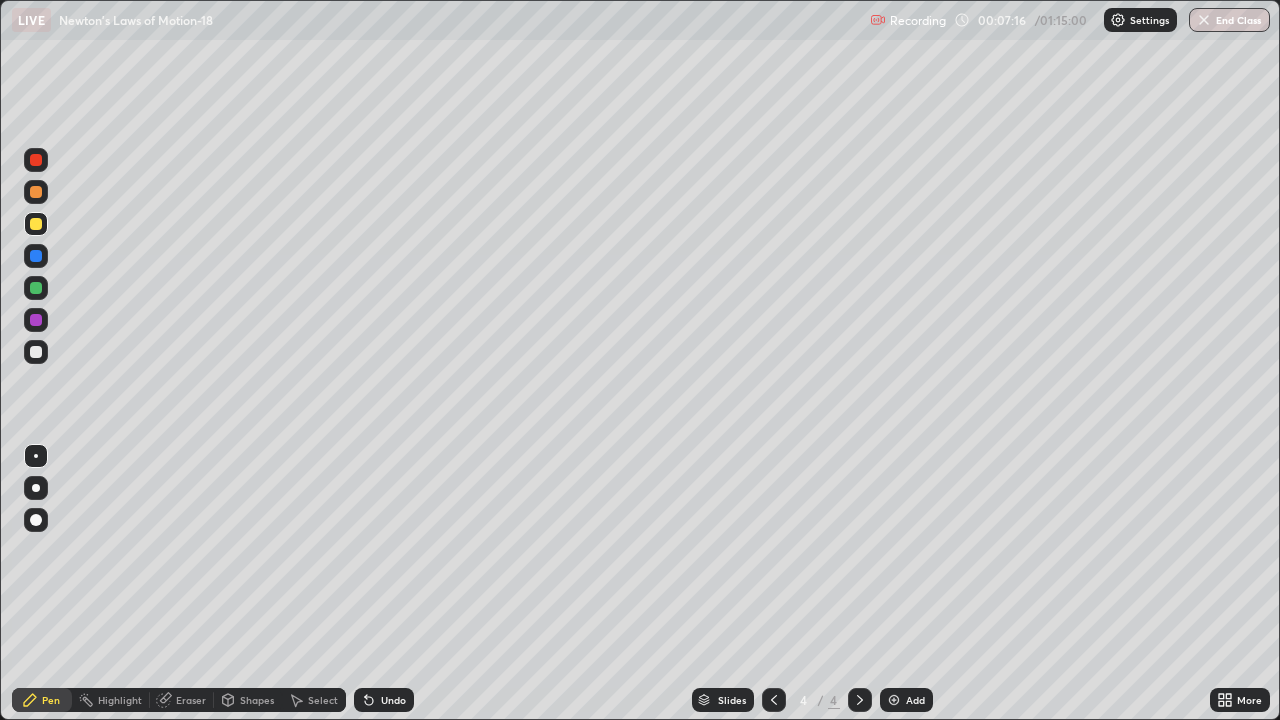 click on "Shapes" at bounding box center (257, 700) 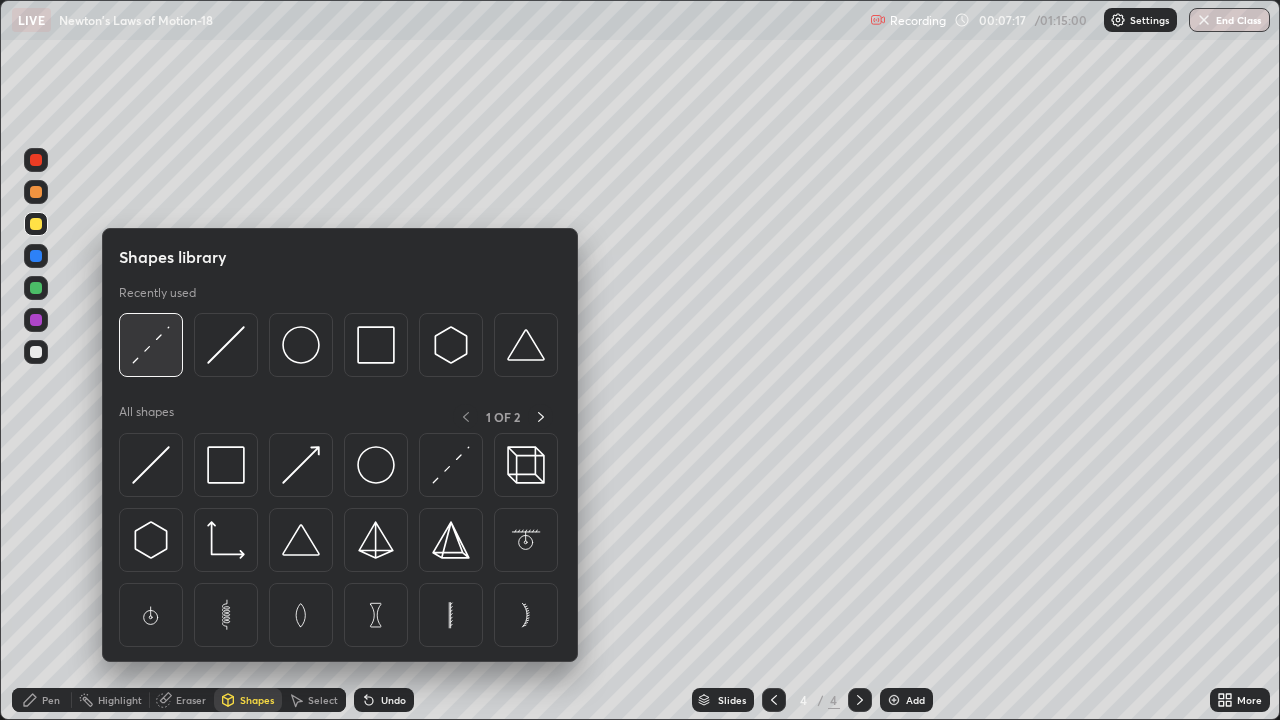 click at bounding box center [151, 345] 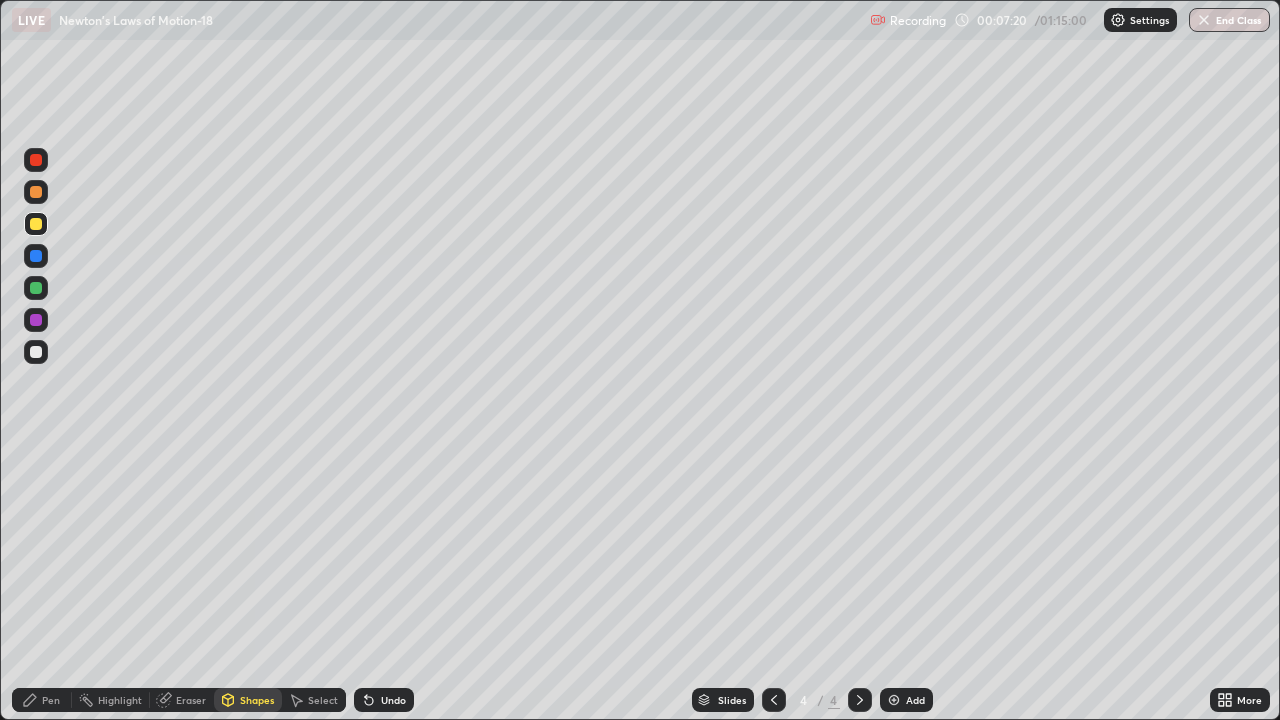 click on "Pen" at bounding box center (51, 700) 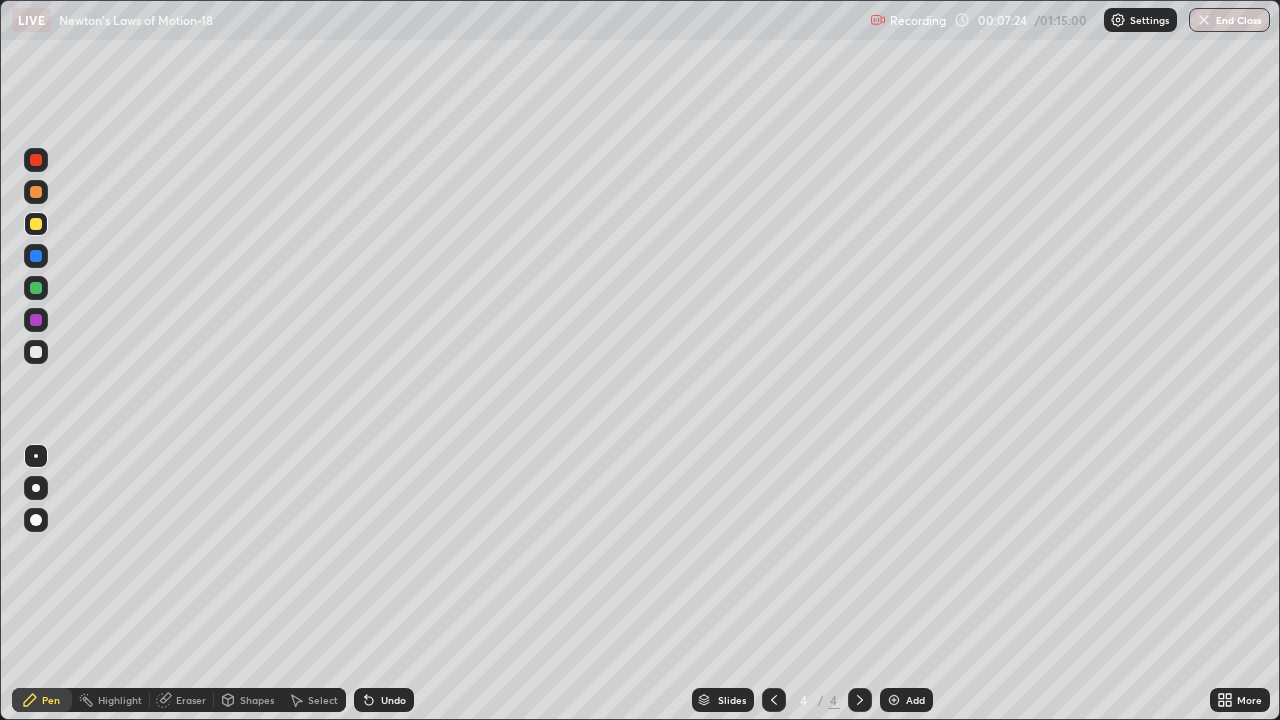 click on "Shapes" at bounding box center [257, 700] 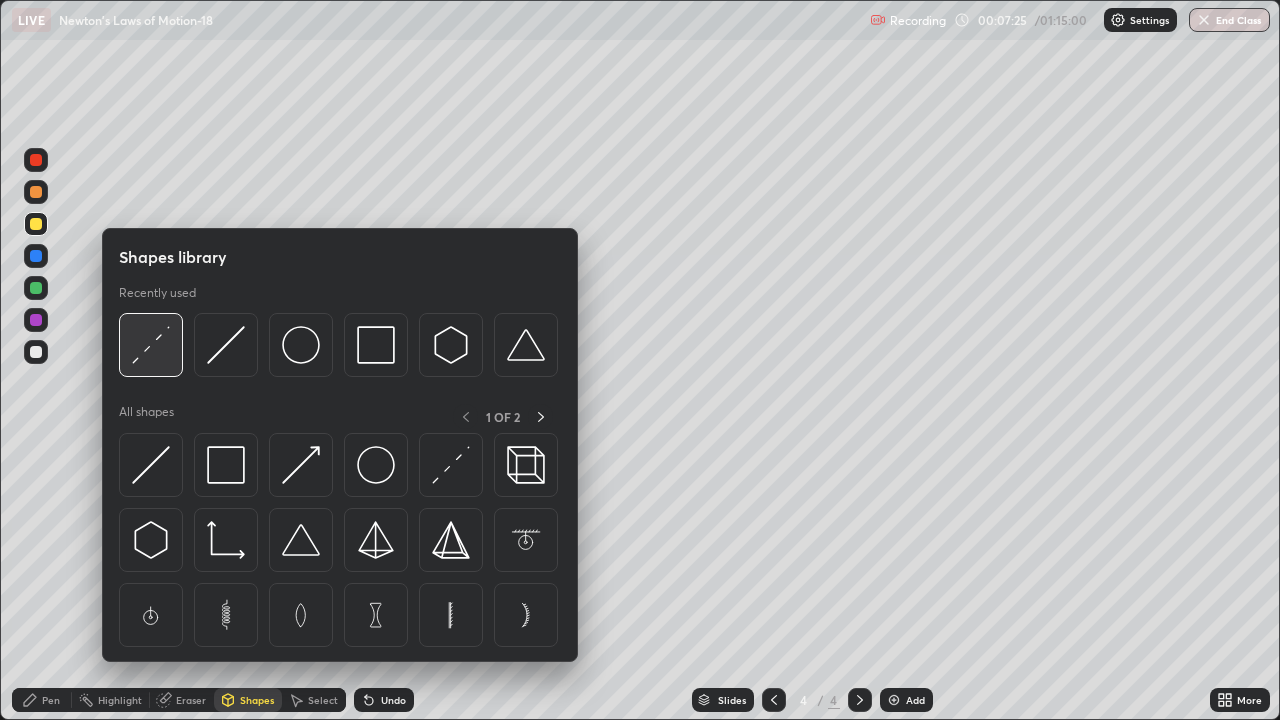 click at bounding box center (151, 345) 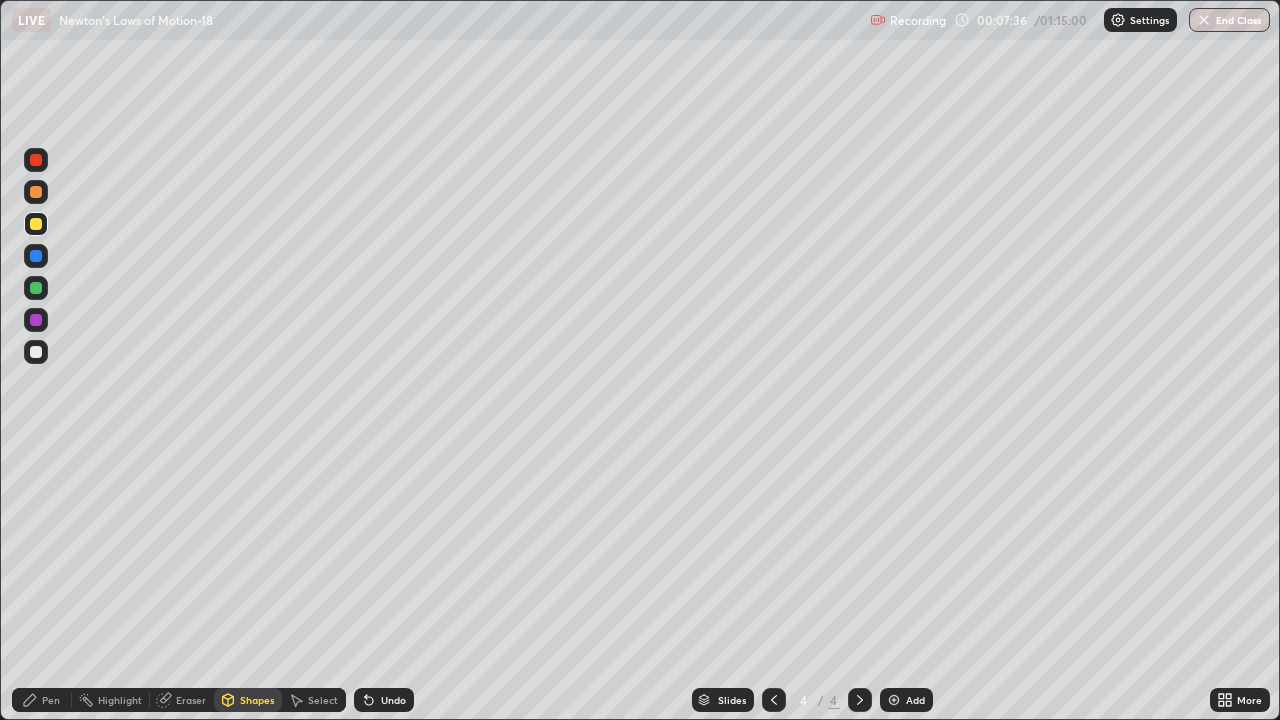click on "Pen" at bounding box center (42, 700) 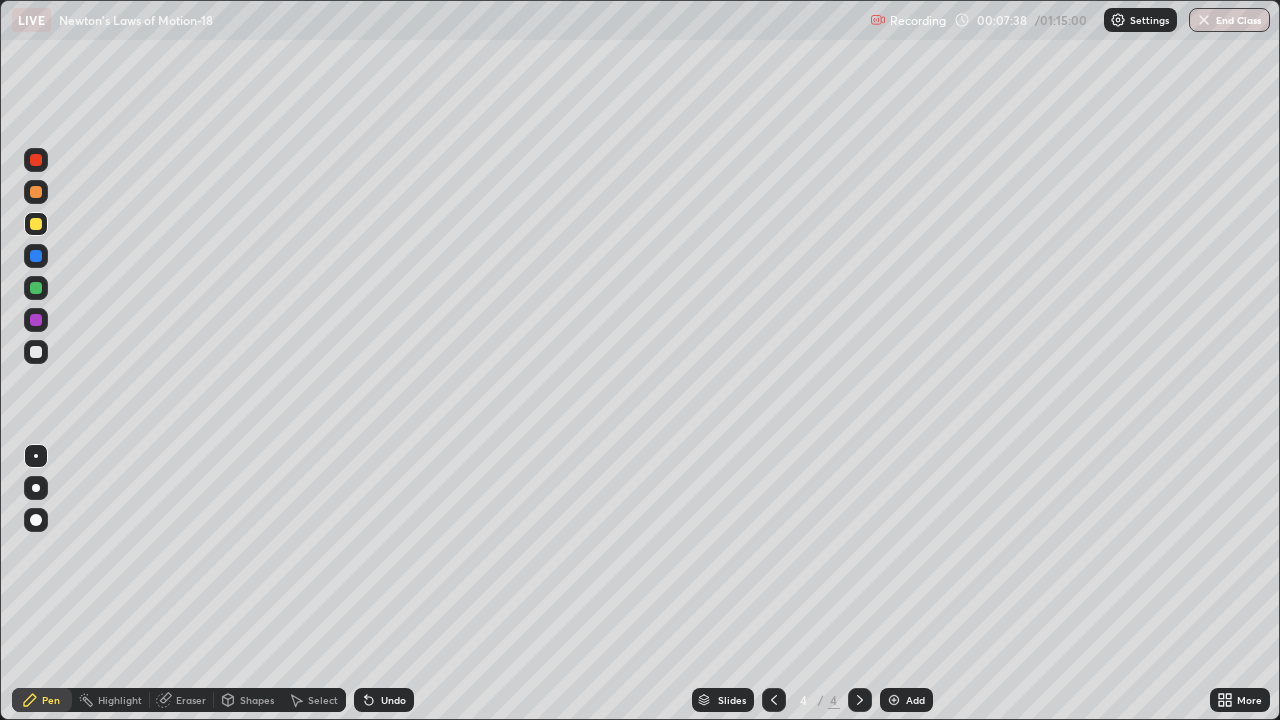 click at bounding box center [36, 352] 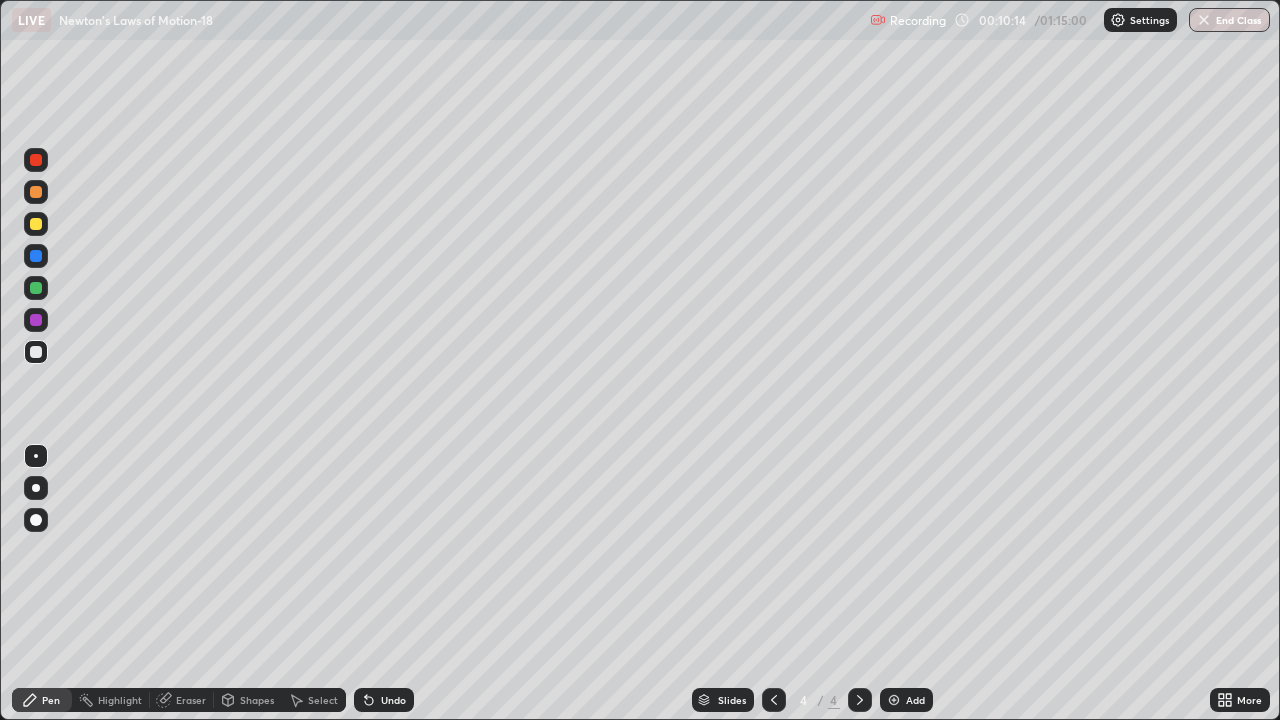 click at bounding box center (36, 288) 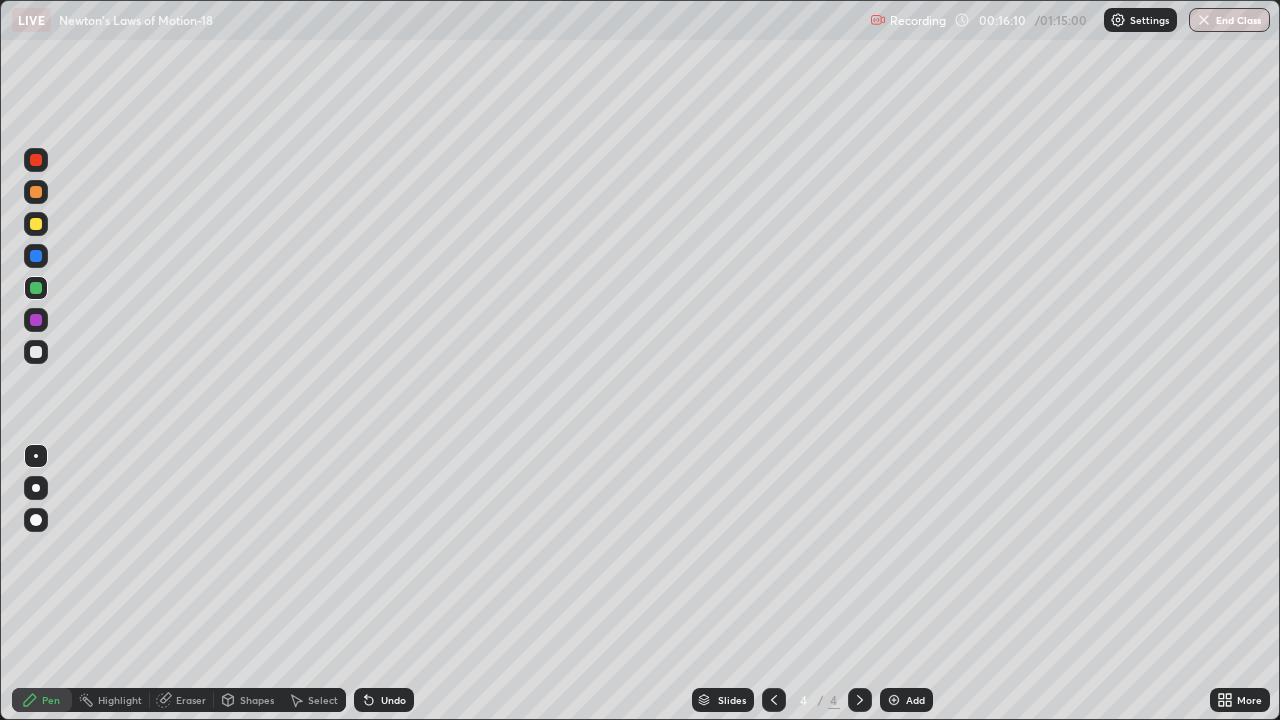 click at bounding box center (36, 224) 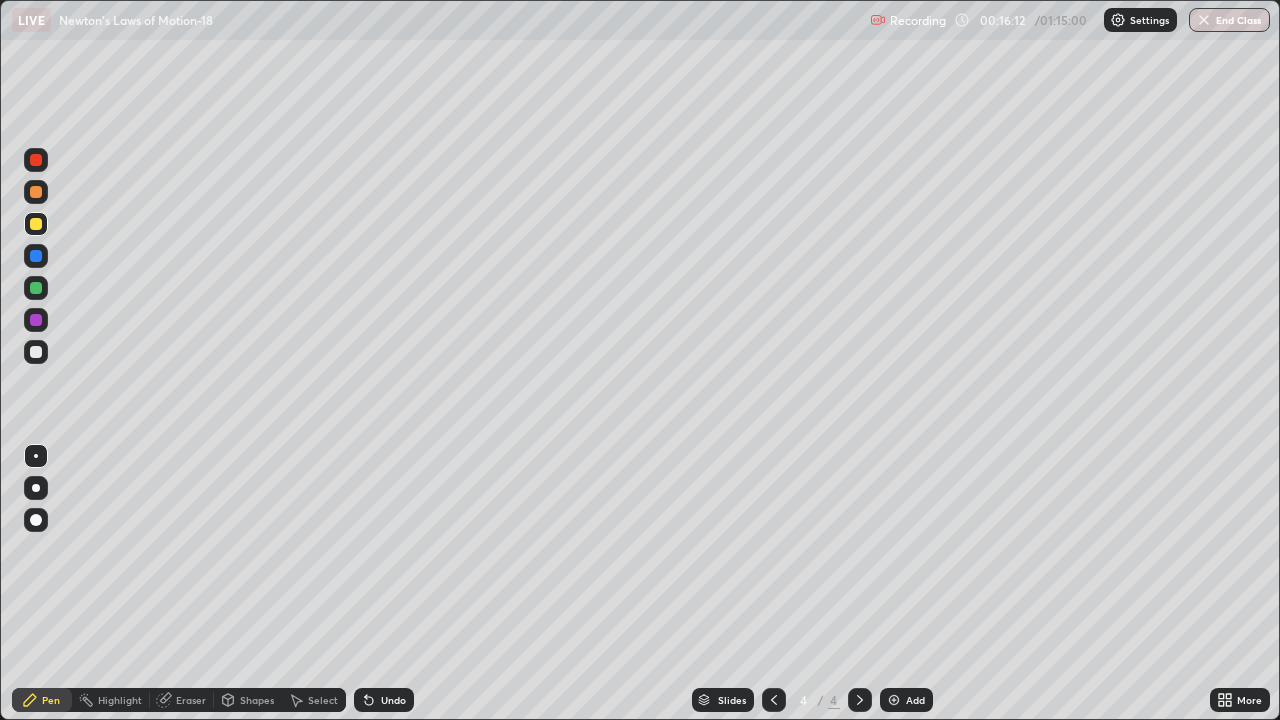 click on "Add" at bounding box center [906, 700] 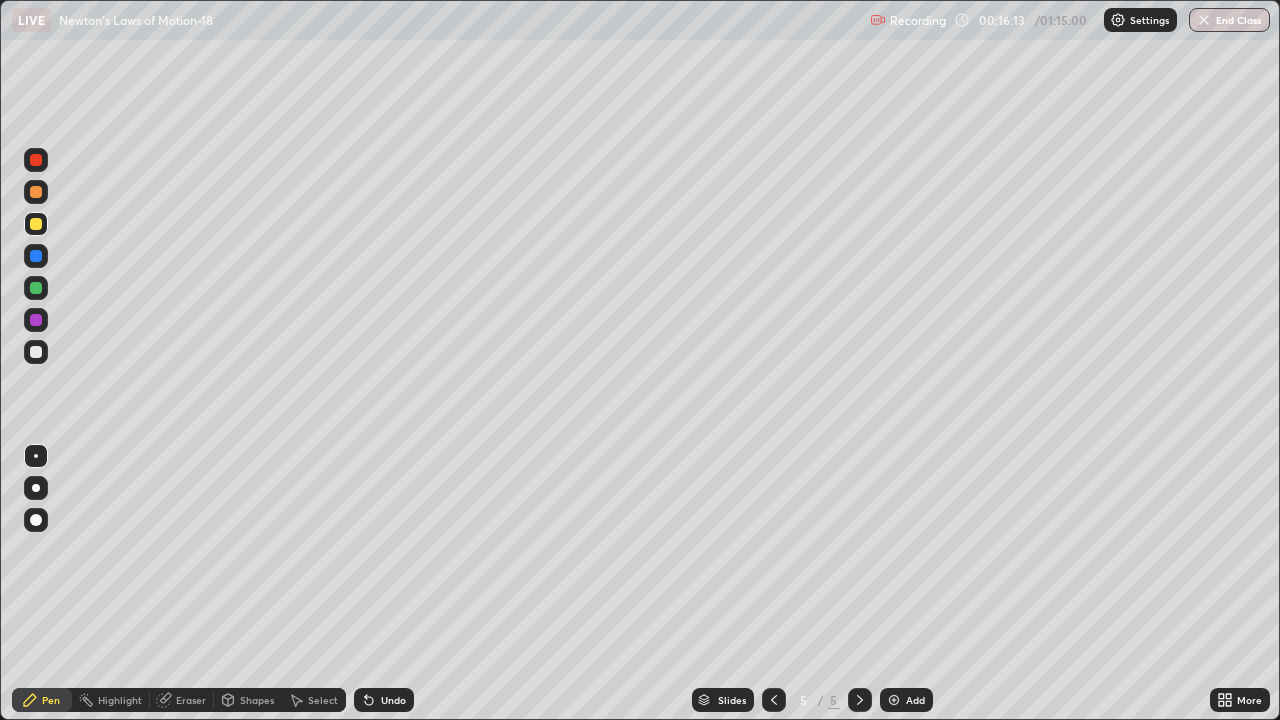 click on "Shapes" at bounding box center [257, 700] 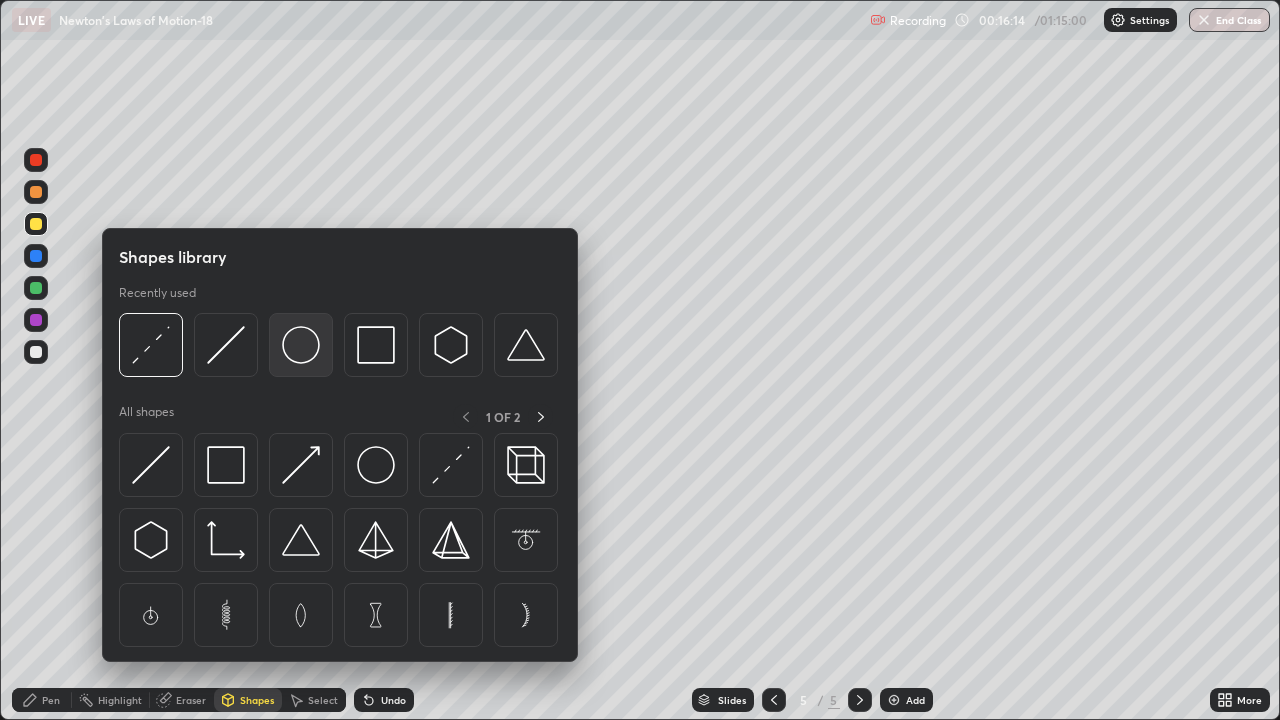 click at bounding box center [301, 345] 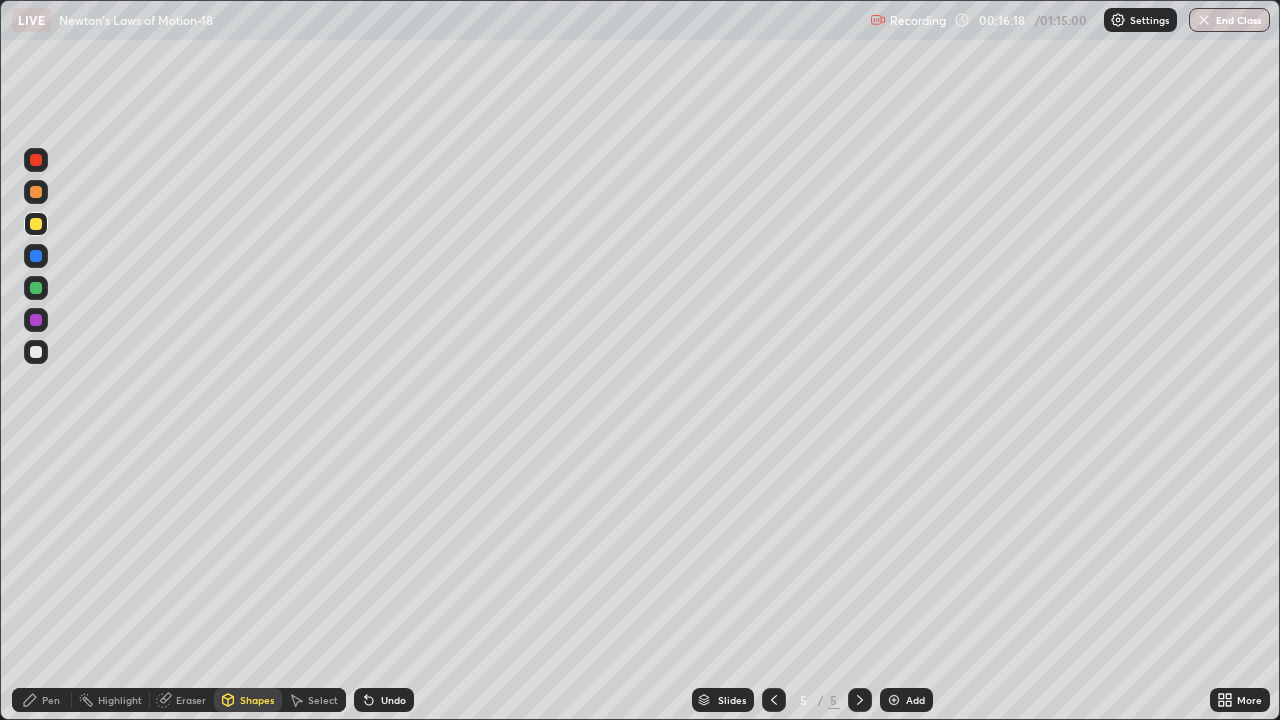 click on "Pen" at bounding box center (51, 700) 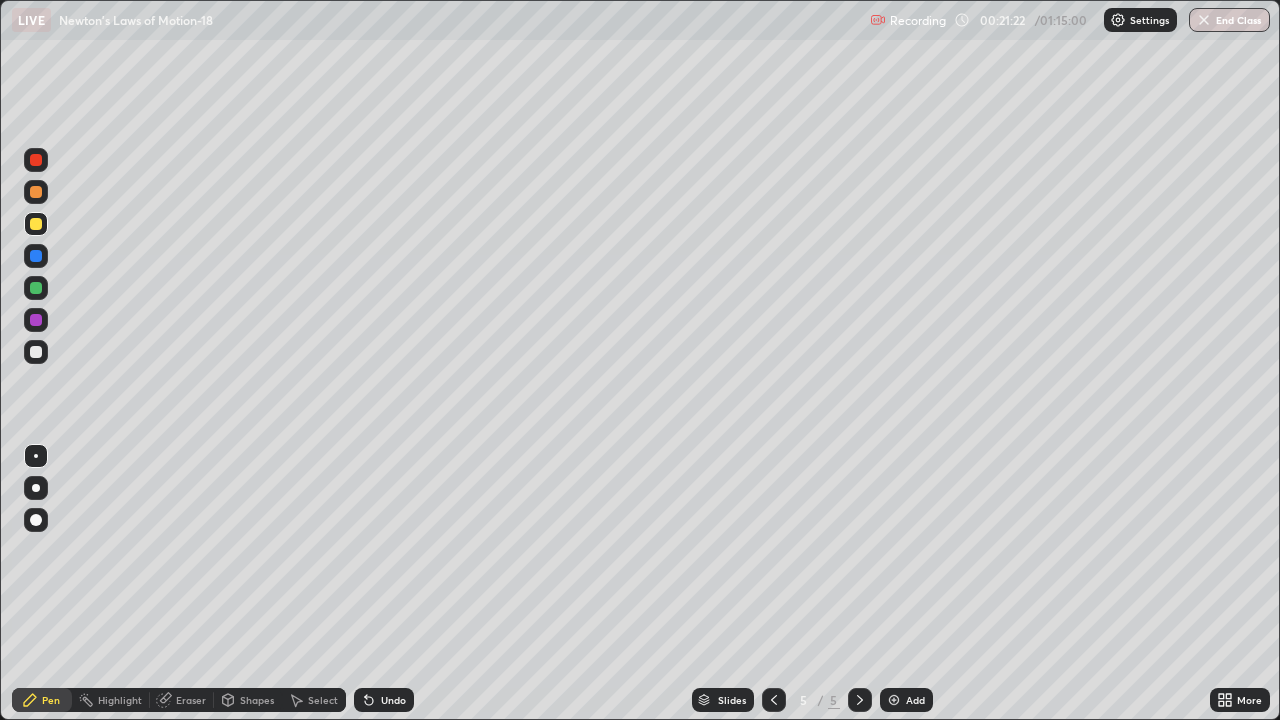 click on "Add" at bounding box center [915, 700] 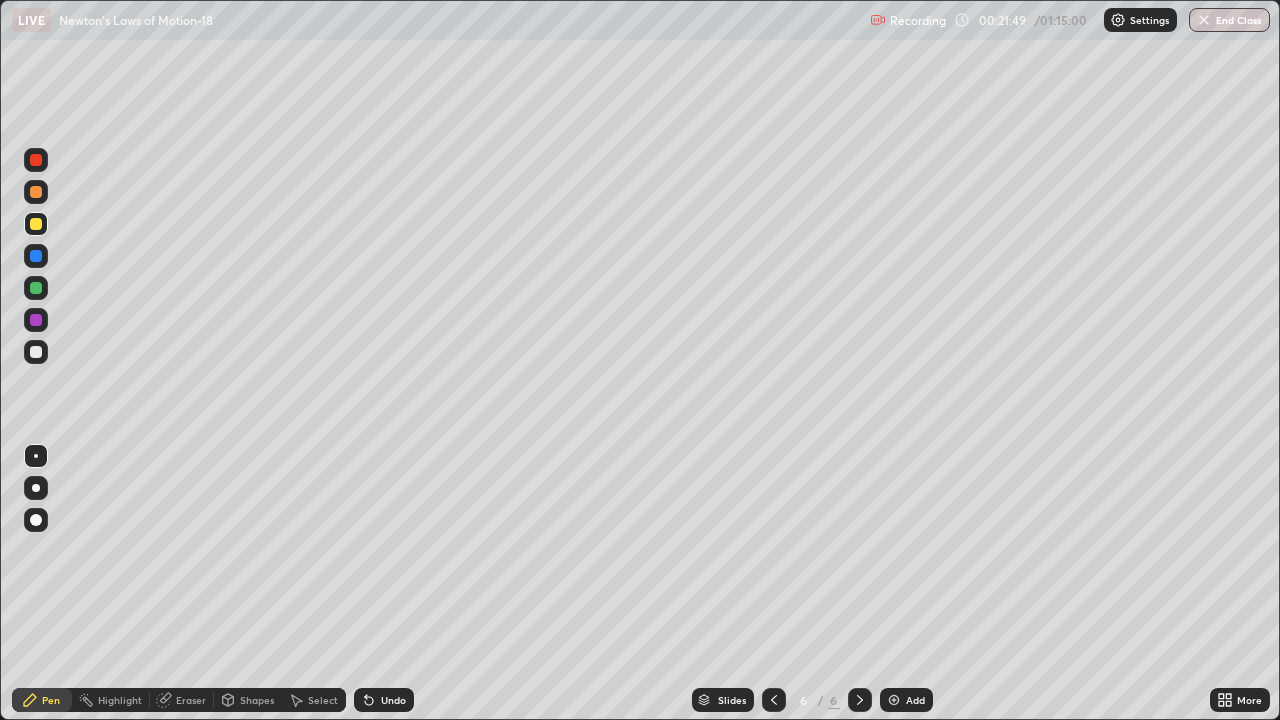 click on "Shapes" at bounding box center [257, 700] 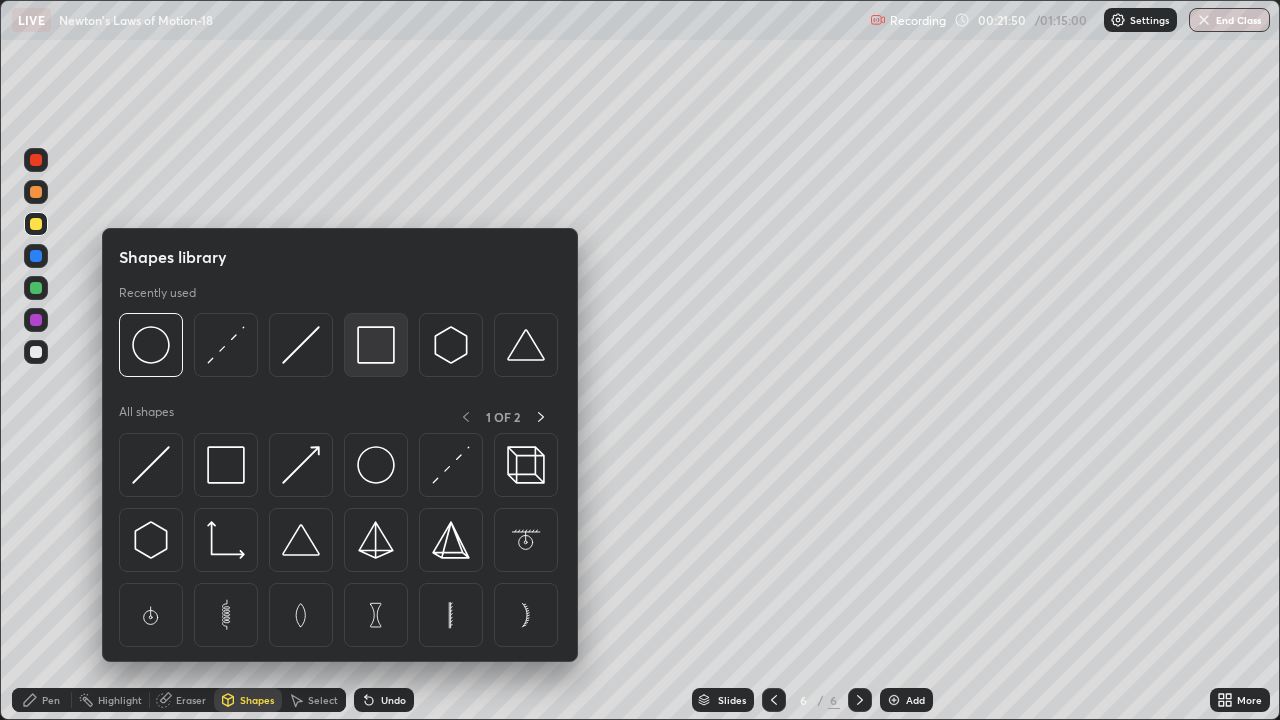 click at bounding box center (376, 345) 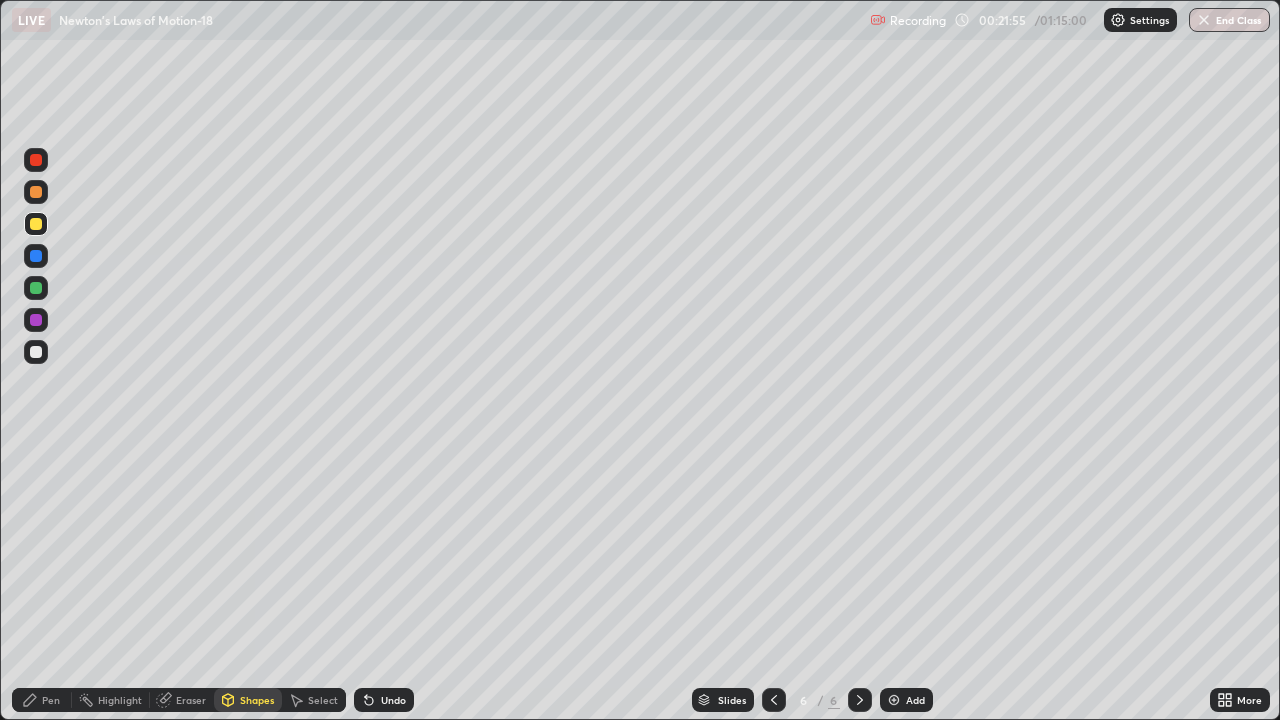 click on "Pen" at bounding box center [51, 700] 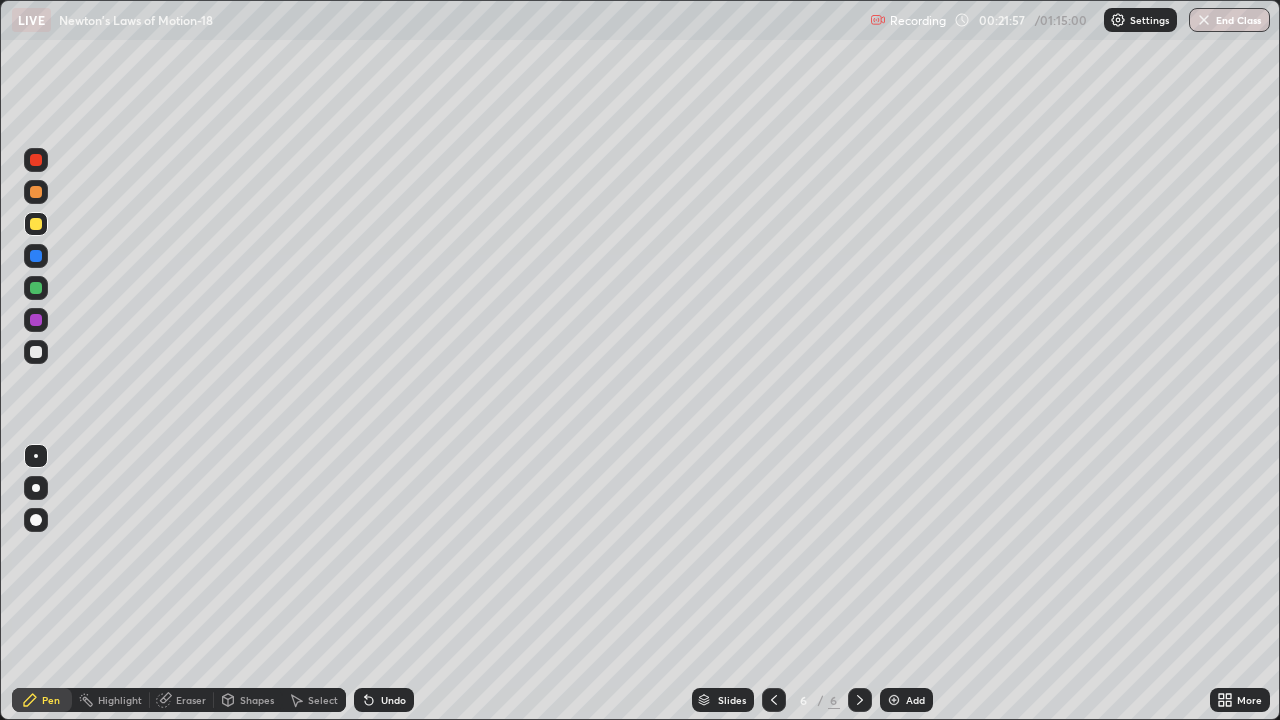 click at bounding box center [36, 352] 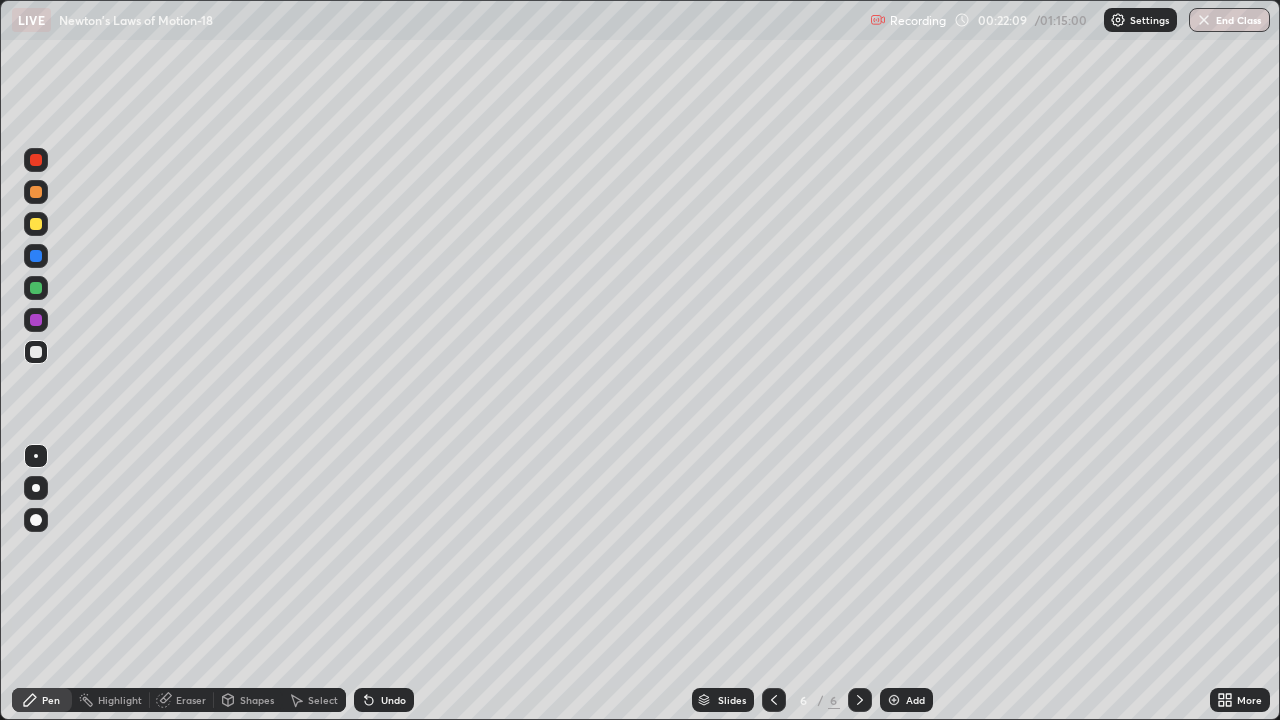 click at bounding box center [36, 288] 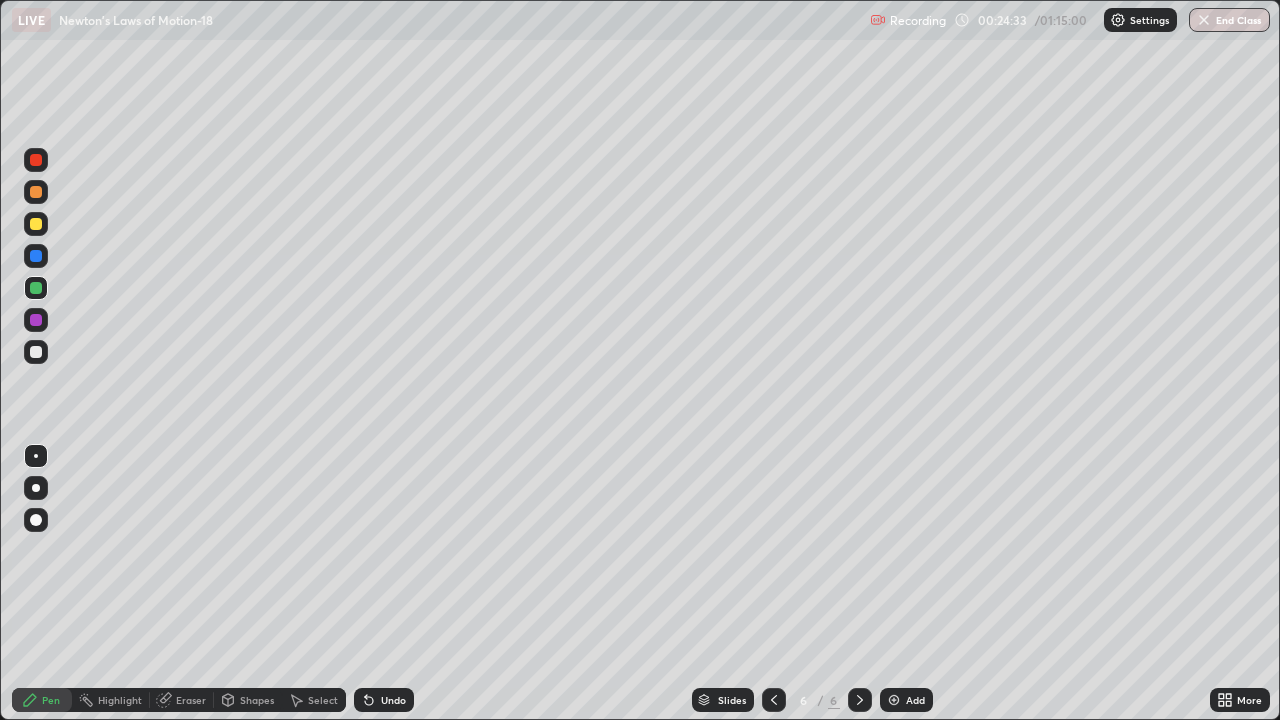 click on "Add" at bounding box center [915, 700] 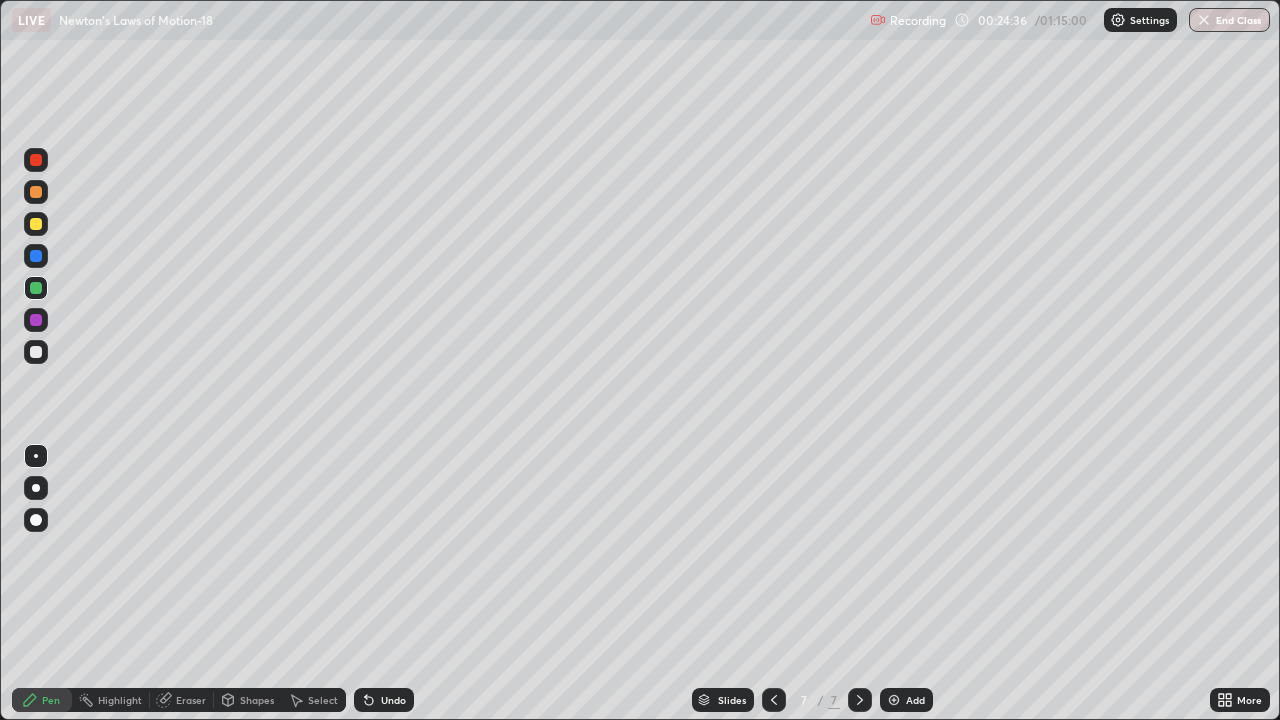 click at bounding box center (36, 224) 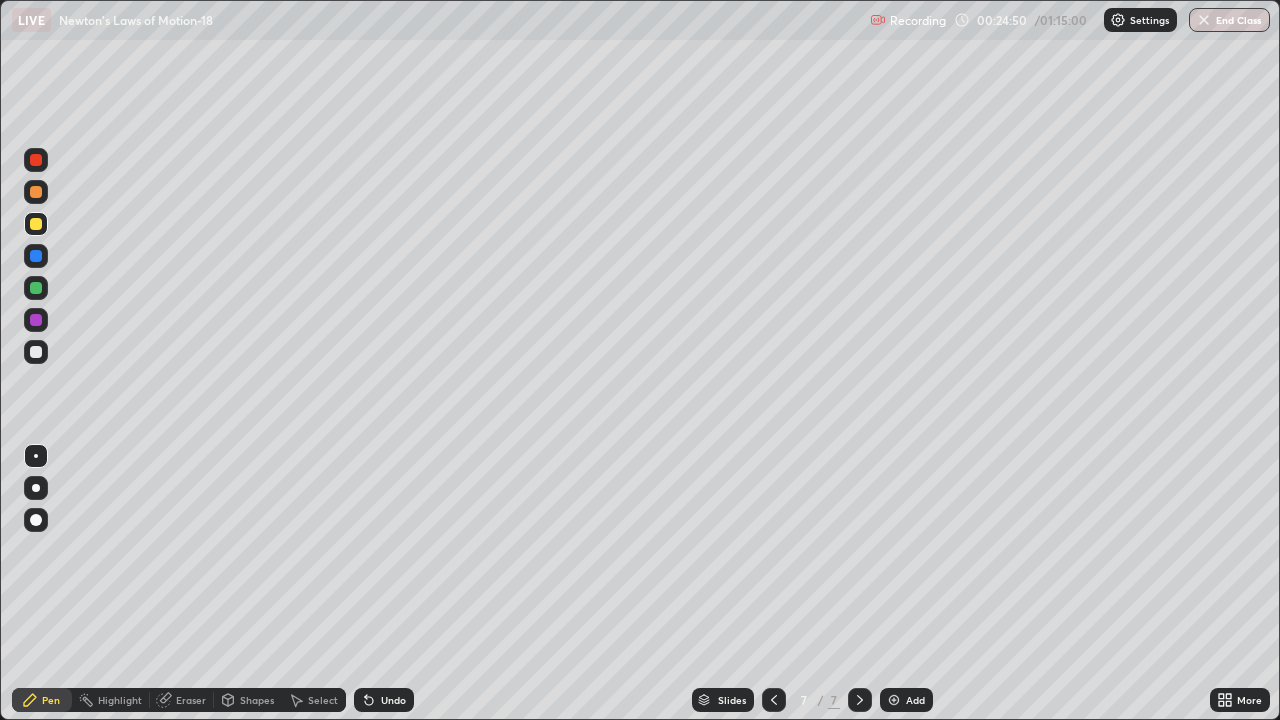 click on "Shapes" at bounding box center (257, 700) 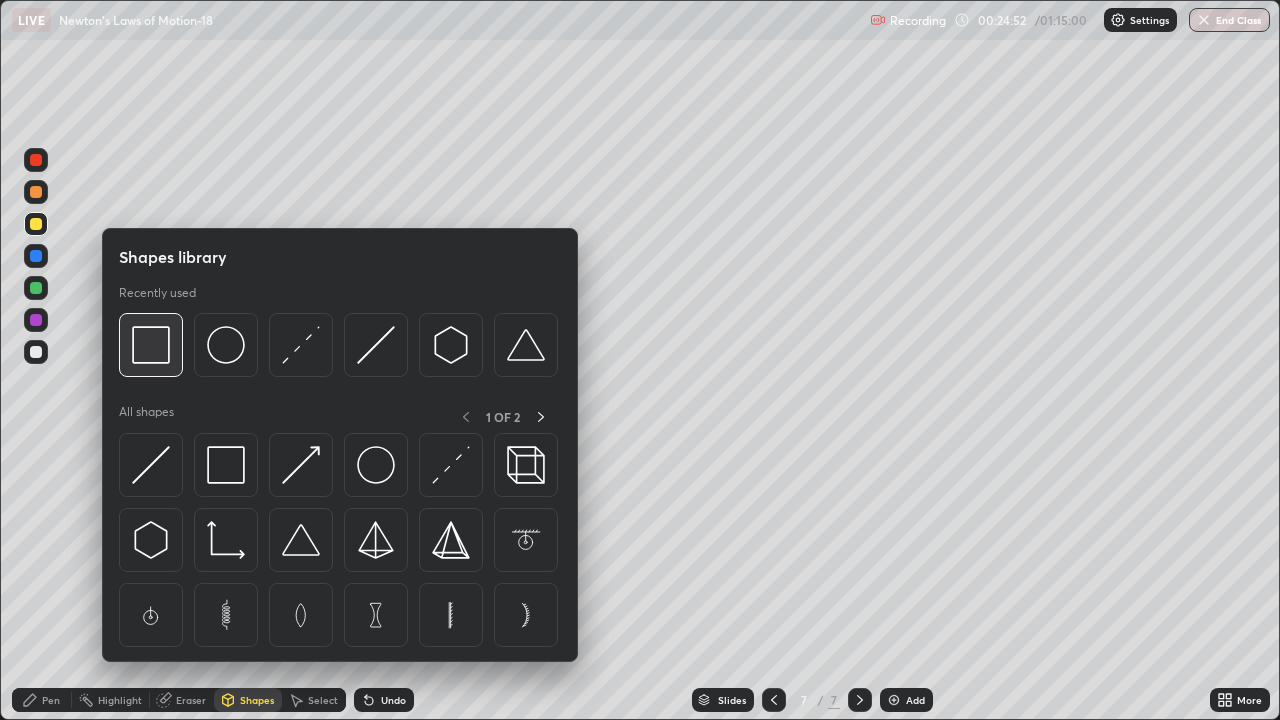 click at bounding box center (151, 345) 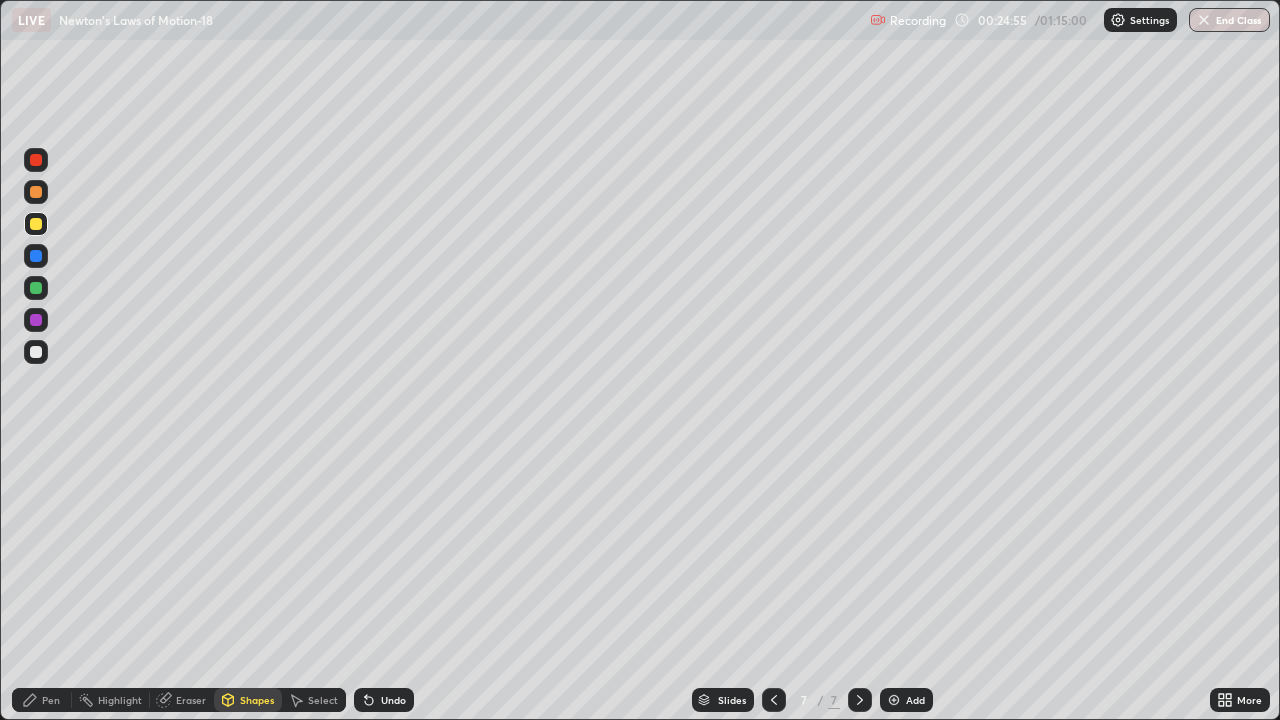click on "Shapes" at bounding box center (248, 700) 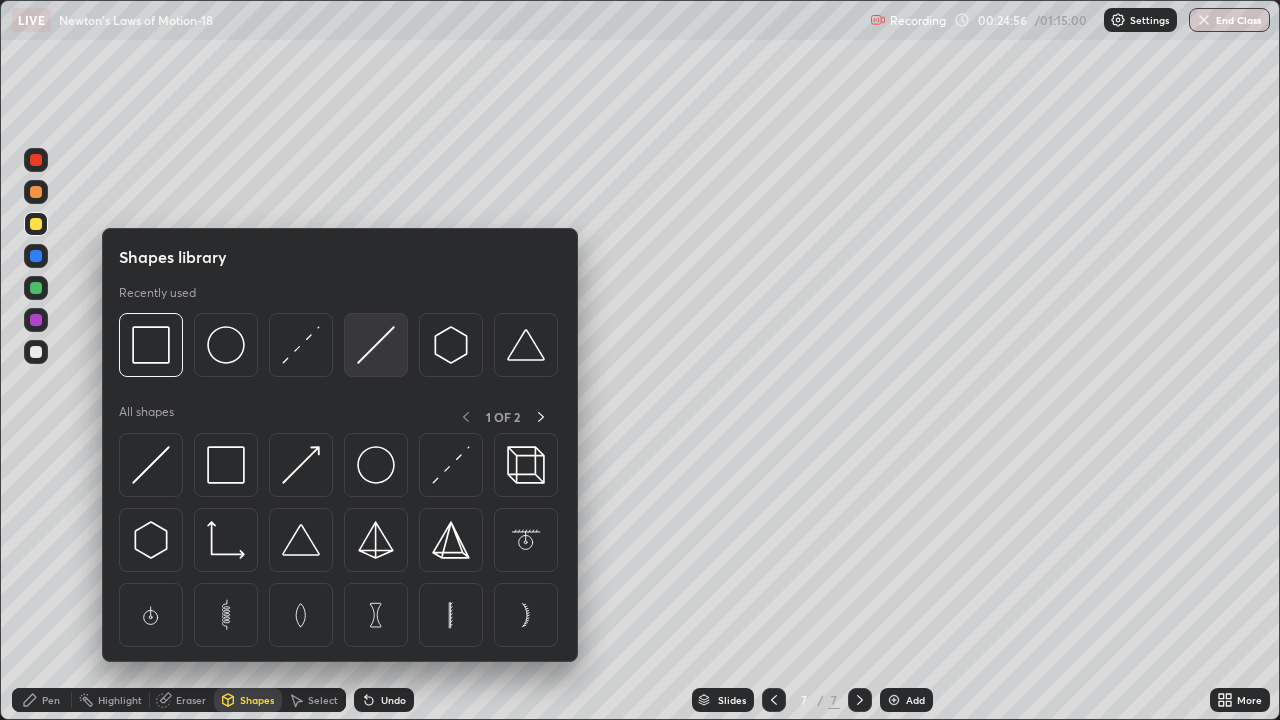 click at bounding box center [376, 345] 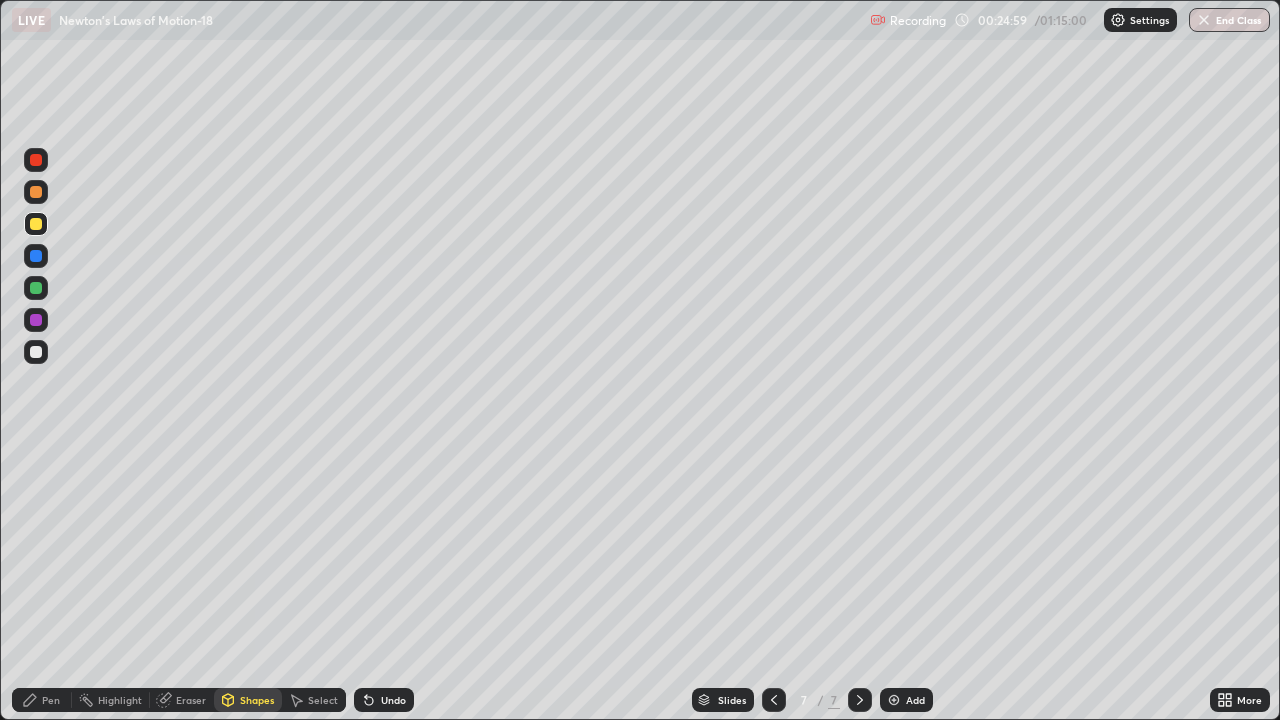 click on "Pen" at bounding box center (51, 700) 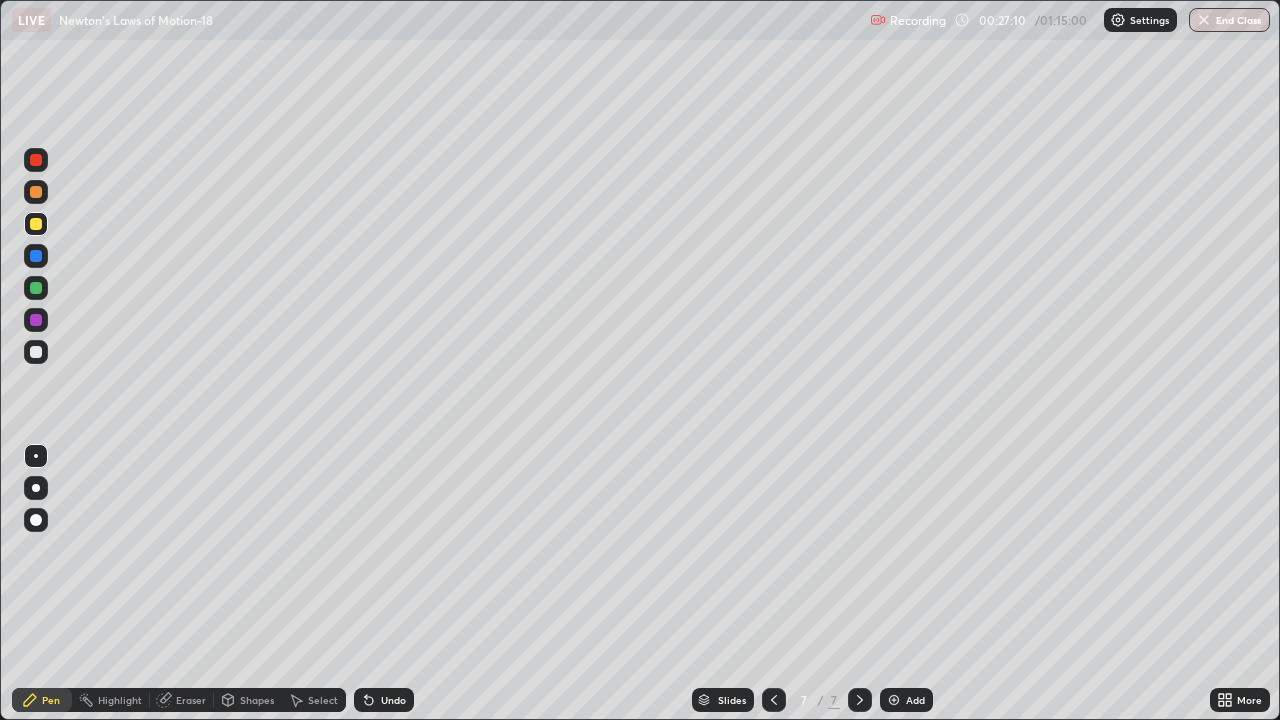 click at bounding box center (36, 352) 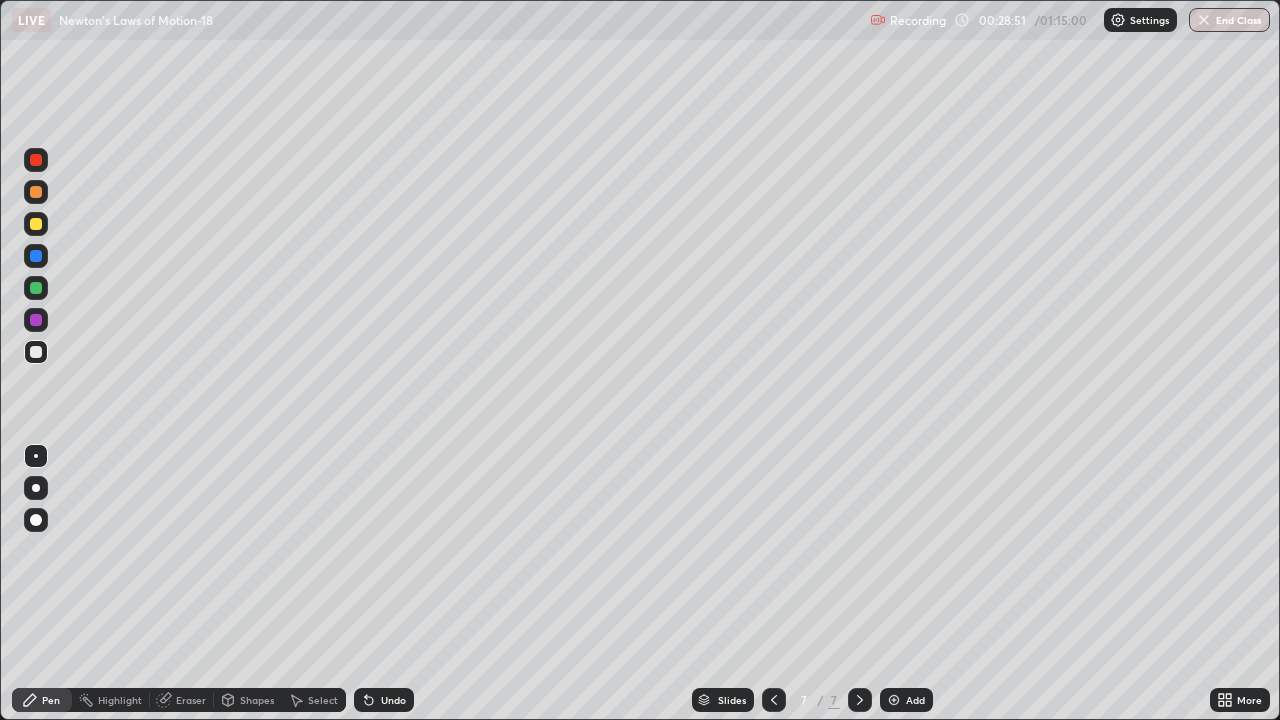 click at bounding box center (36, 288) 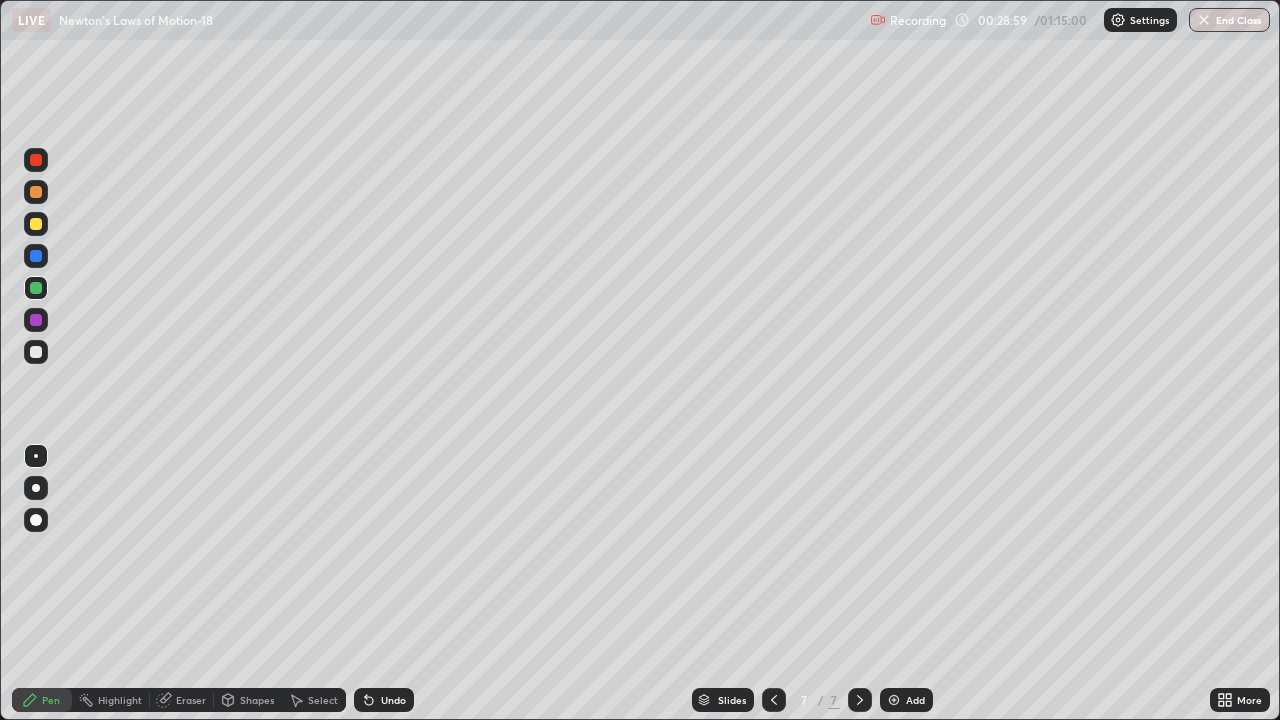 click on "Eraser" at bounding box center (191, 700) 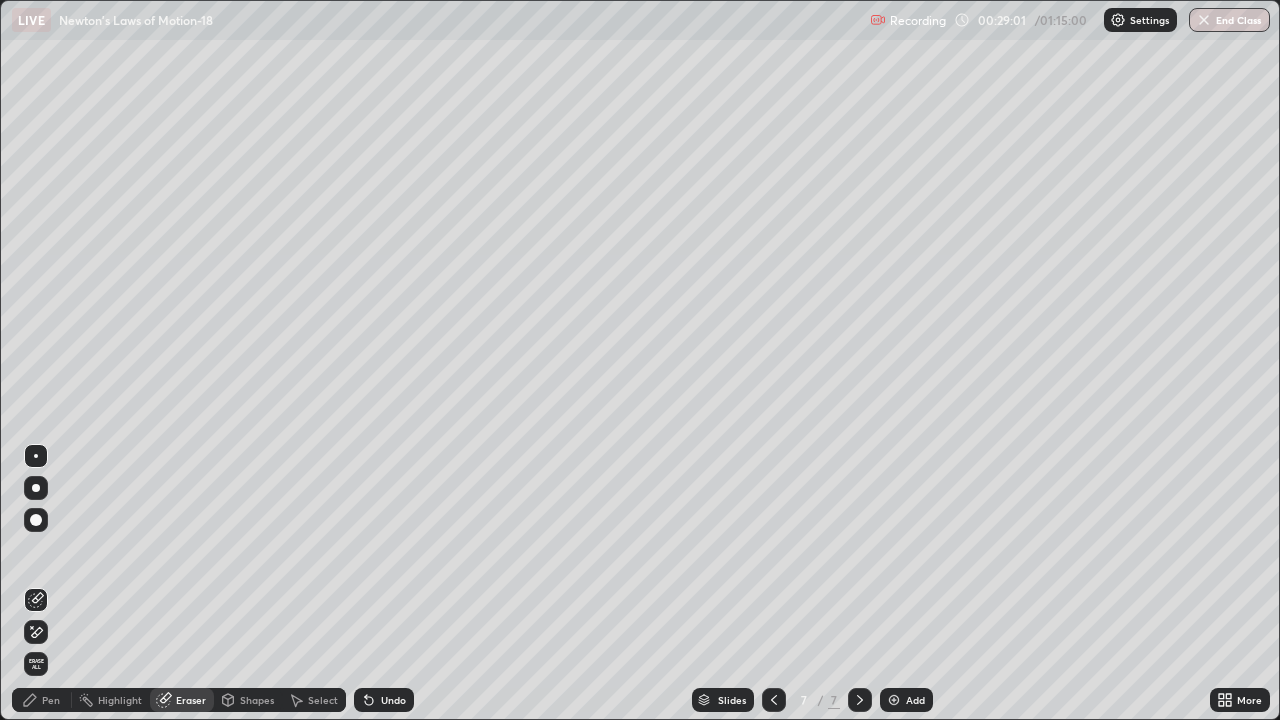 click on "Pen" at bounding box center [51, 700] 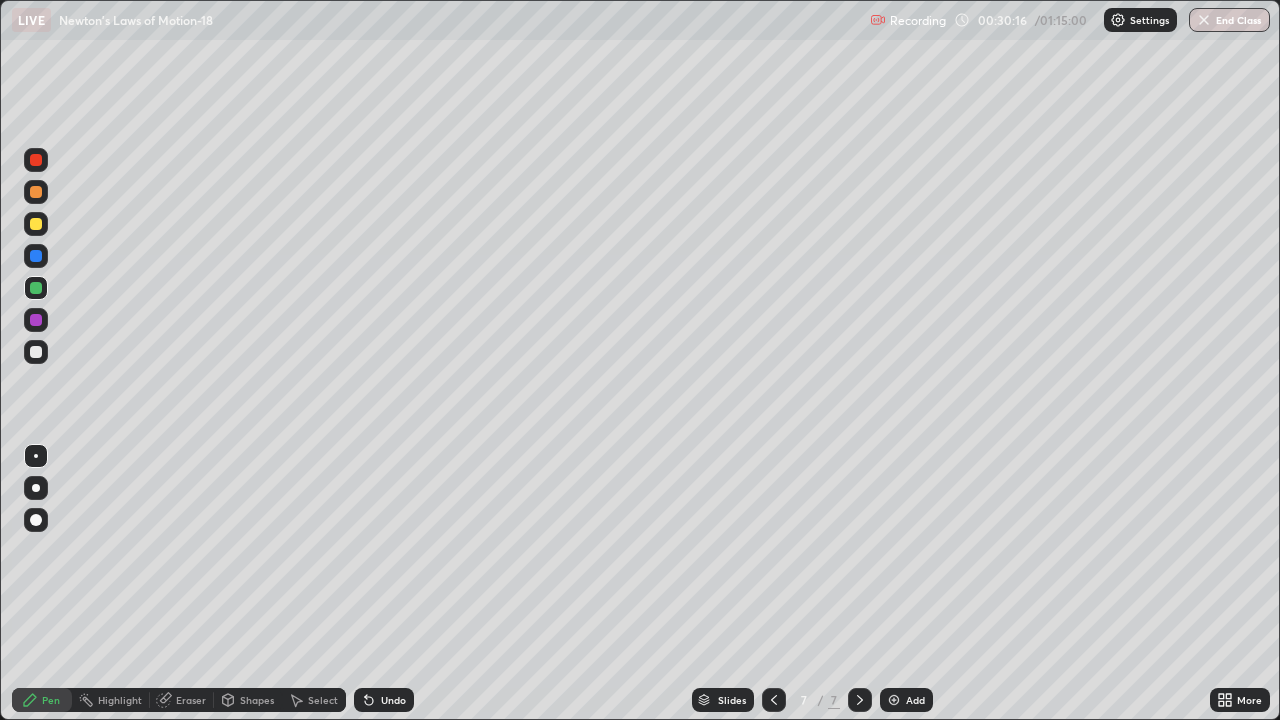 click on "Add" at bounding box center [915, 700] 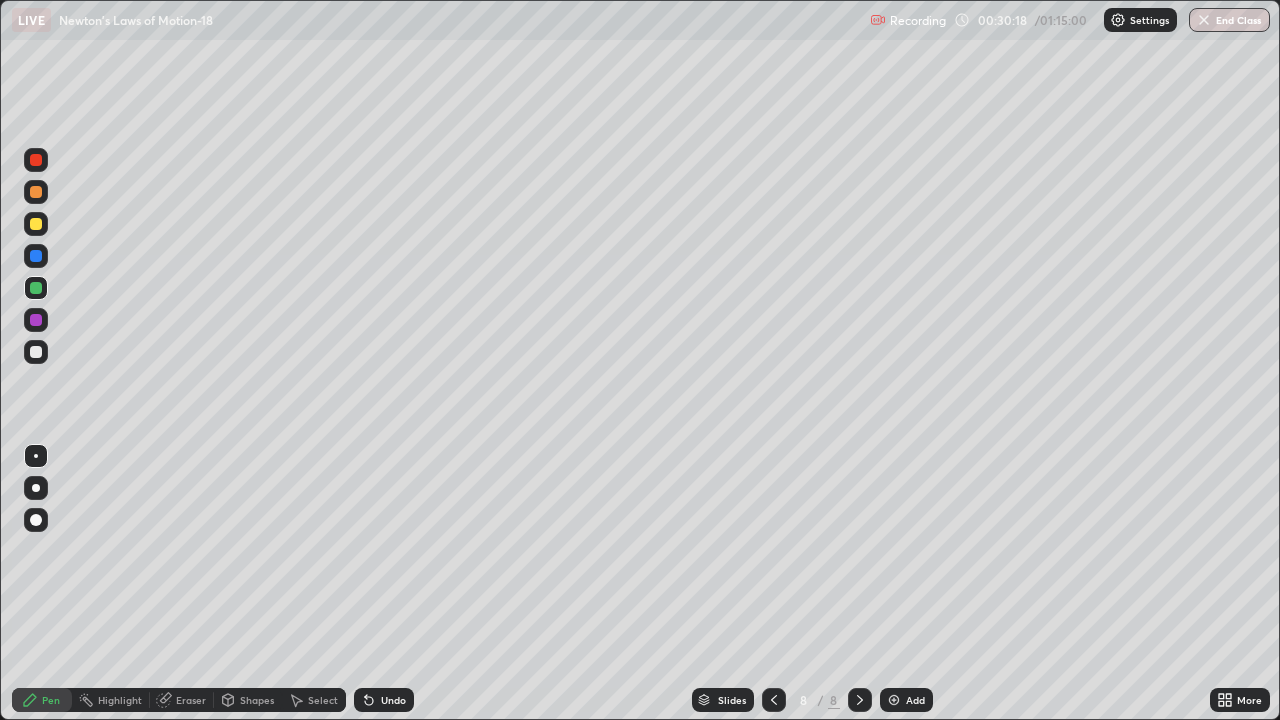 click at bounding box center (36, 224) 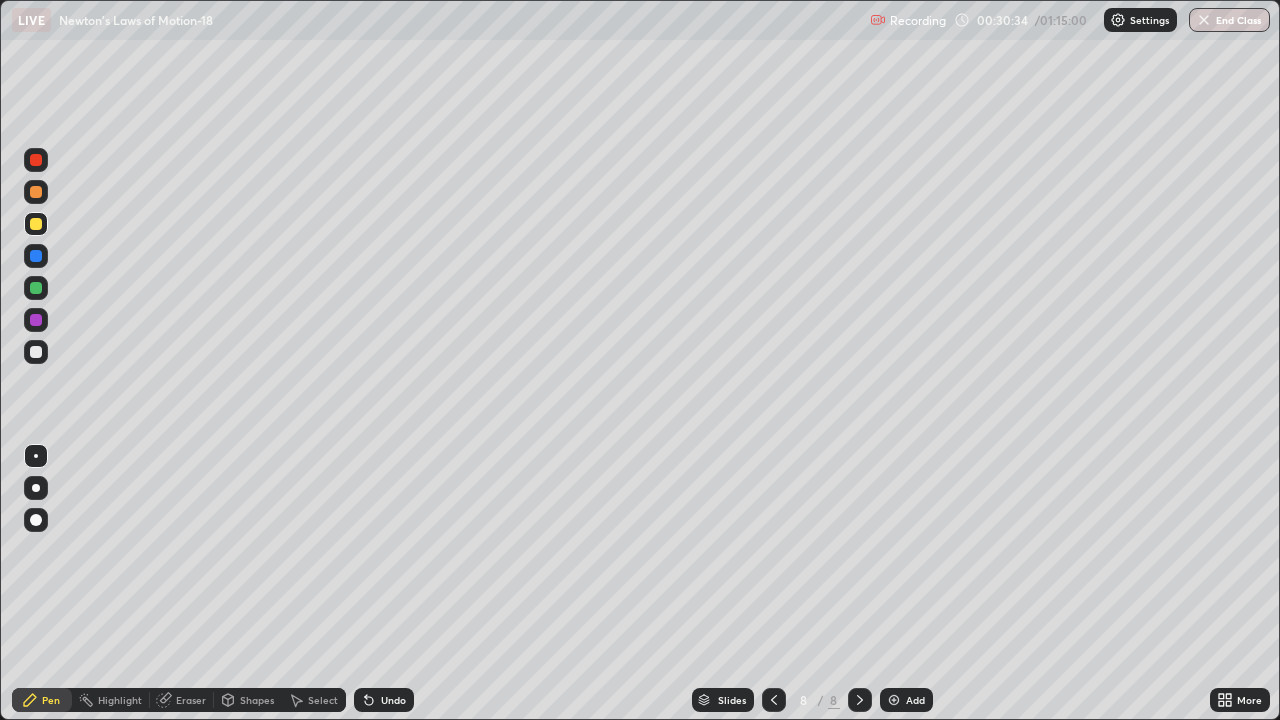 click on "Eraser" at bounding box center (191, 700) 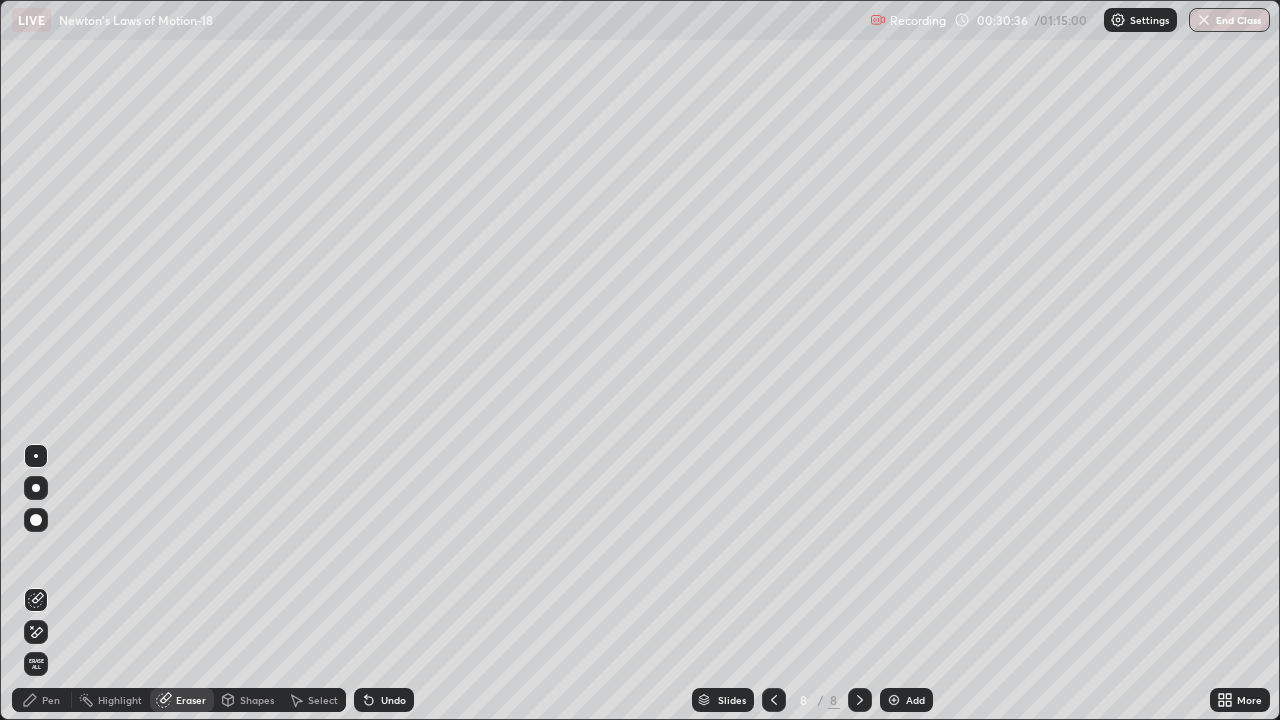 click on "Pen" at bounding box center (51, 700) 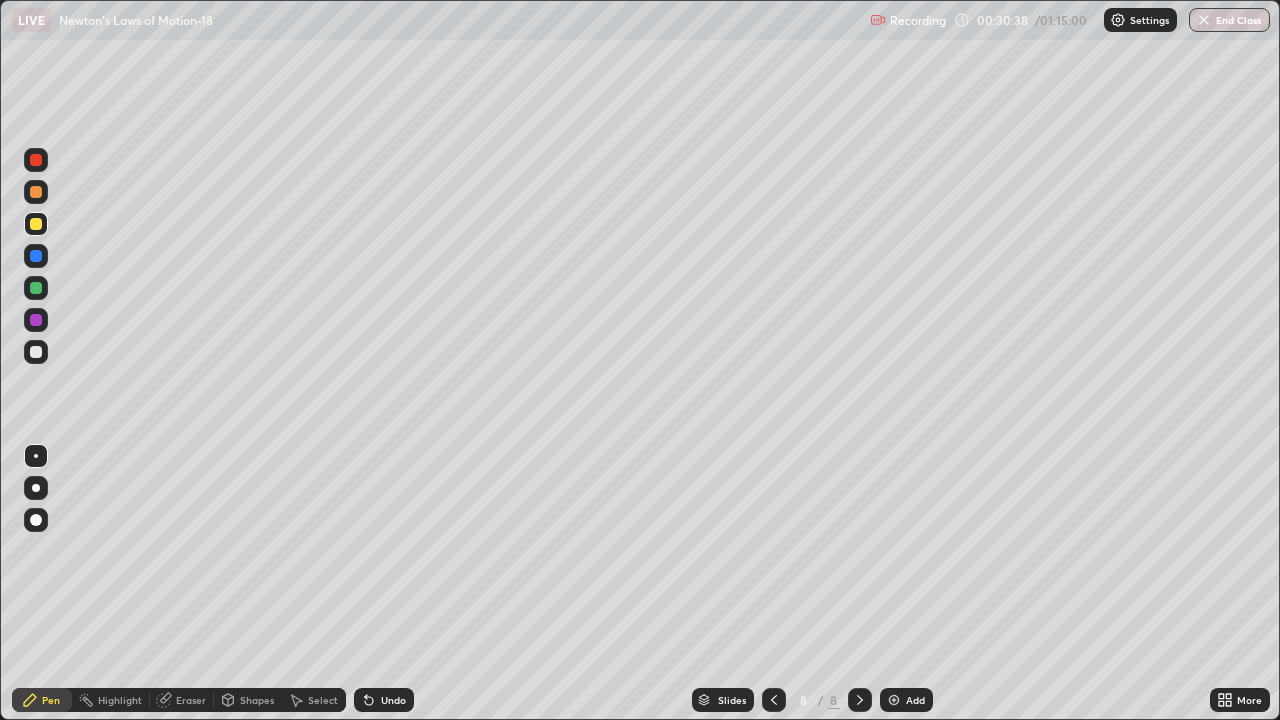 click at bounding box center (36, 352) 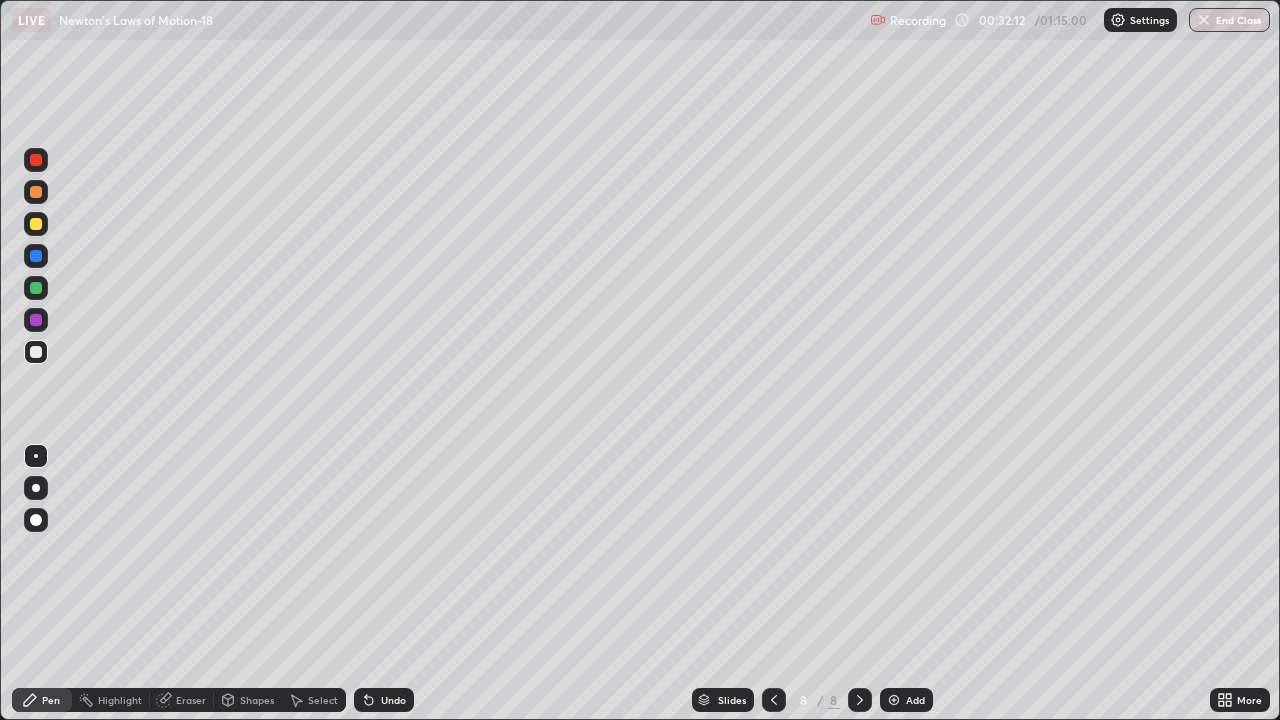 click at bounding box center (36, 224) 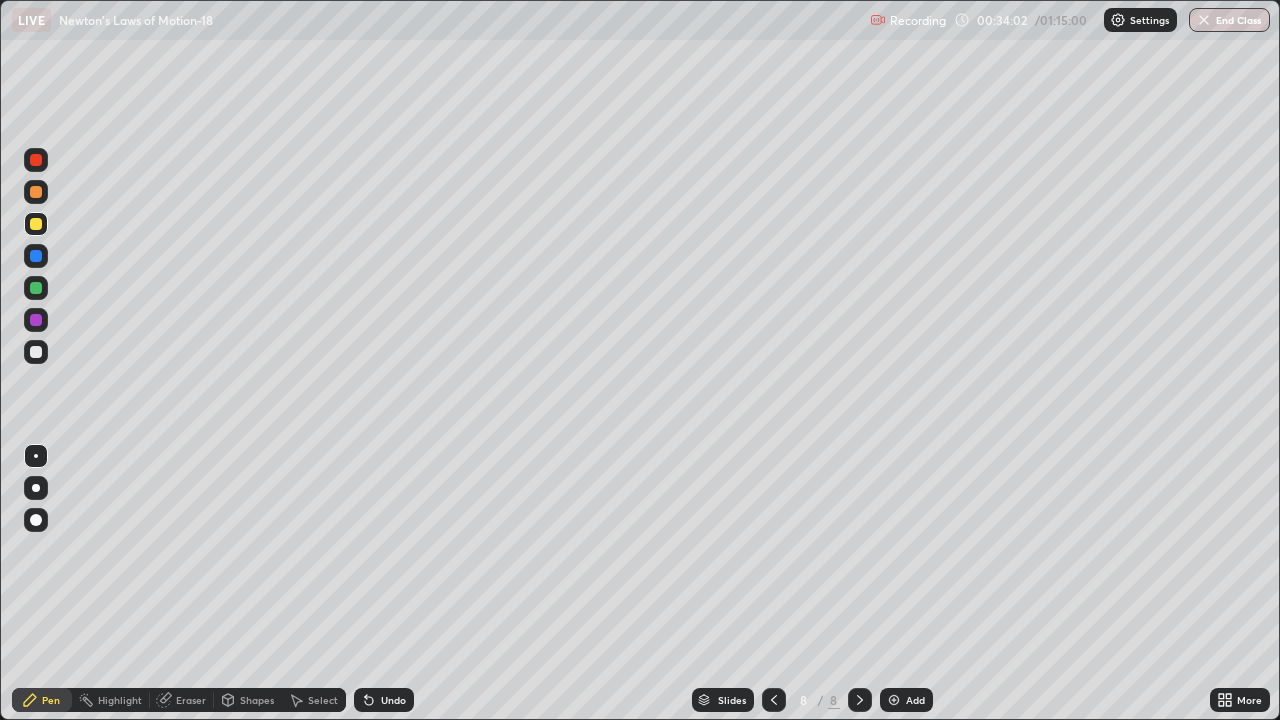 click at bounding box center [36, 288] 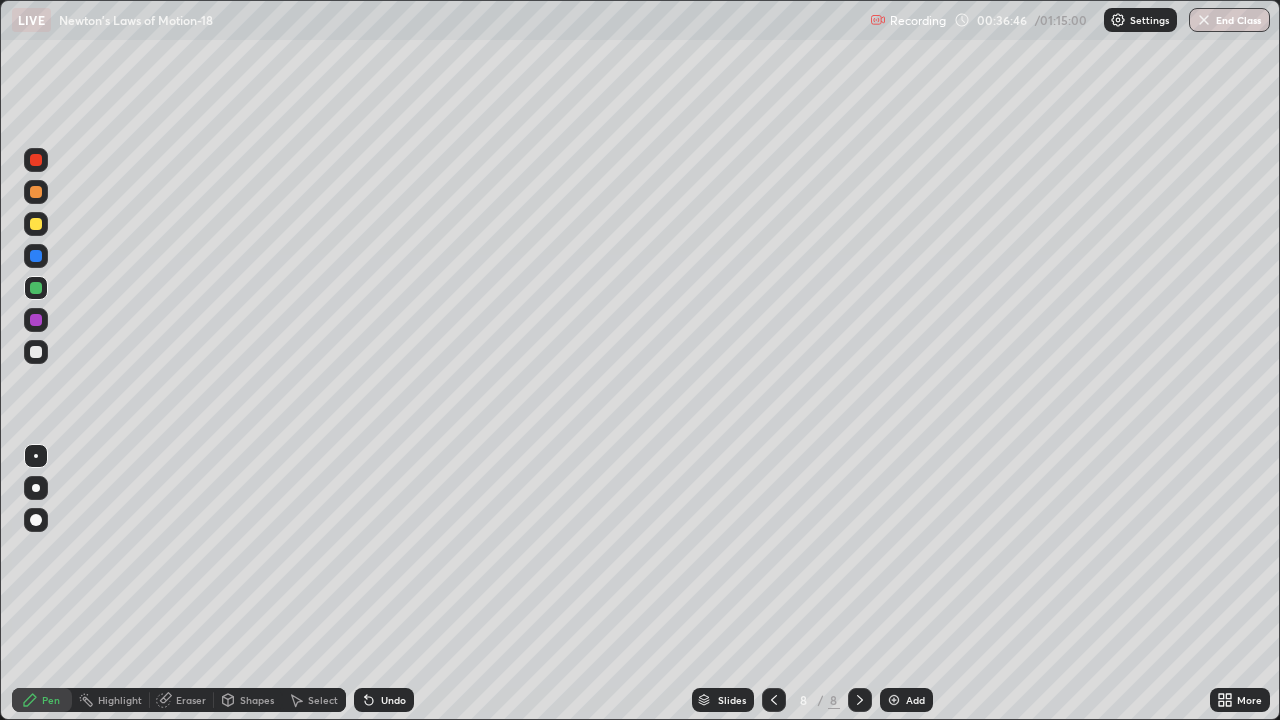 click at bounding box center (36, 224) 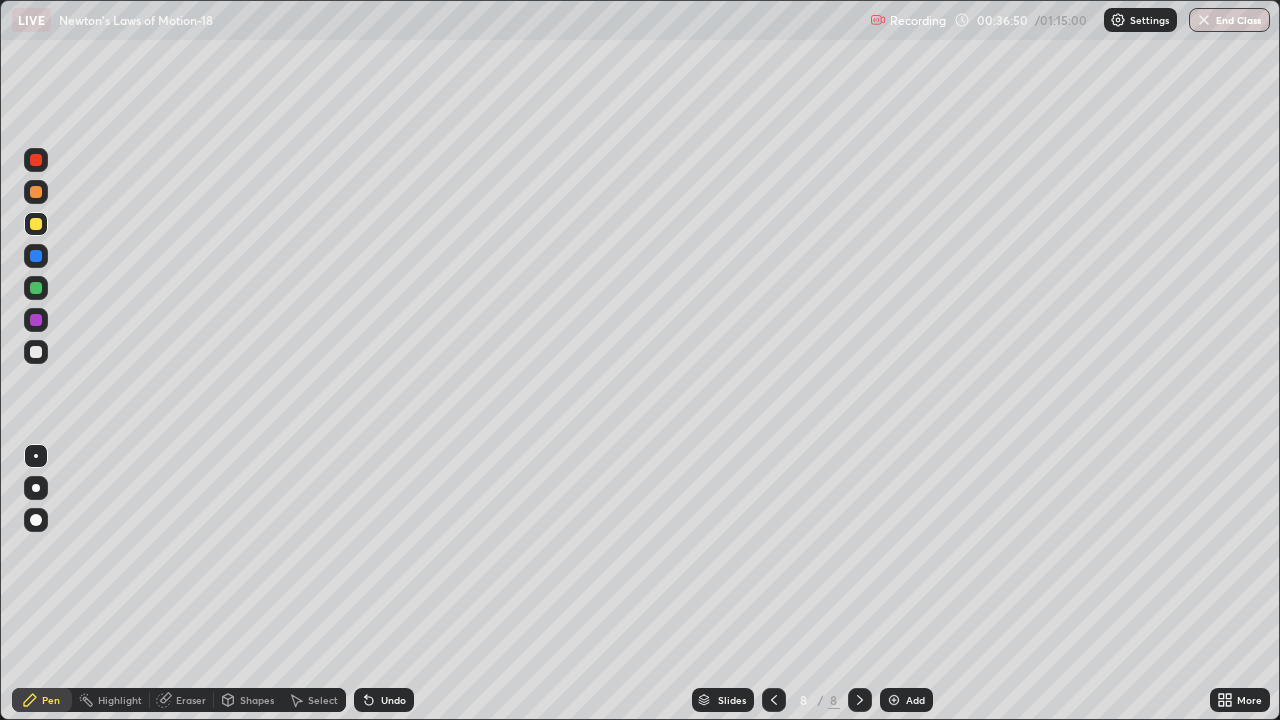 click on "Add" at bounding box center [915, 700] 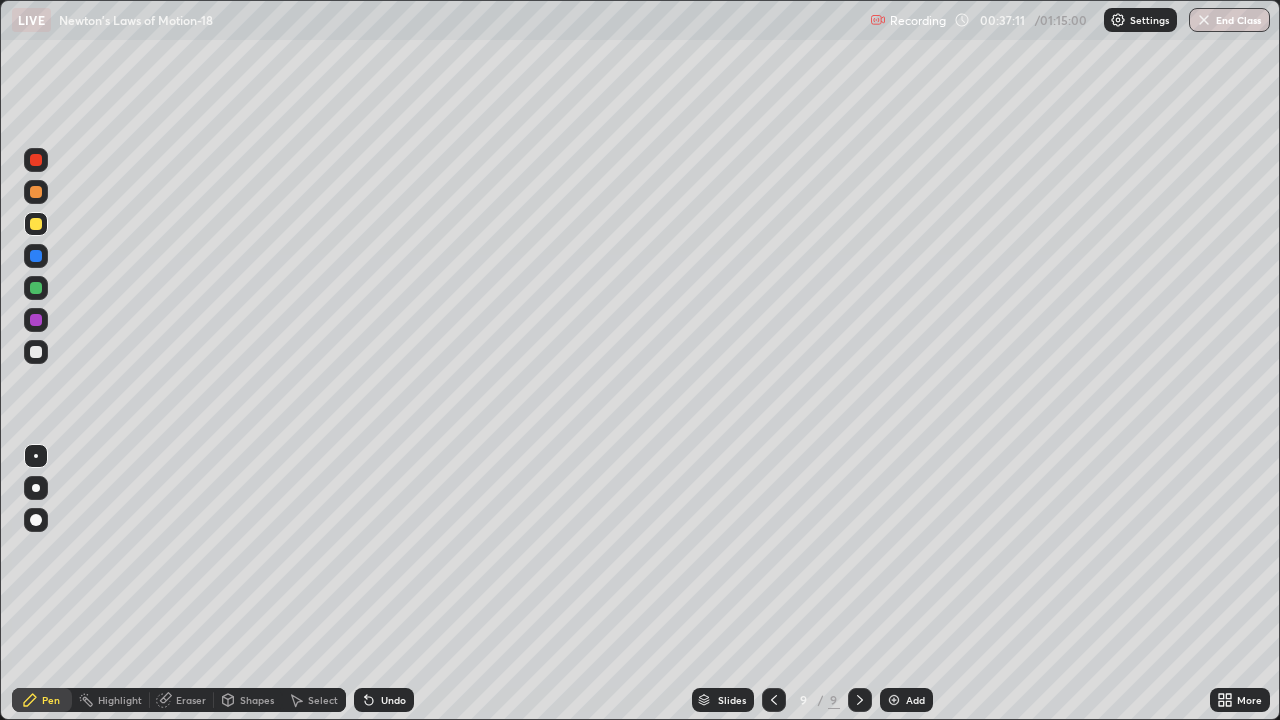 click on "Shapes" at bounding box center (257, 700) 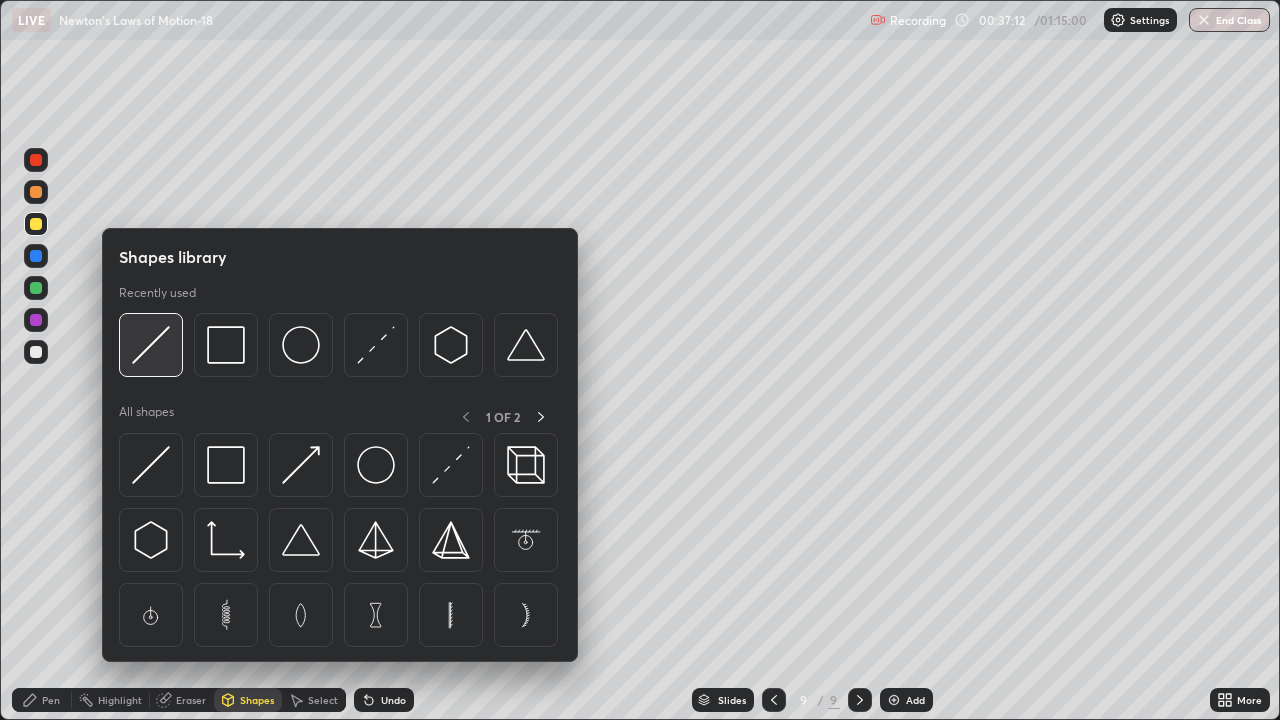 click at bounding box center (151, 345) 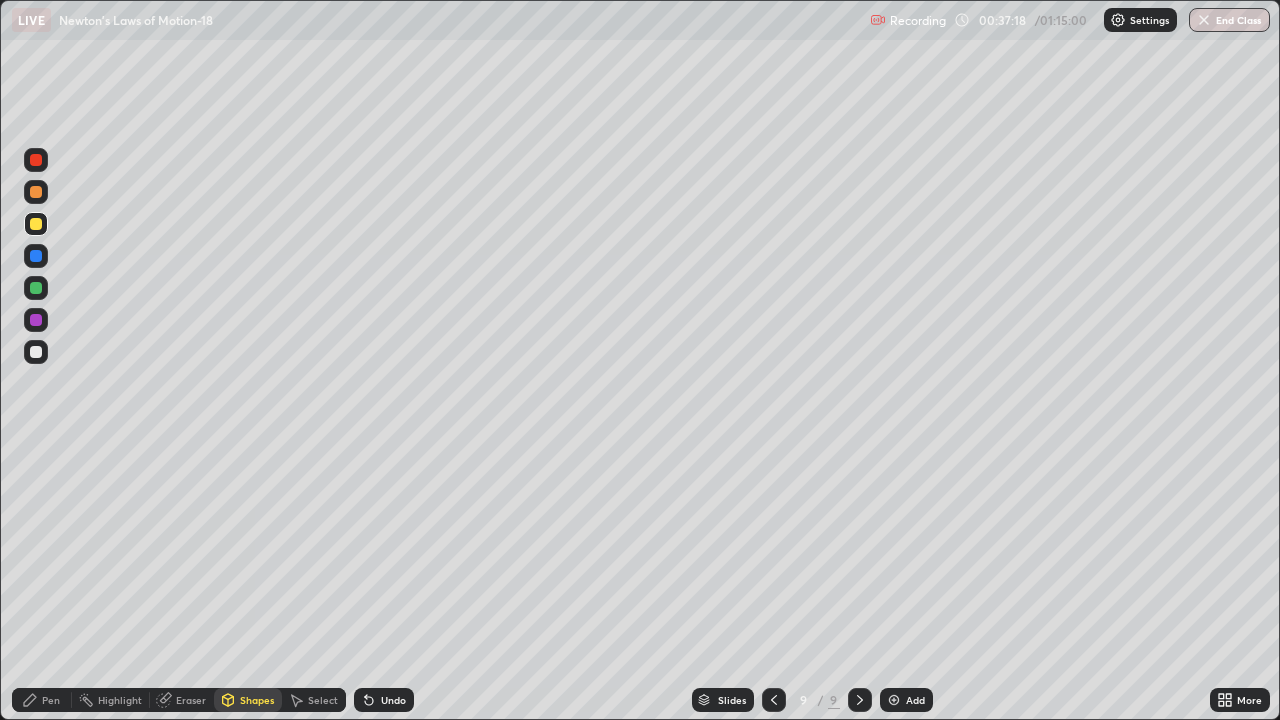 click on "Pen" at bounding box center (51, 700) 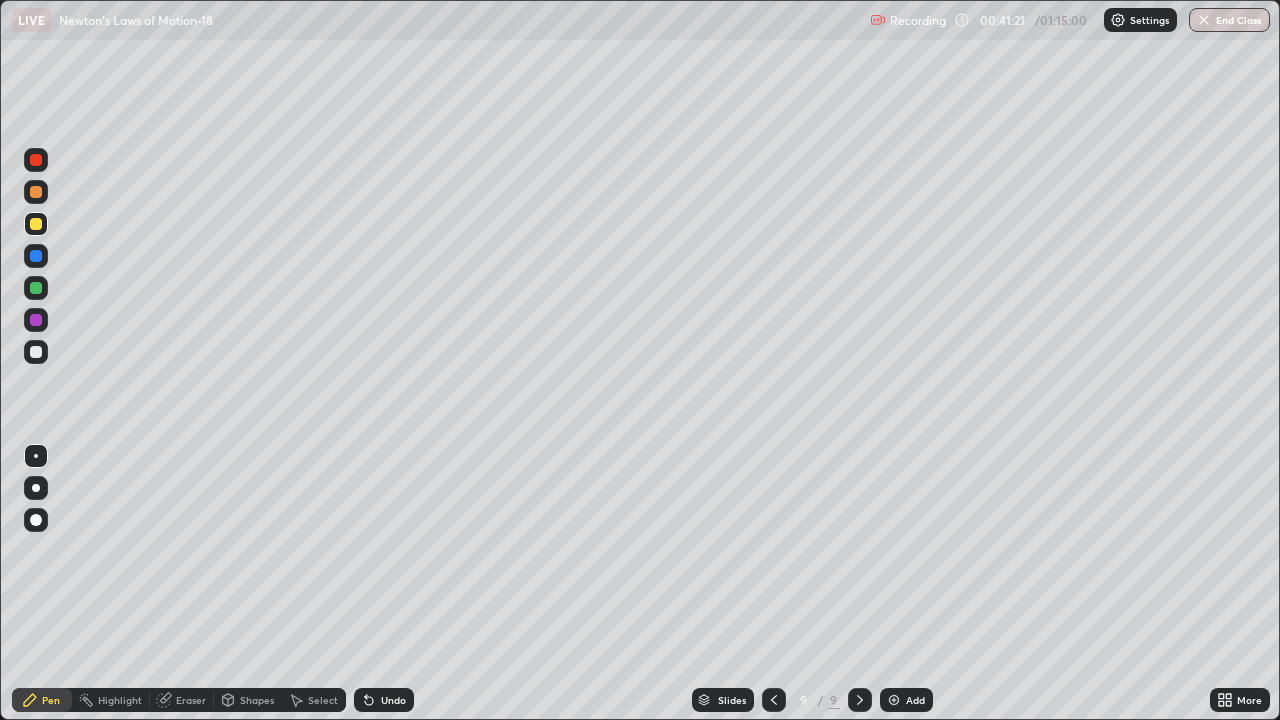 click at bounding box center [36, 352] 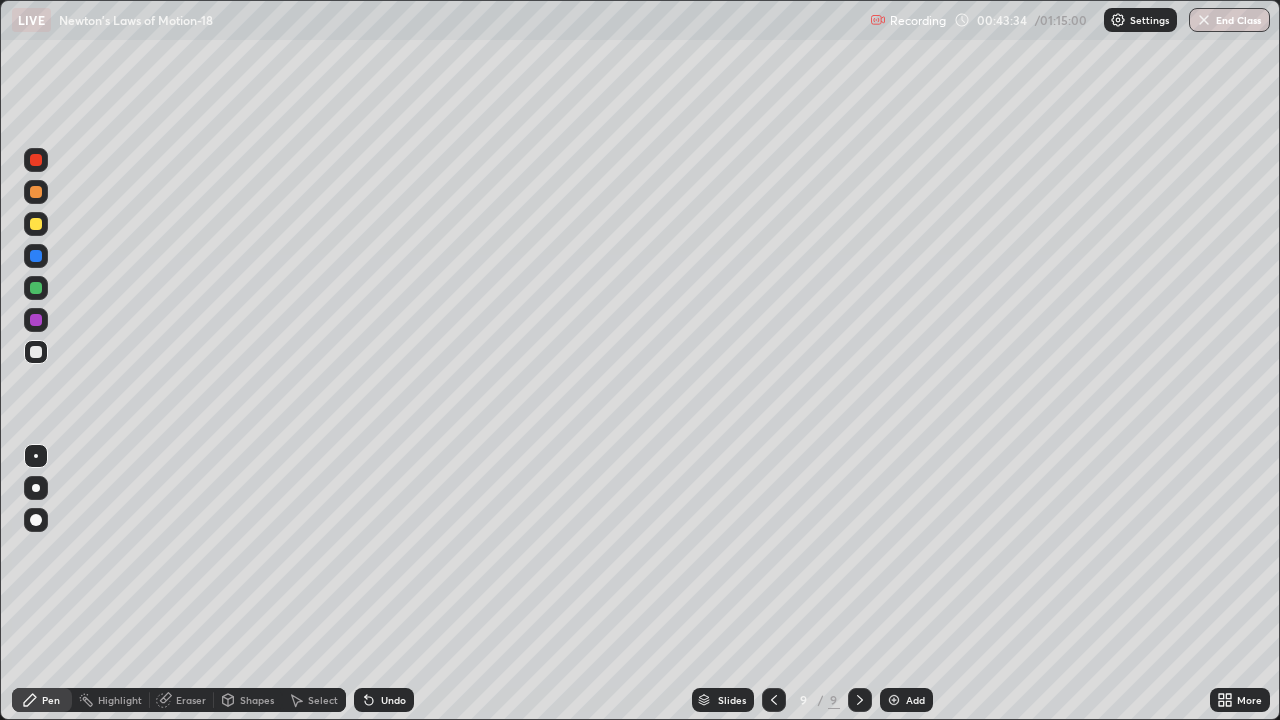 click on "Add" at bounding box center (915, 700) 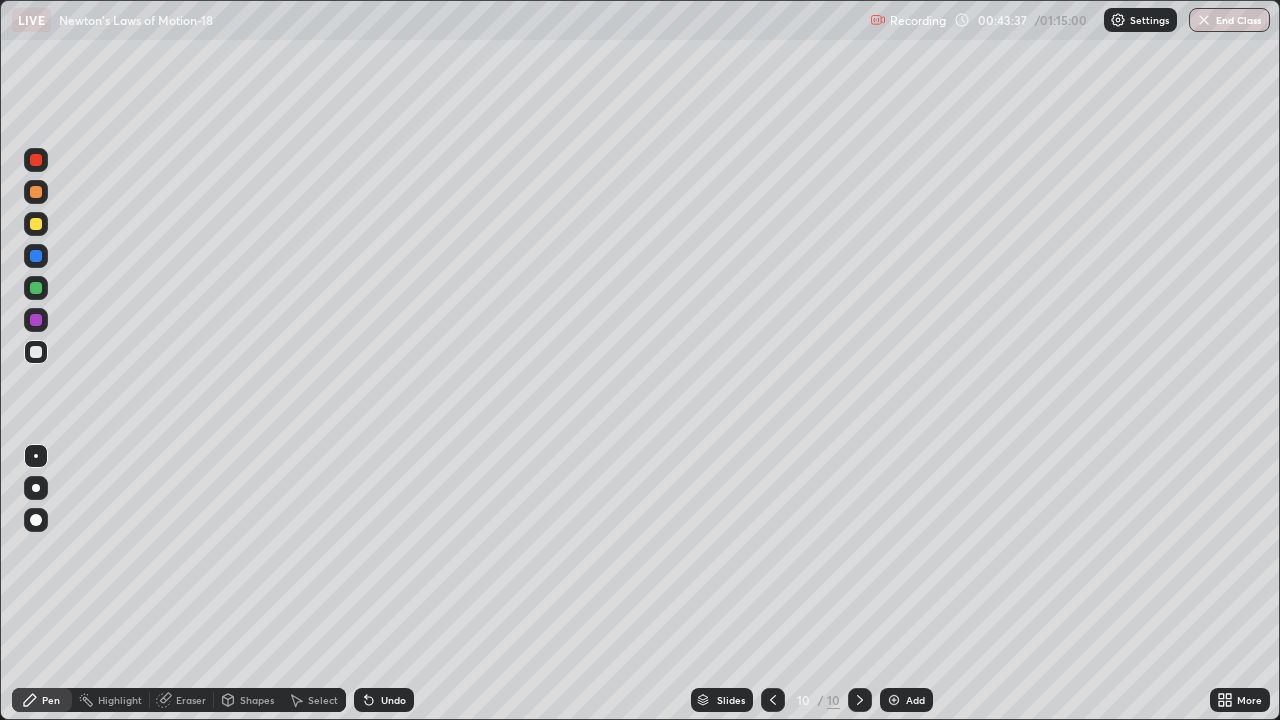 click at bounding box center [36, 224] 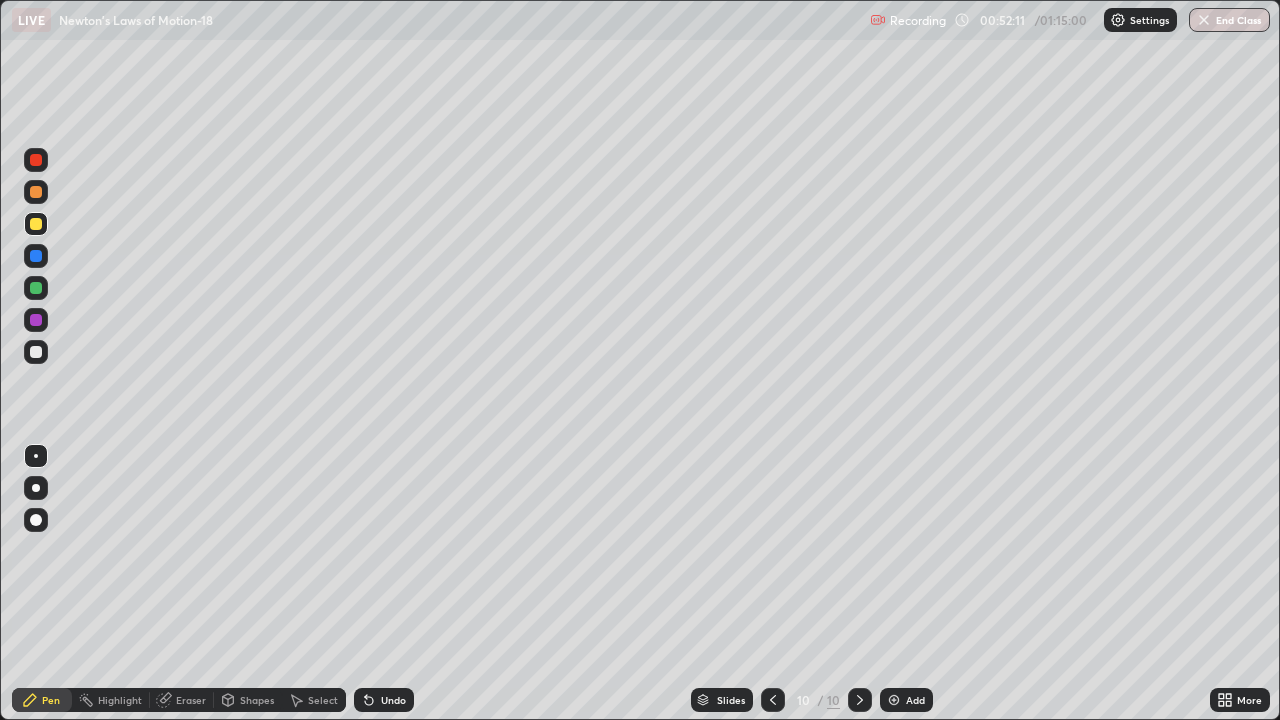 click on "Add" at bounding box center (915, 700) 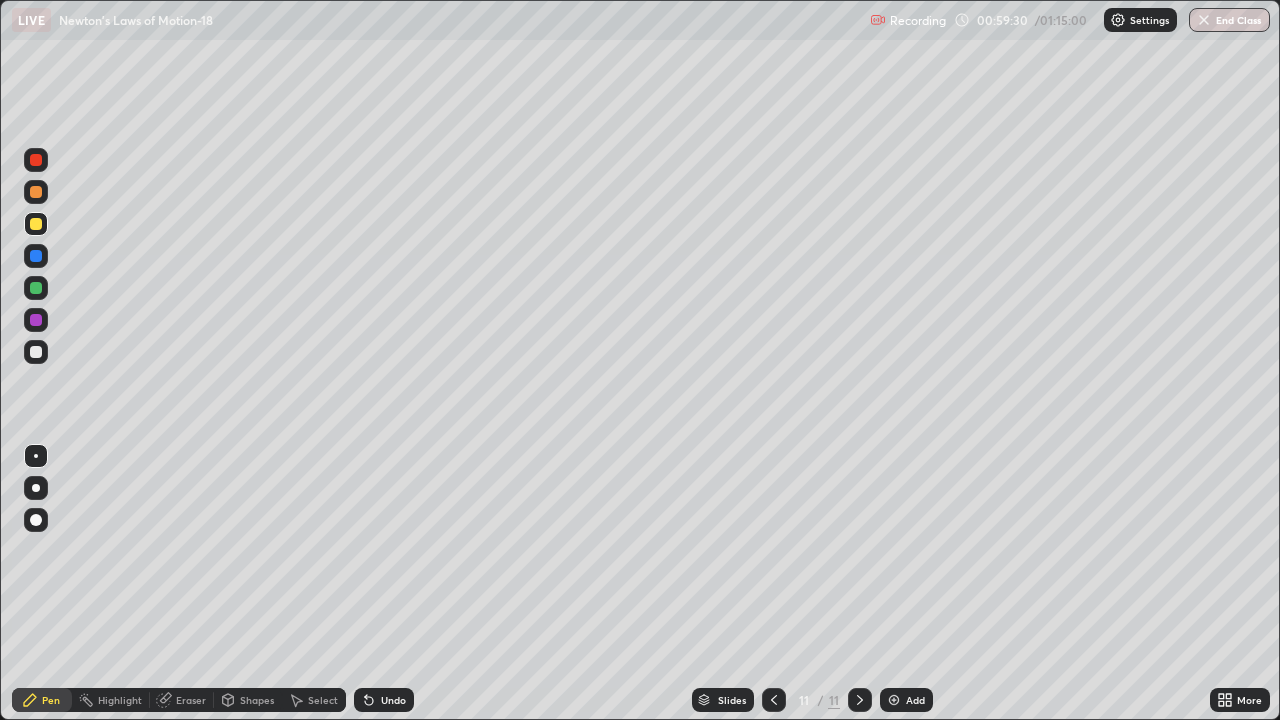 click at bounding box center [894, 700] 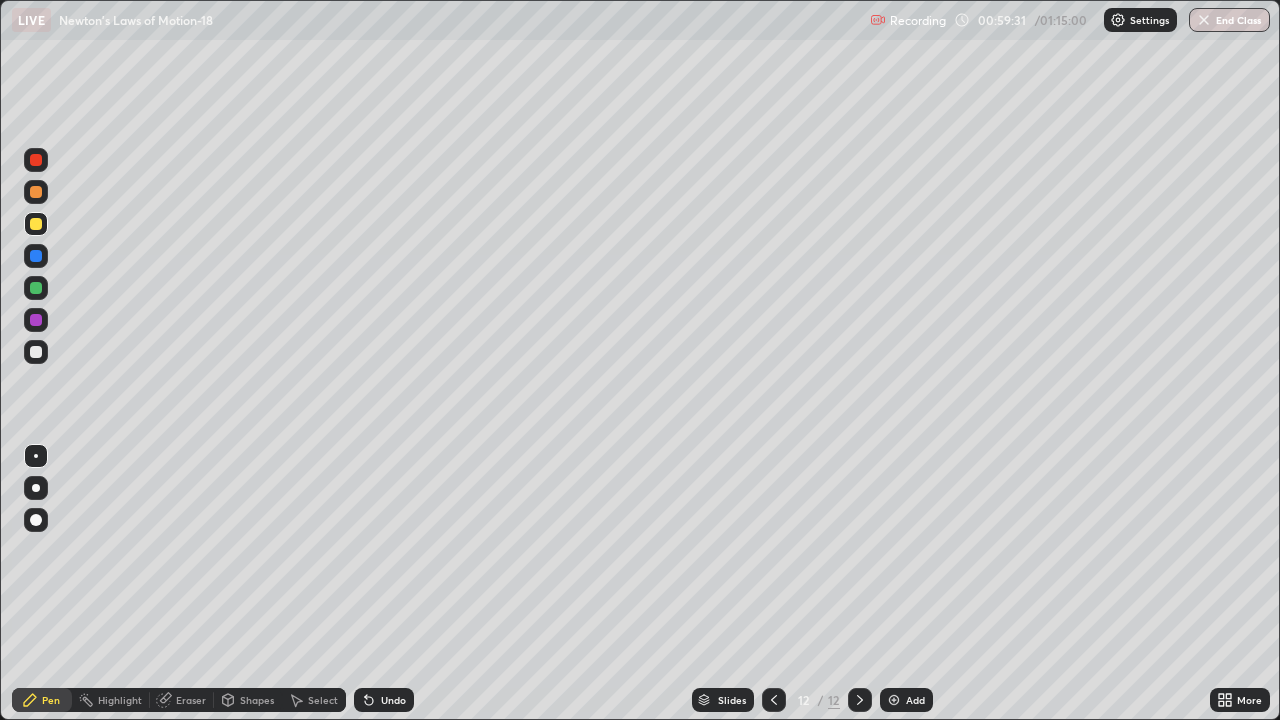 click on "Shapes" at bounding box center (257, 700) 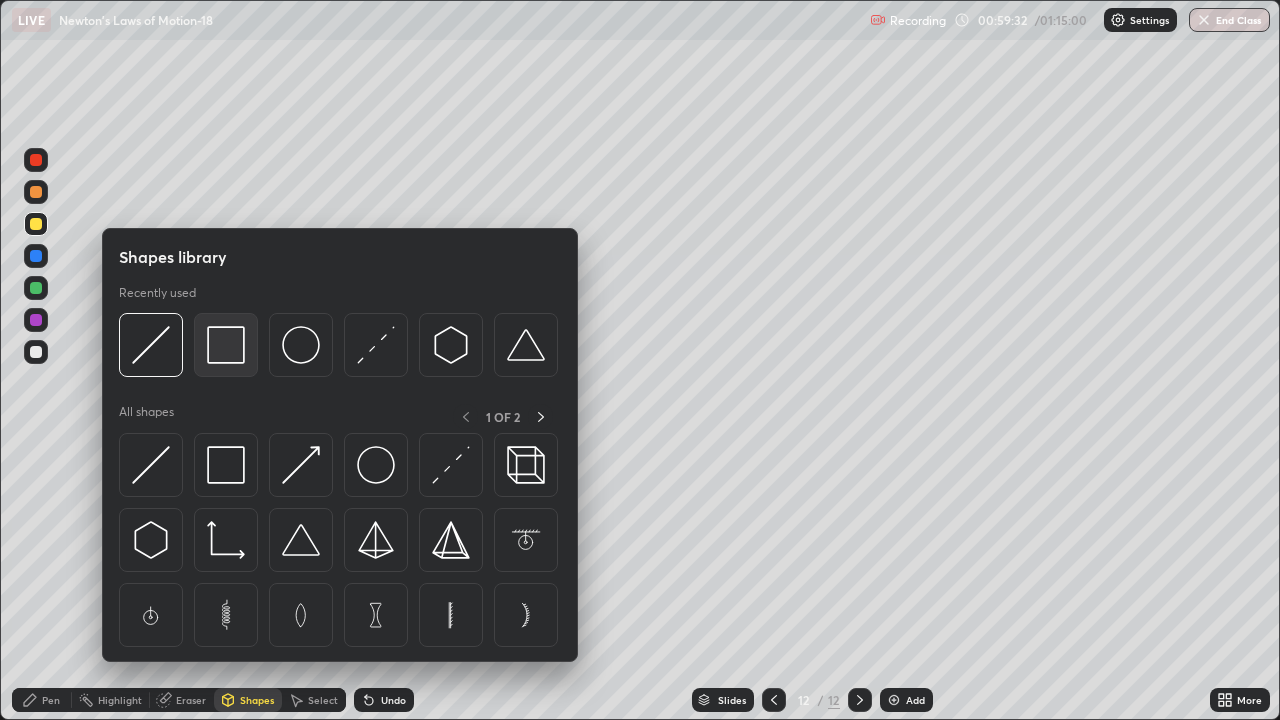 click at bounding box center (226, 345) 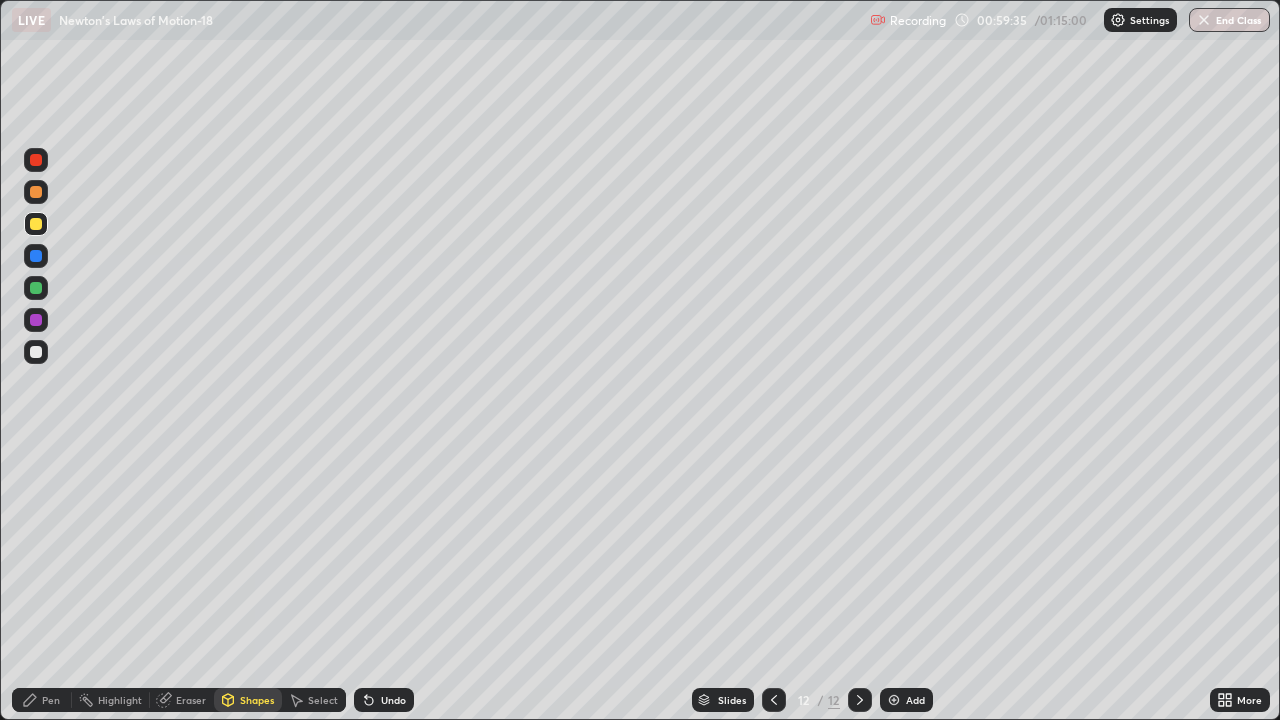 click on "Pen" at bounding box center [42, 700] 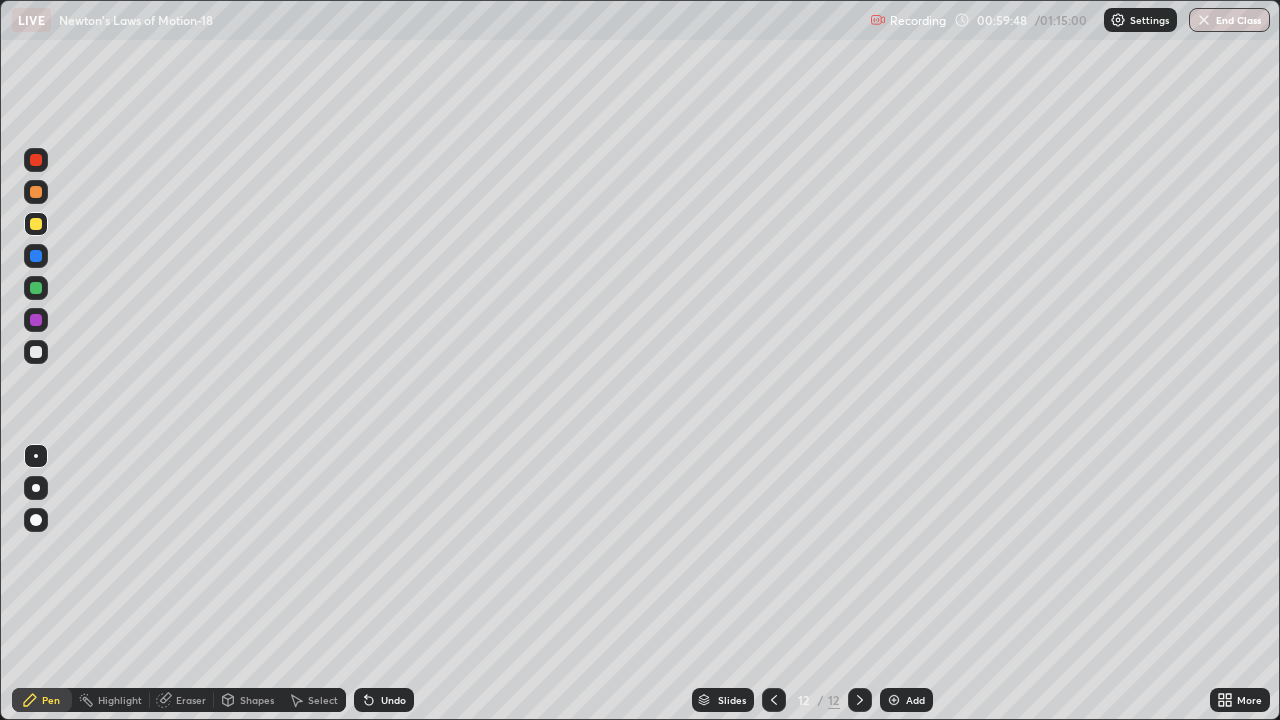 click on "Eraser" at bounding box center (191, 700) 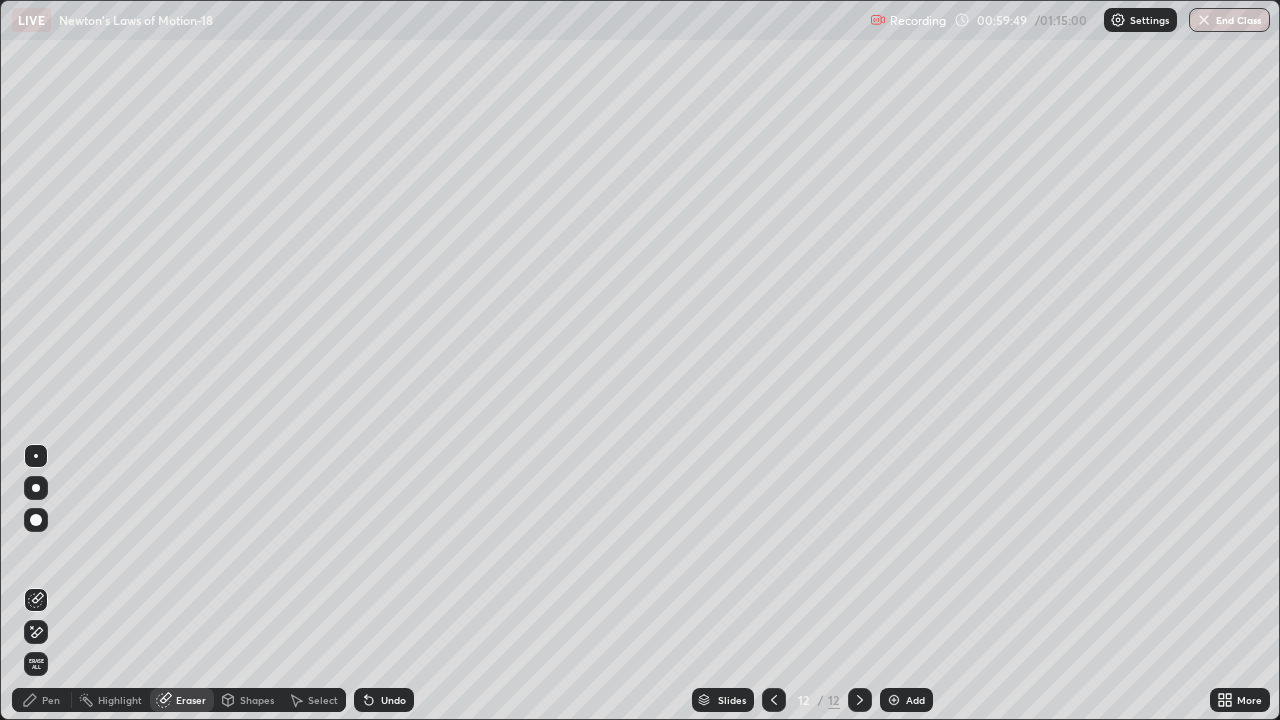 click on "Pen" at bounding box center (51, 700) 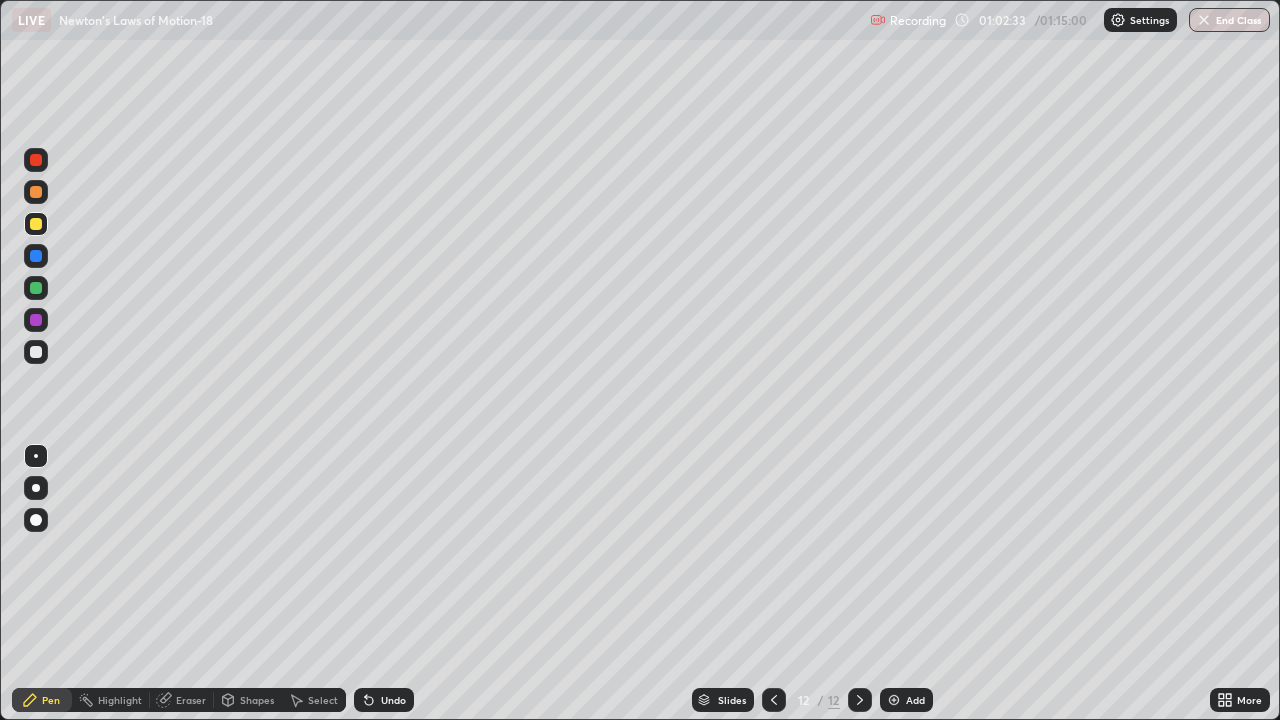 click on "Add" at bounding box center (906, 700) 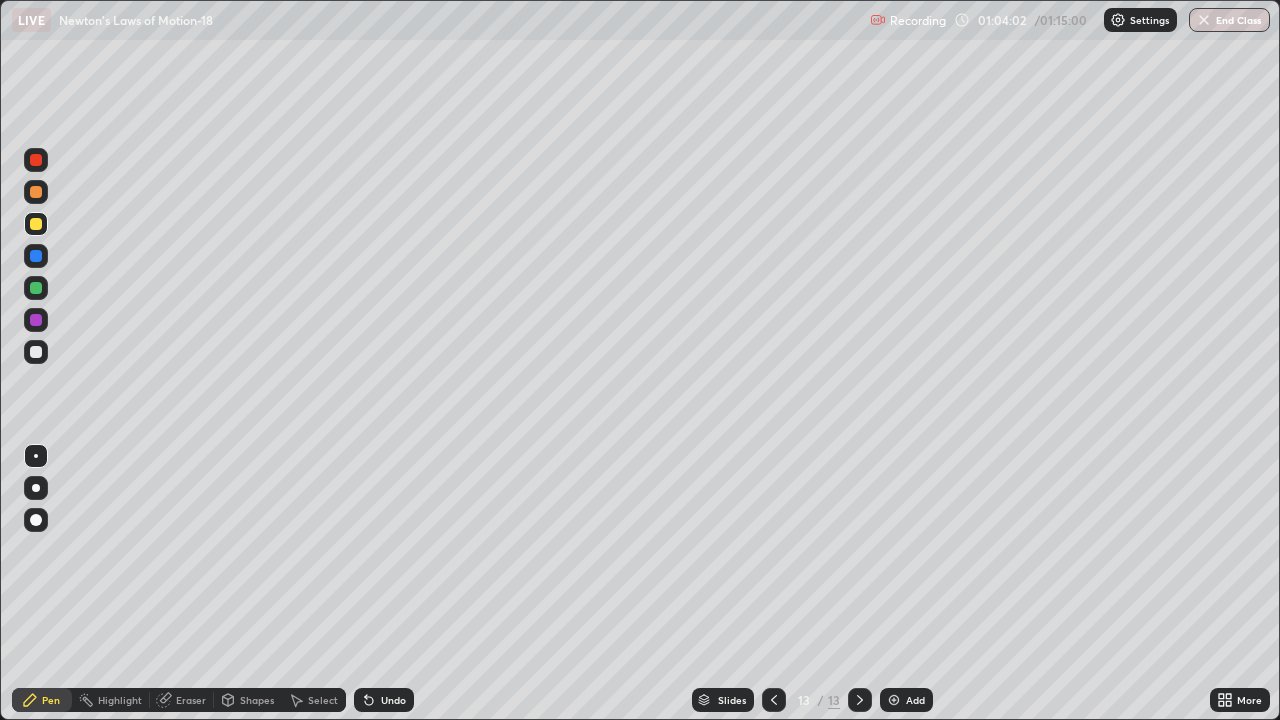 click on "Eraser" at bounding box center [182, 700] 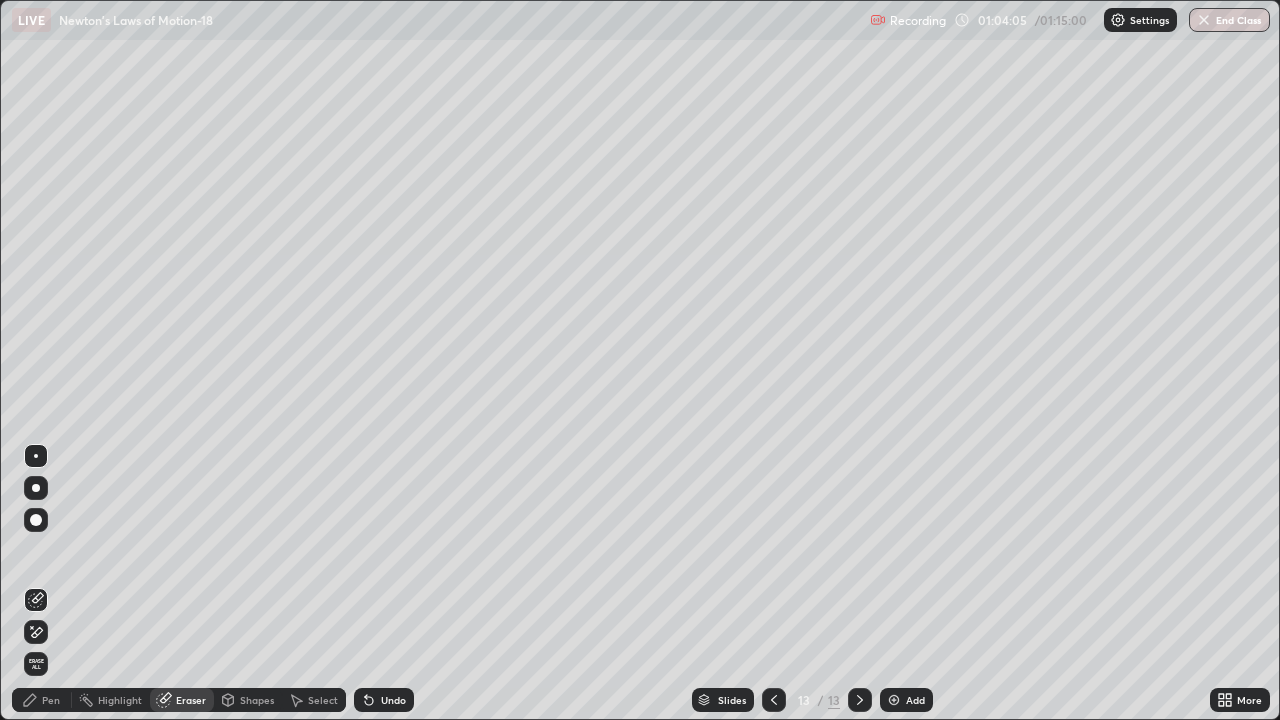 click on "Pen" at bounding box center [42, 700] 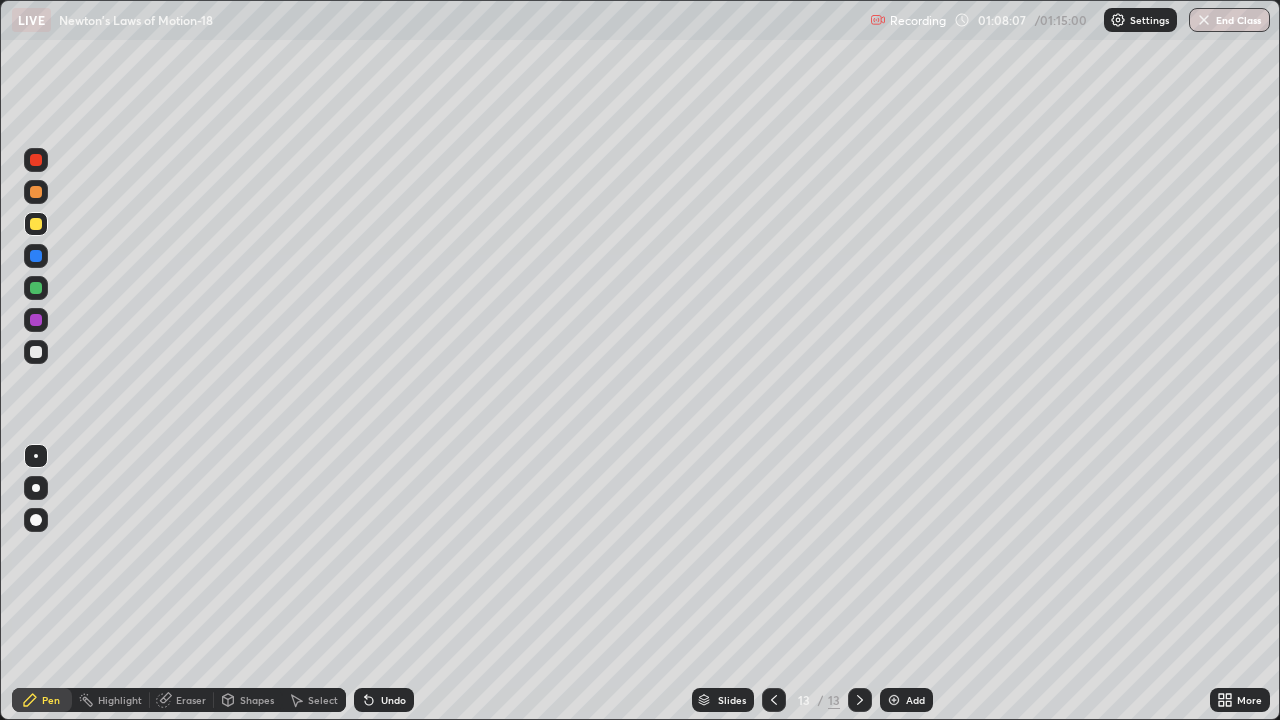 click at bounding box center [894, 700] 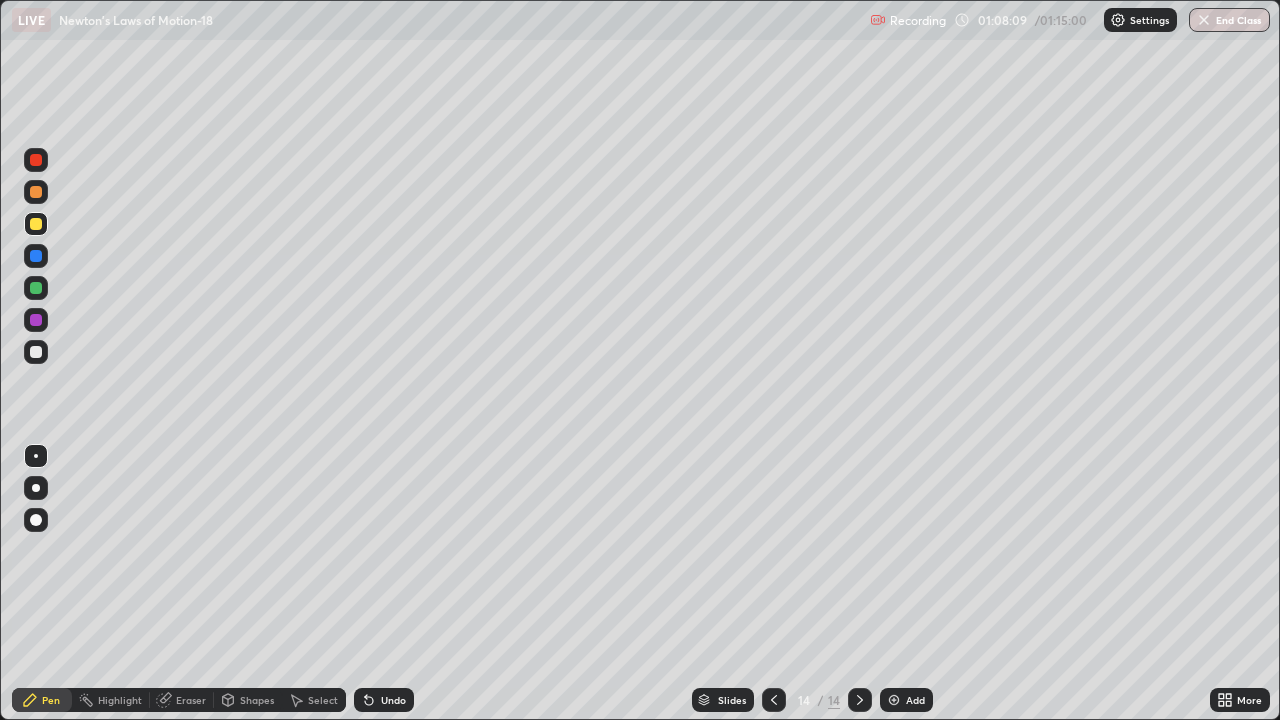 click on "Shapes" at bounding box center [257, 700] 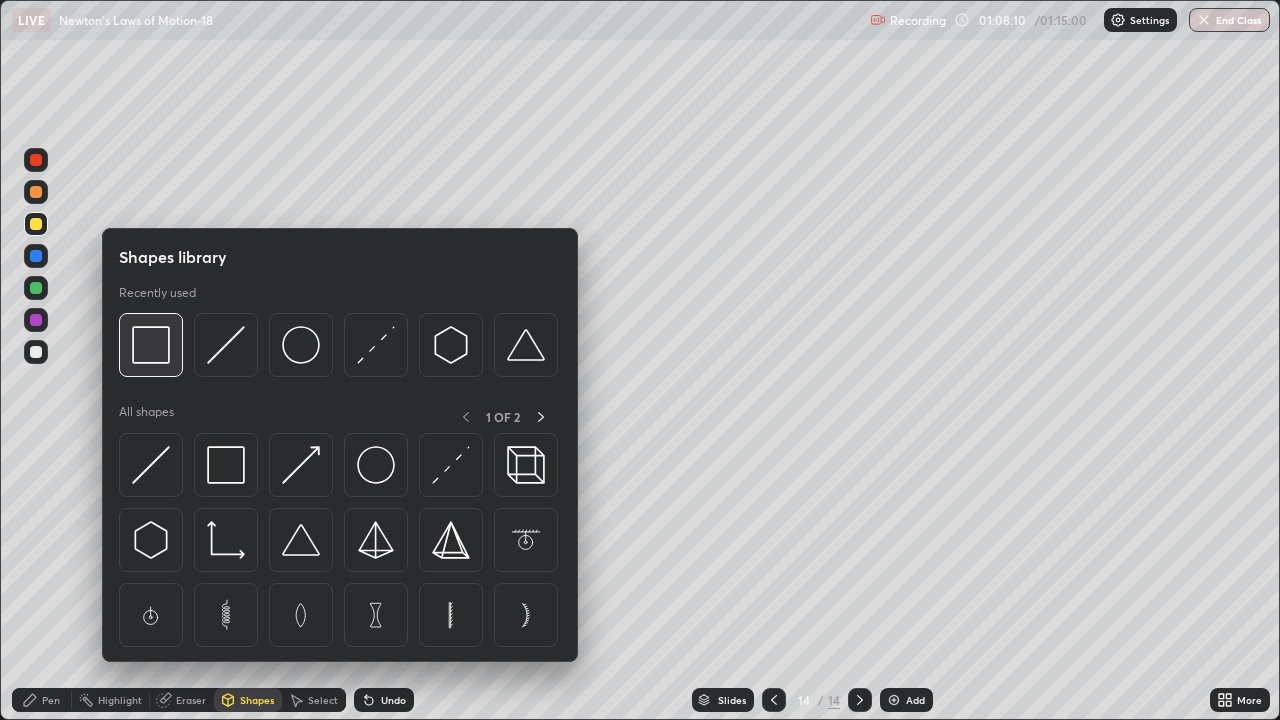 click at bounding box center [151, 345] 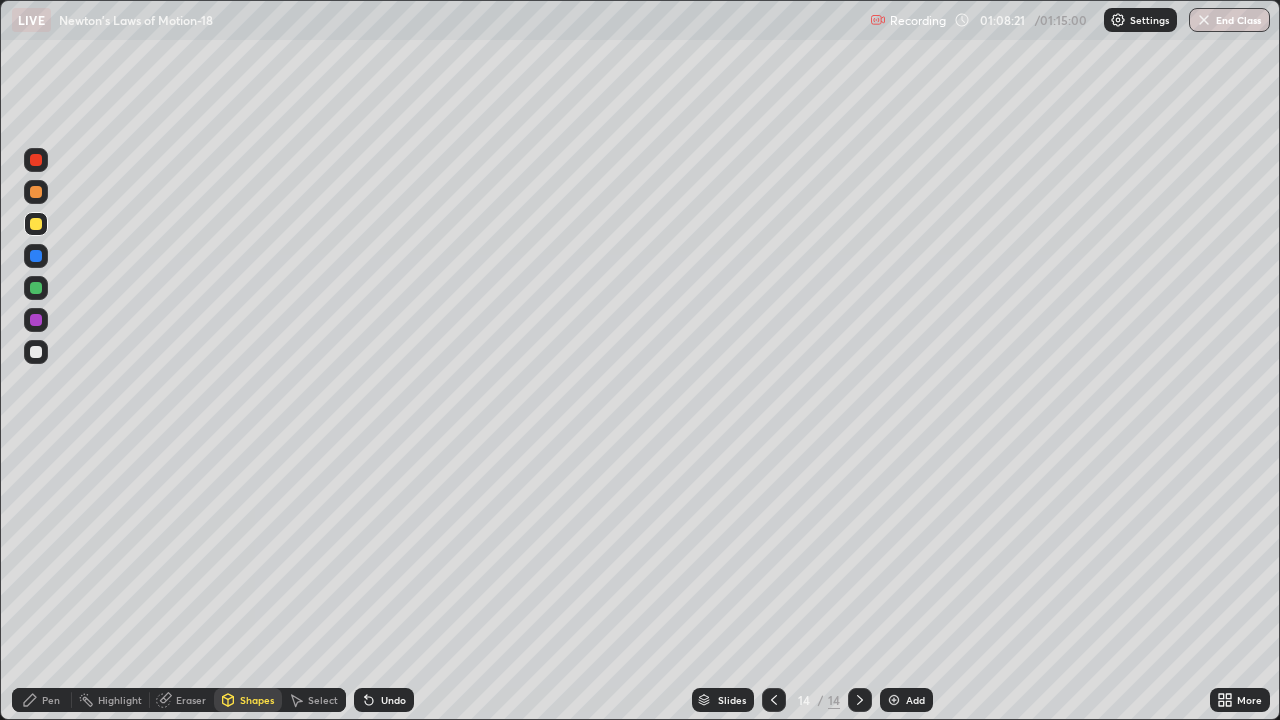 click on "Pen" at bounding box center [51, 700] 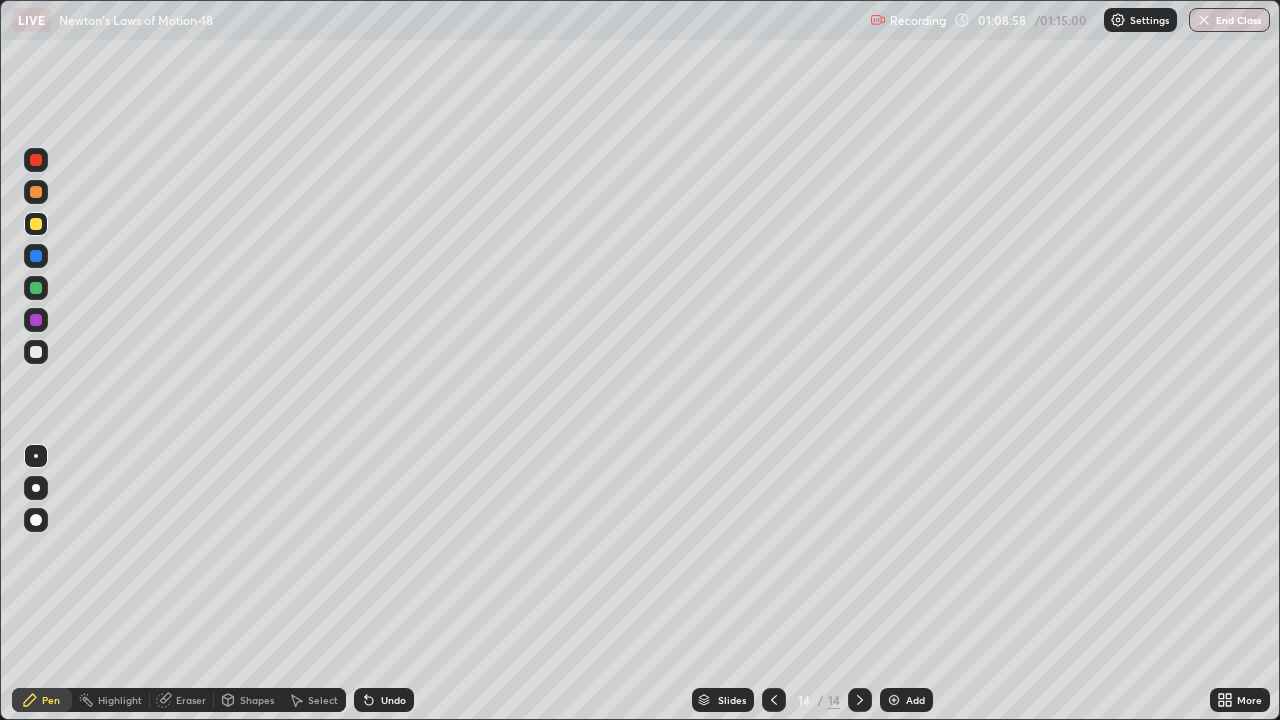 click at bounding box center (36, 352) 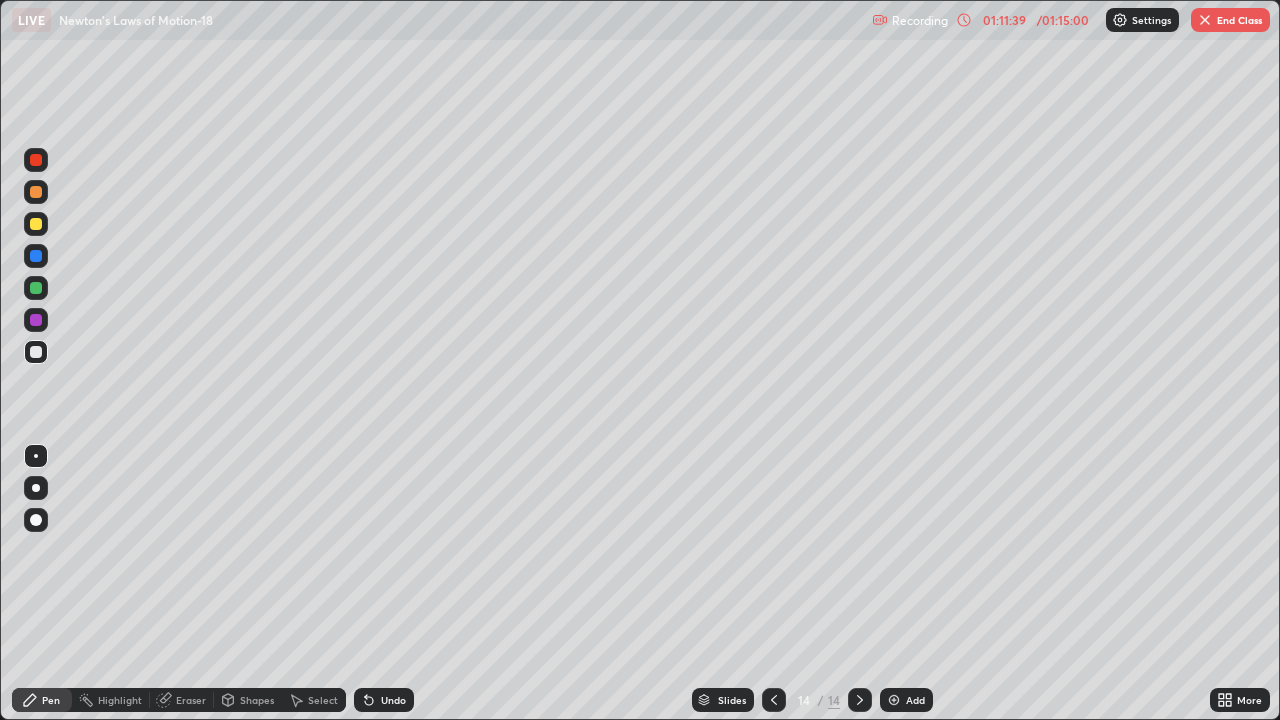 click on "End Class" at bounding box center (1230, 20) 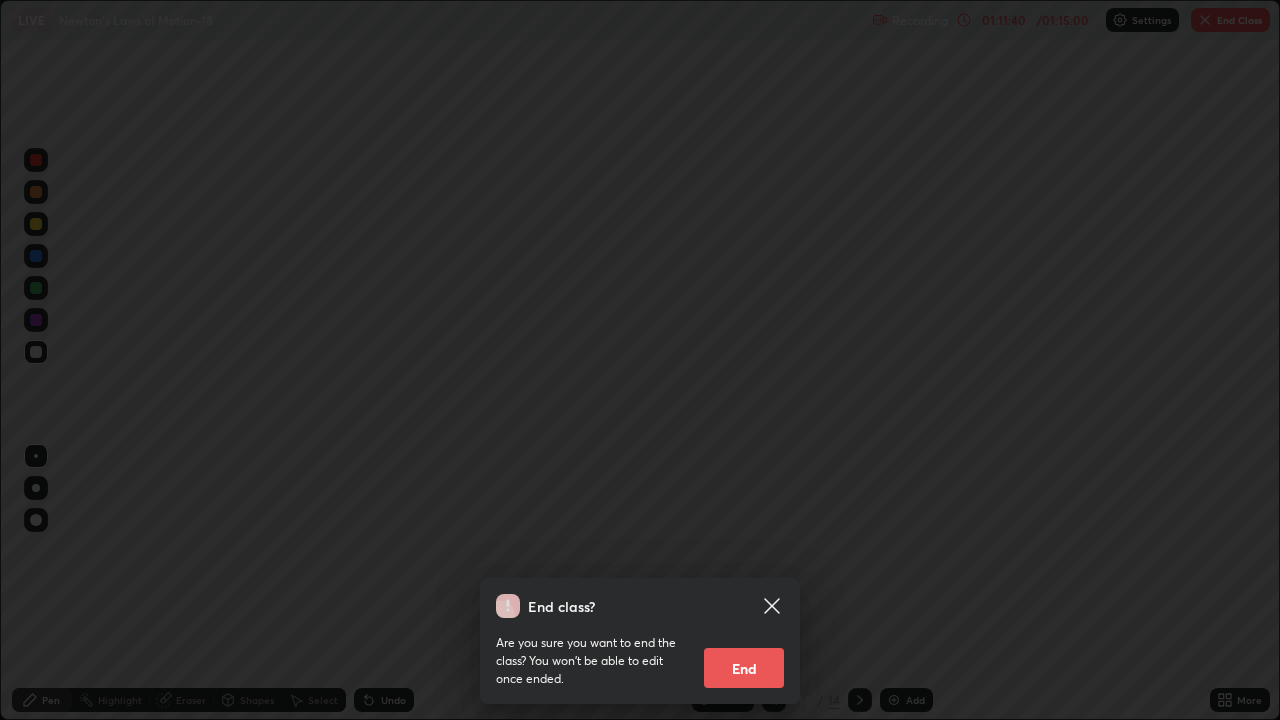 click on "End" at bounding box center (744, 668) 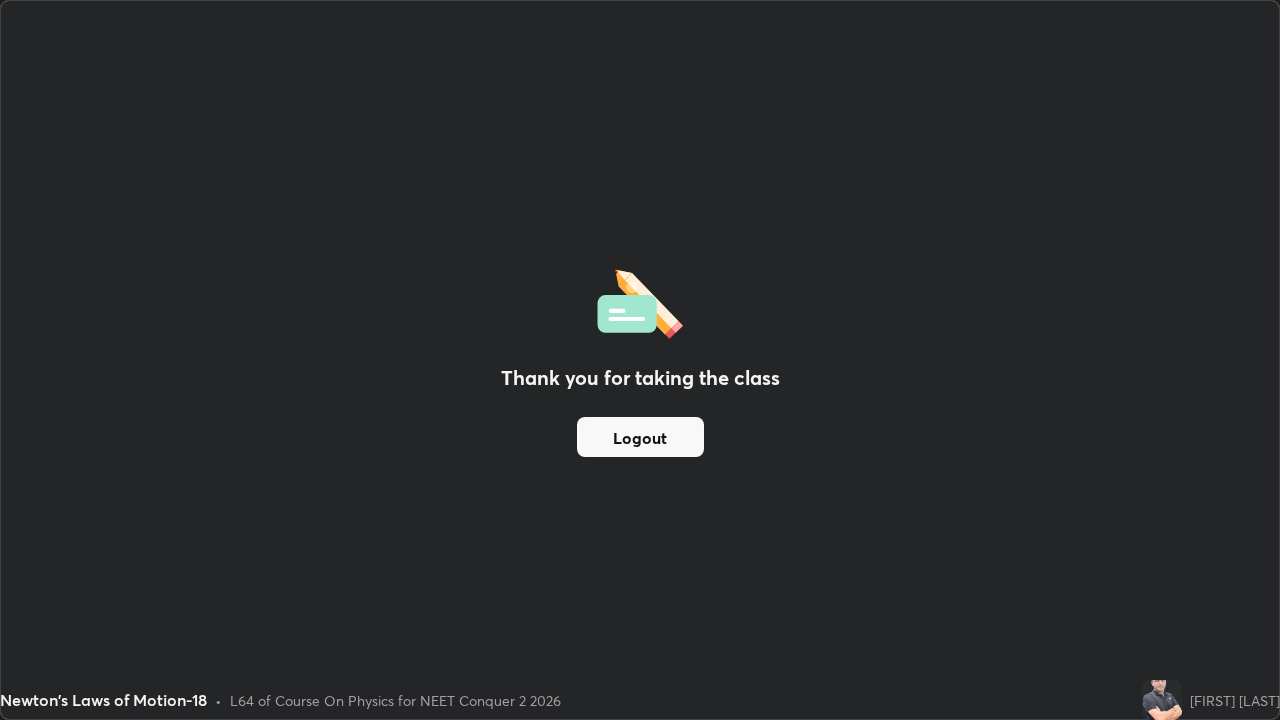 click on "Logout" at bounding box center [640, 437] 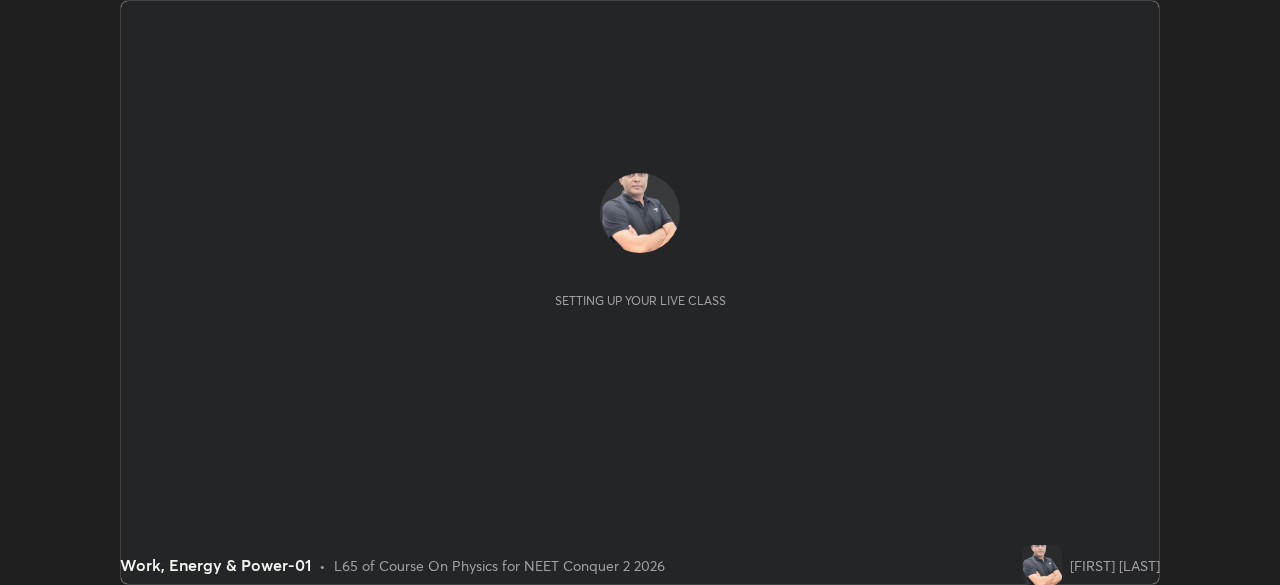 scroll, scrollTop: 0, scrollLeft: 0, axis: both 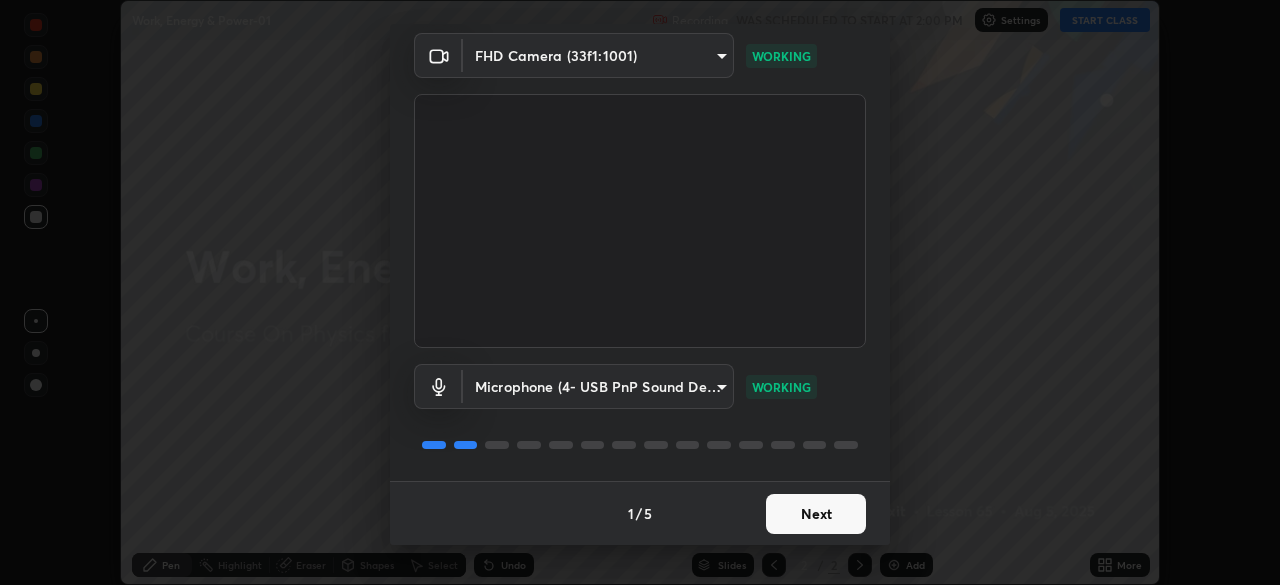 click on "Next" at bounding box center [816, 514] 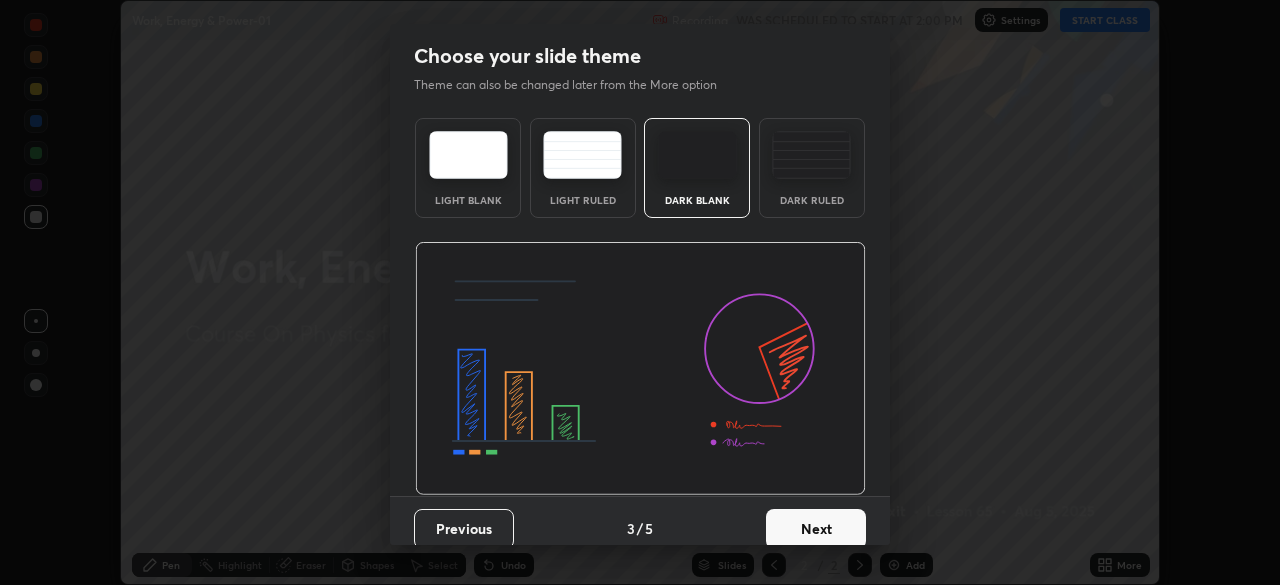 click on "Next" at bounding box center (816, 529) 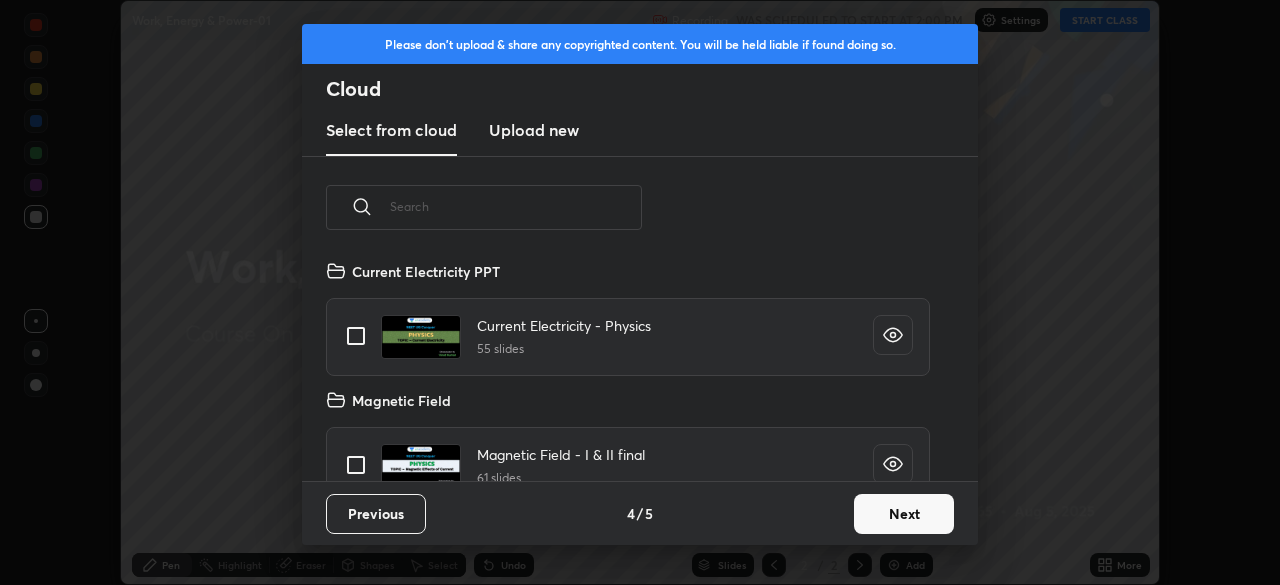 scroll, scrollTop: 7, scrollLeft: 11, axis: both 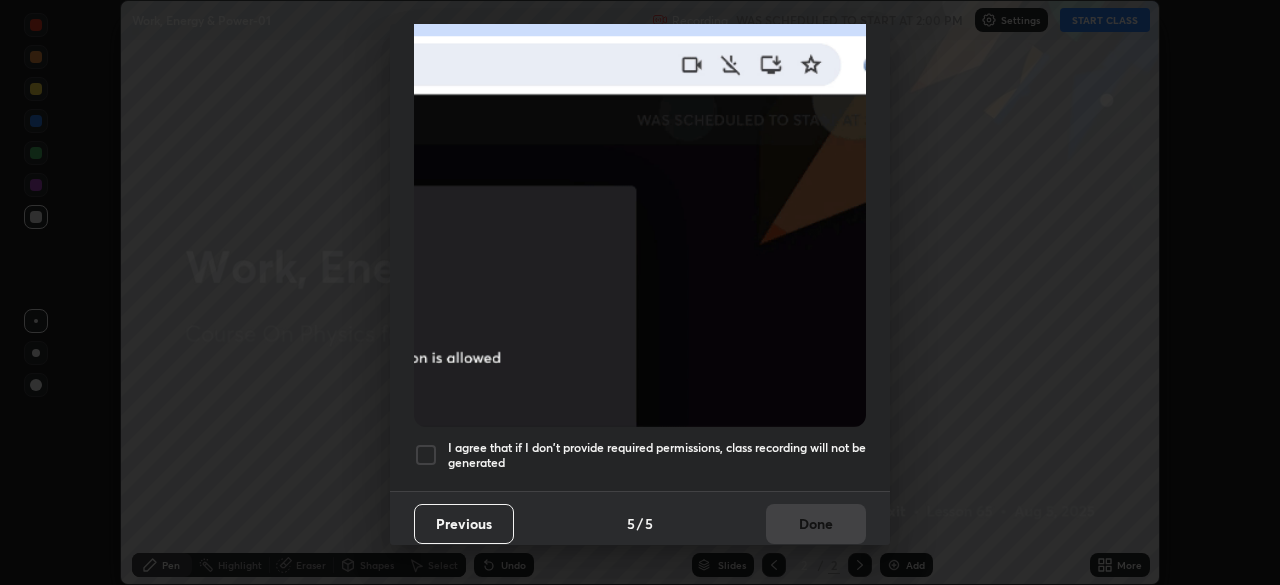 click on "I agree that if I don't provide required permissions, class recording will not be generated" at bounding box center (657, 455) 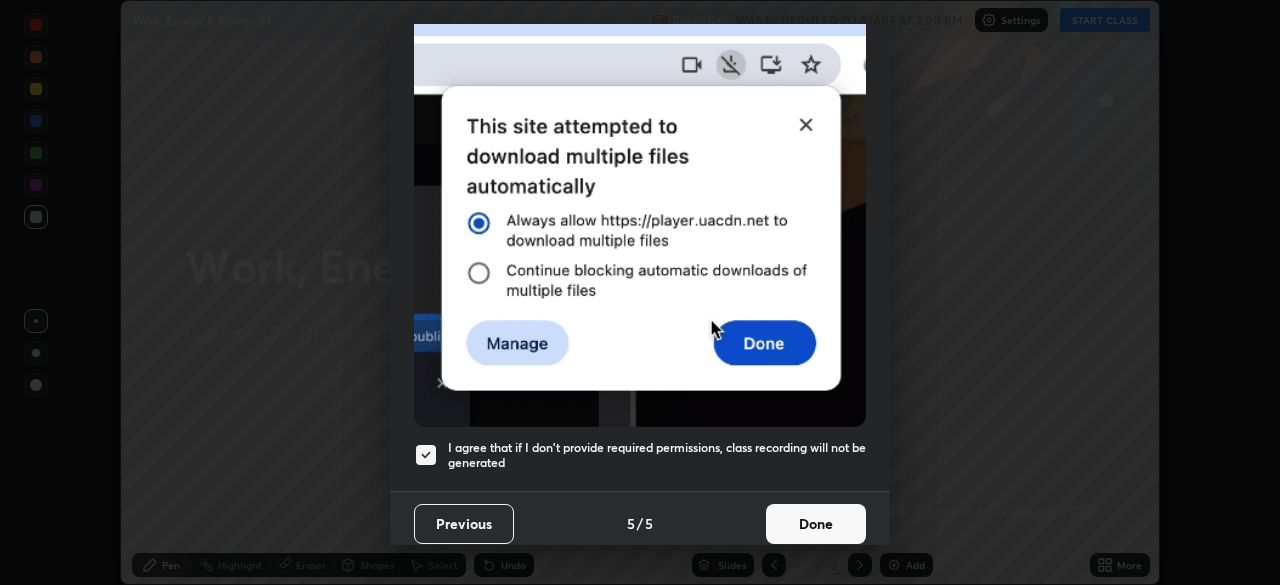 click on "Done" at bounding box center [816, 524] 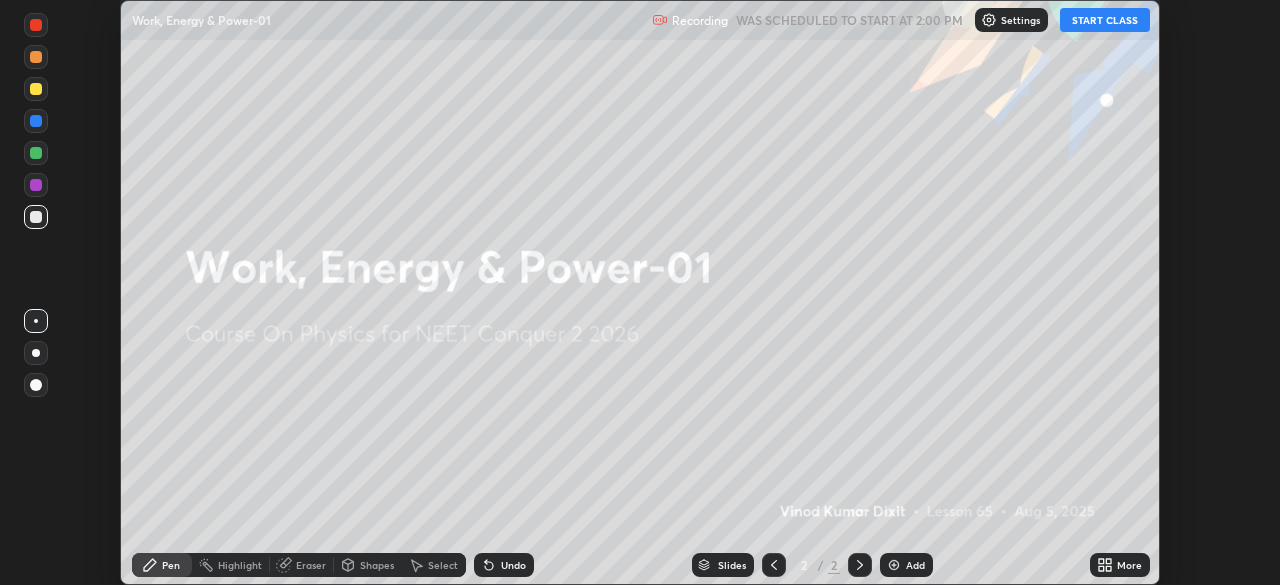 click on "START CLASS" at bounding box center (1105, 20) 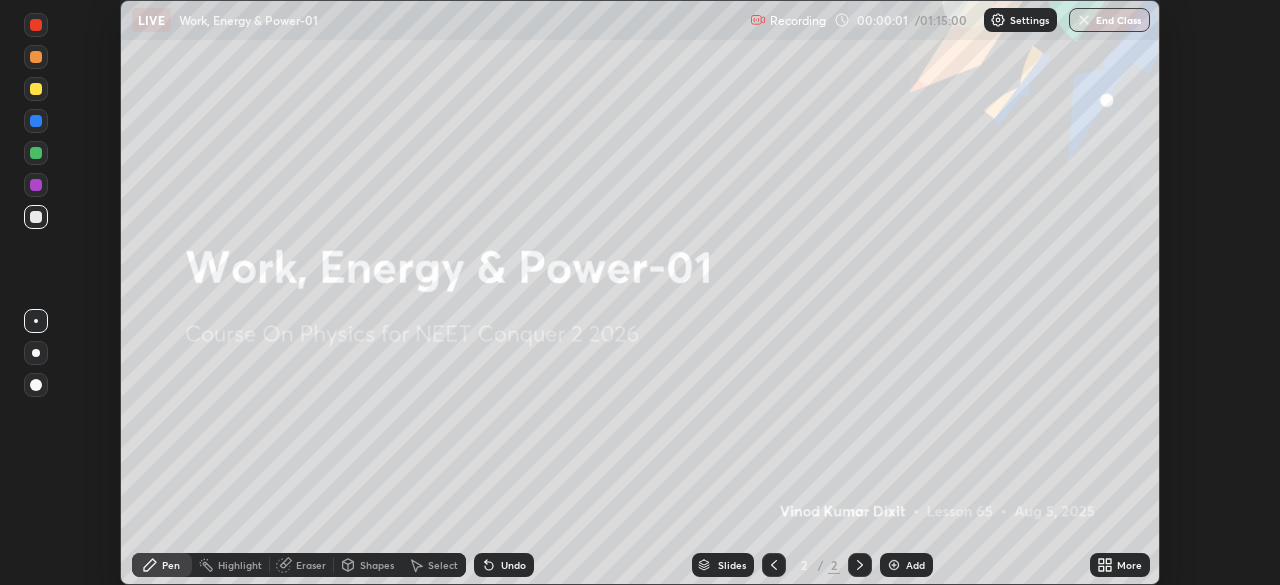 click 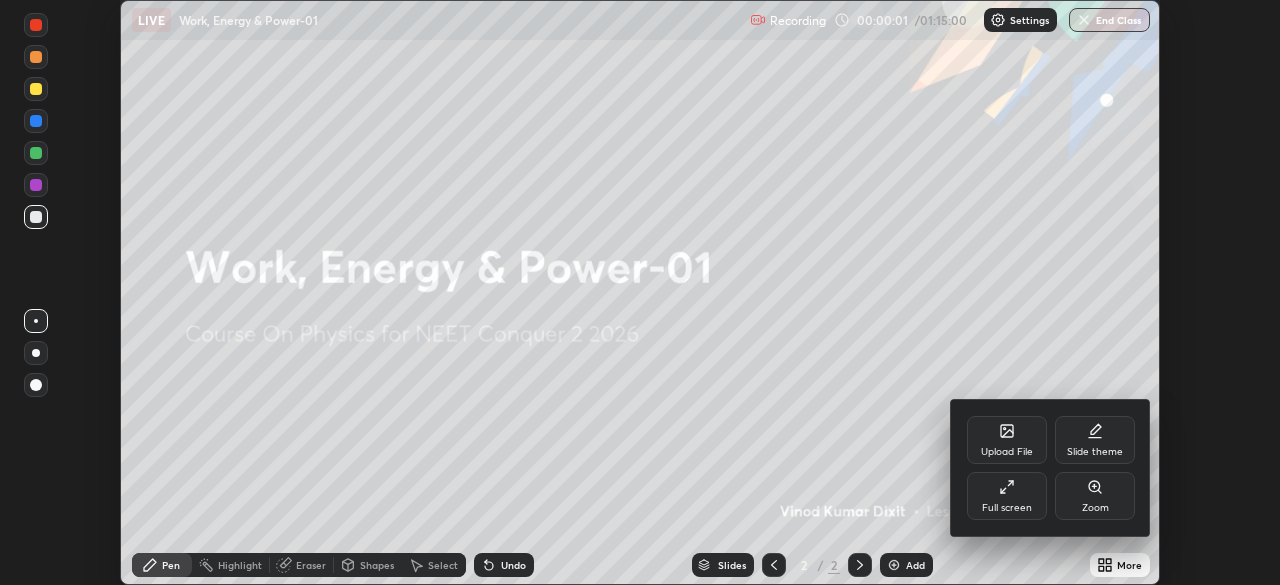 click on "Full screen" at bounding box center (1007, 496) 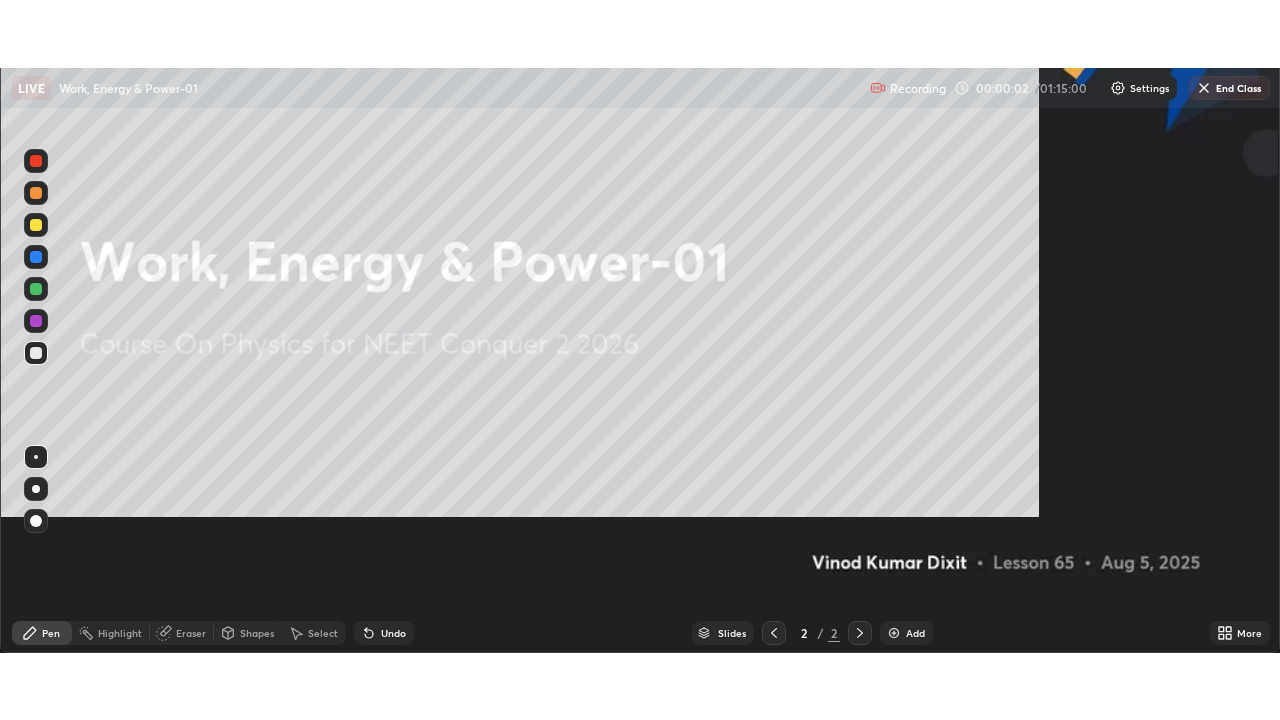 scroll, scrollTop: 99280, scrollLeft: 98720, axis: both 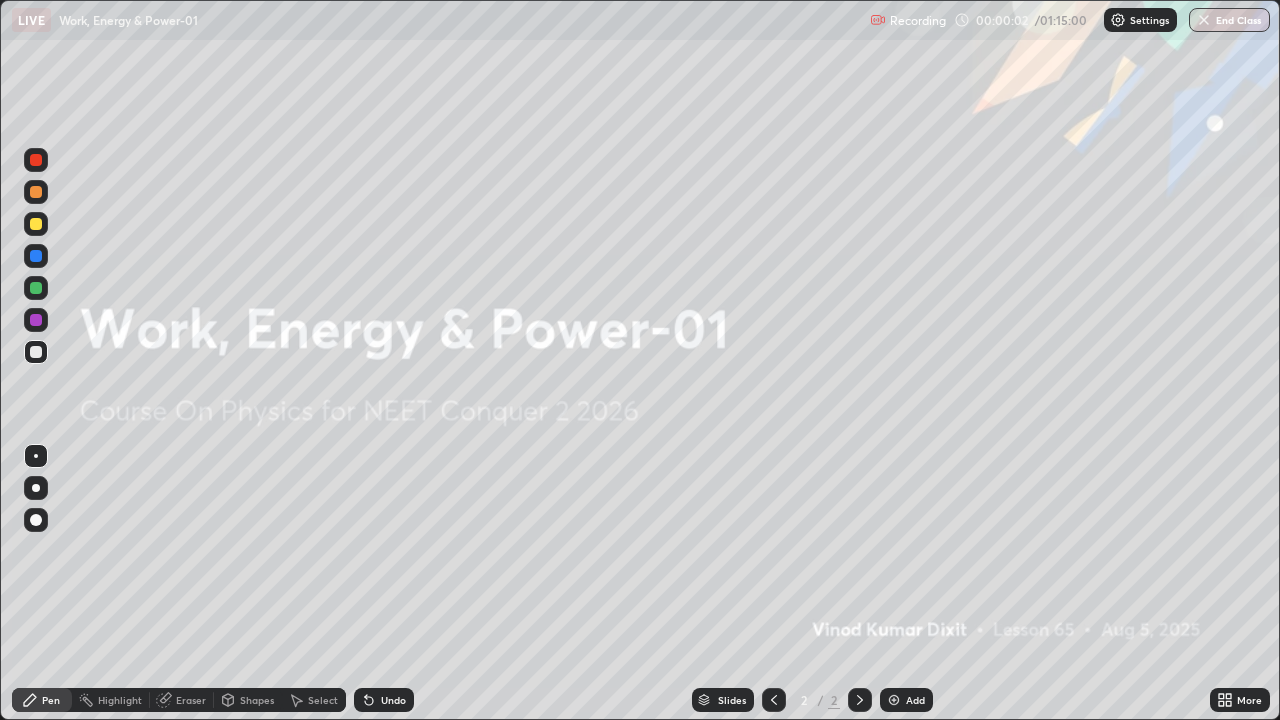 click on "Add" at bounding box center (915, 700) 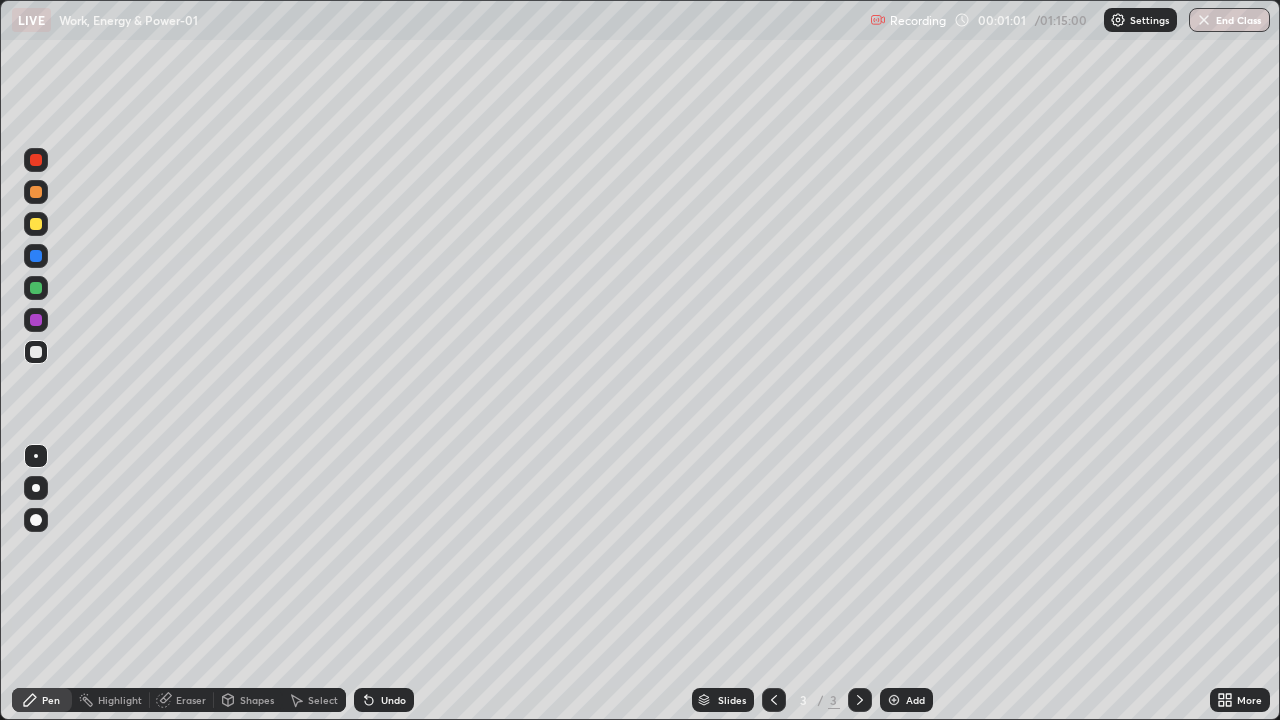 click at bounding box center [36, 224] 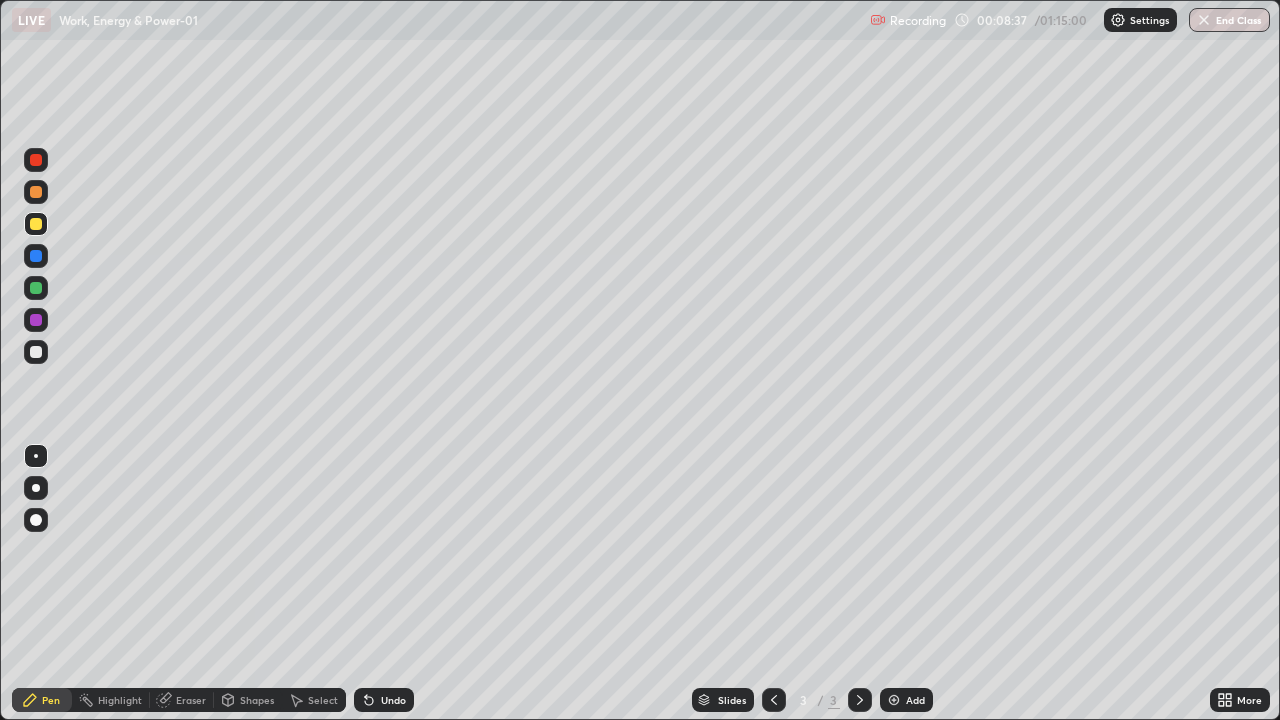 click at bounding box center (36, 288) 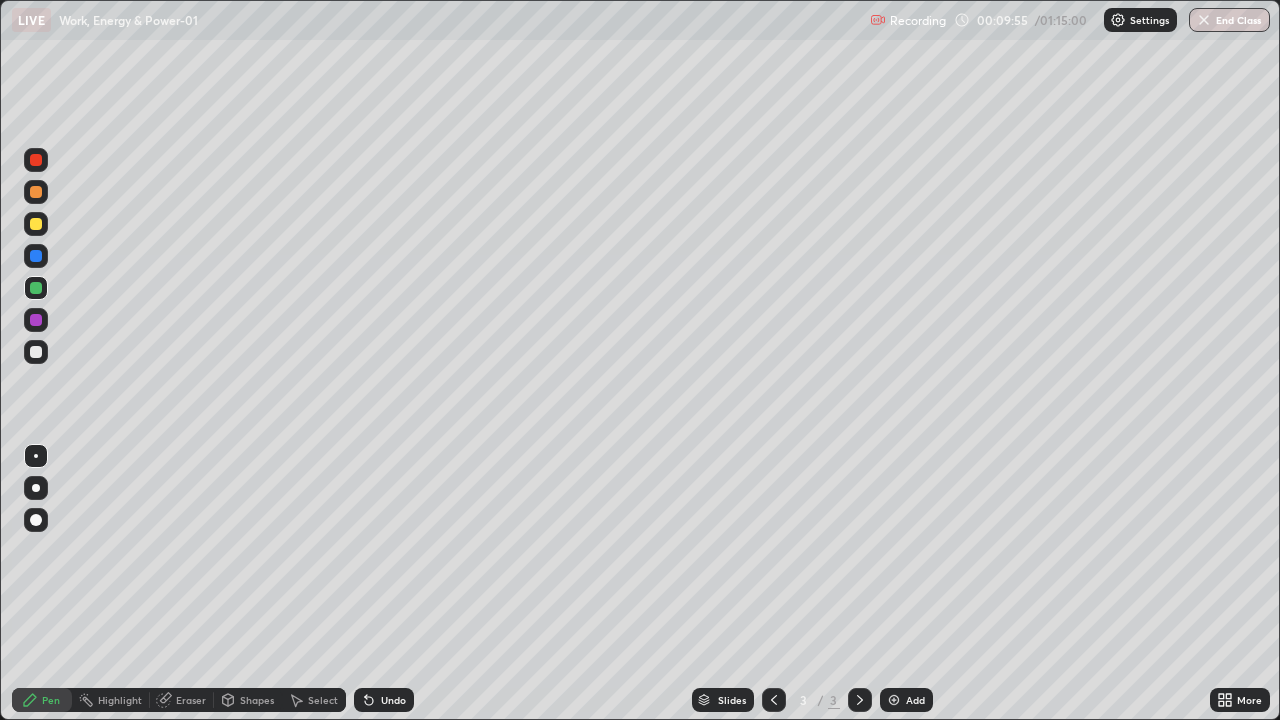 click at bounding box center (36, 224) 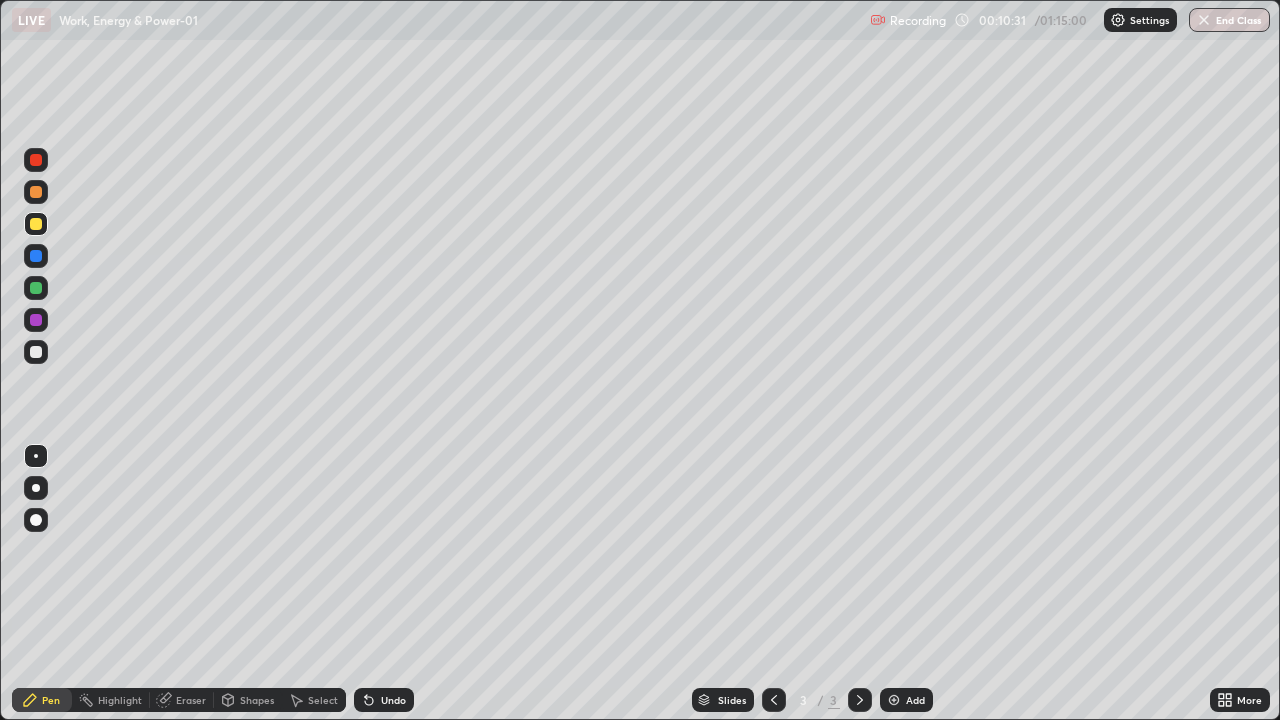 click at bounding box center [36, 288] 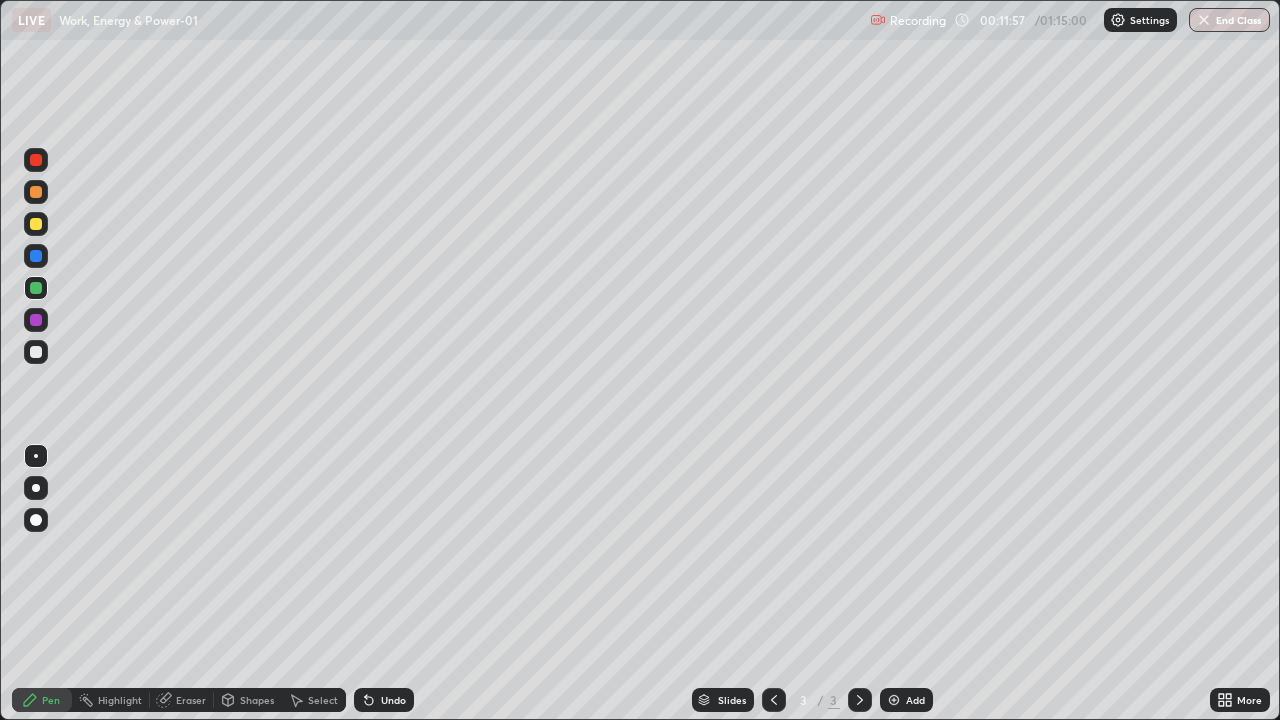 click at bounding box center [36, 224] 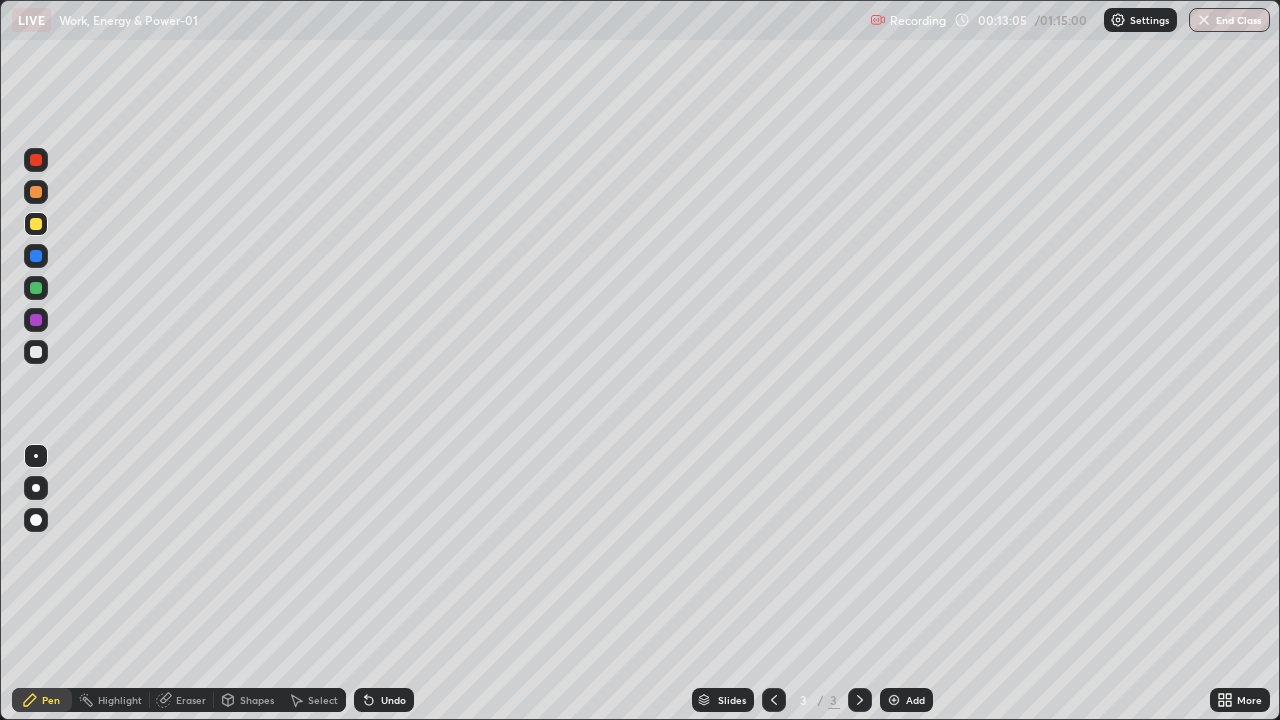 click at bounding box center (36, 352) 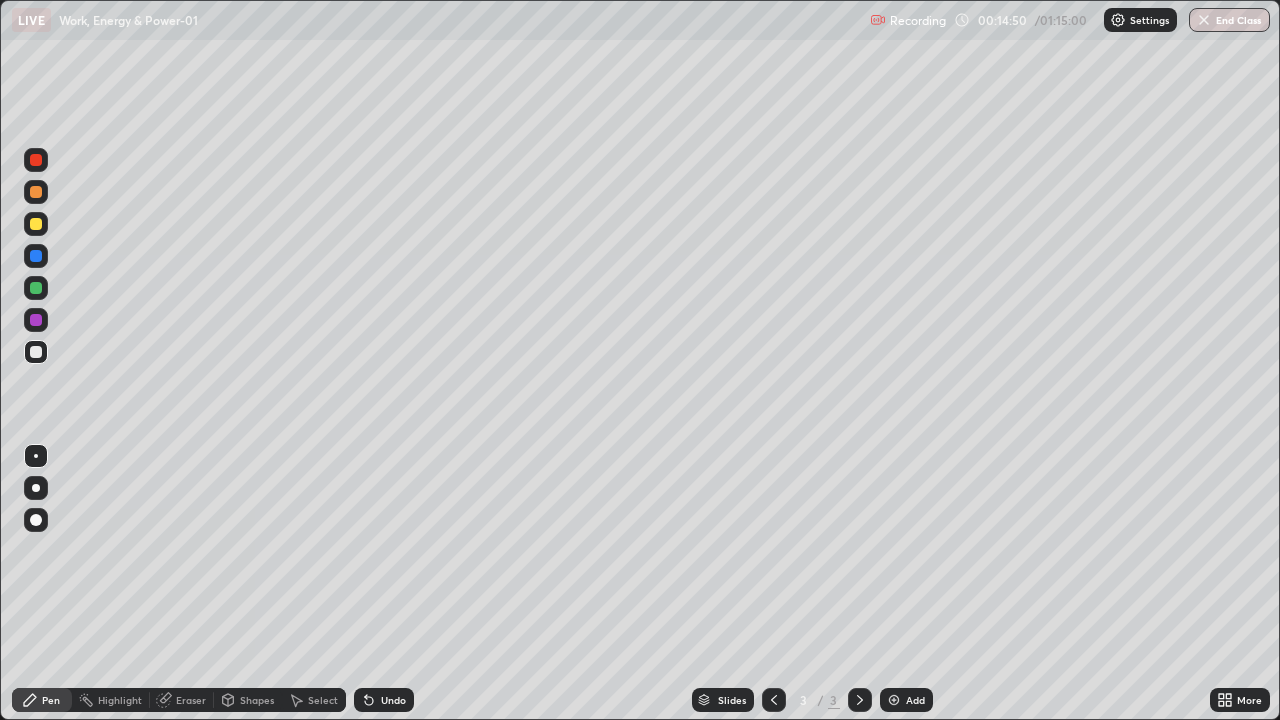 click at bounding box center [36, 224] 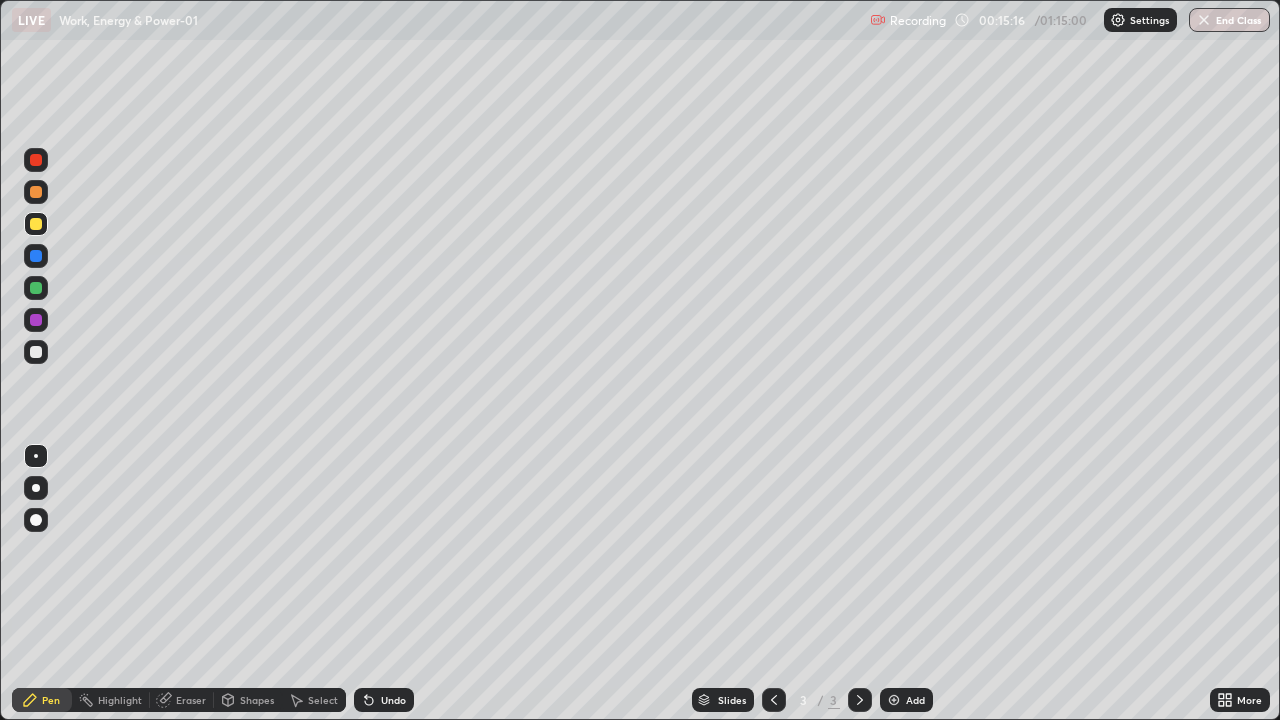 click on "Add" at bounding box center [915, 700] 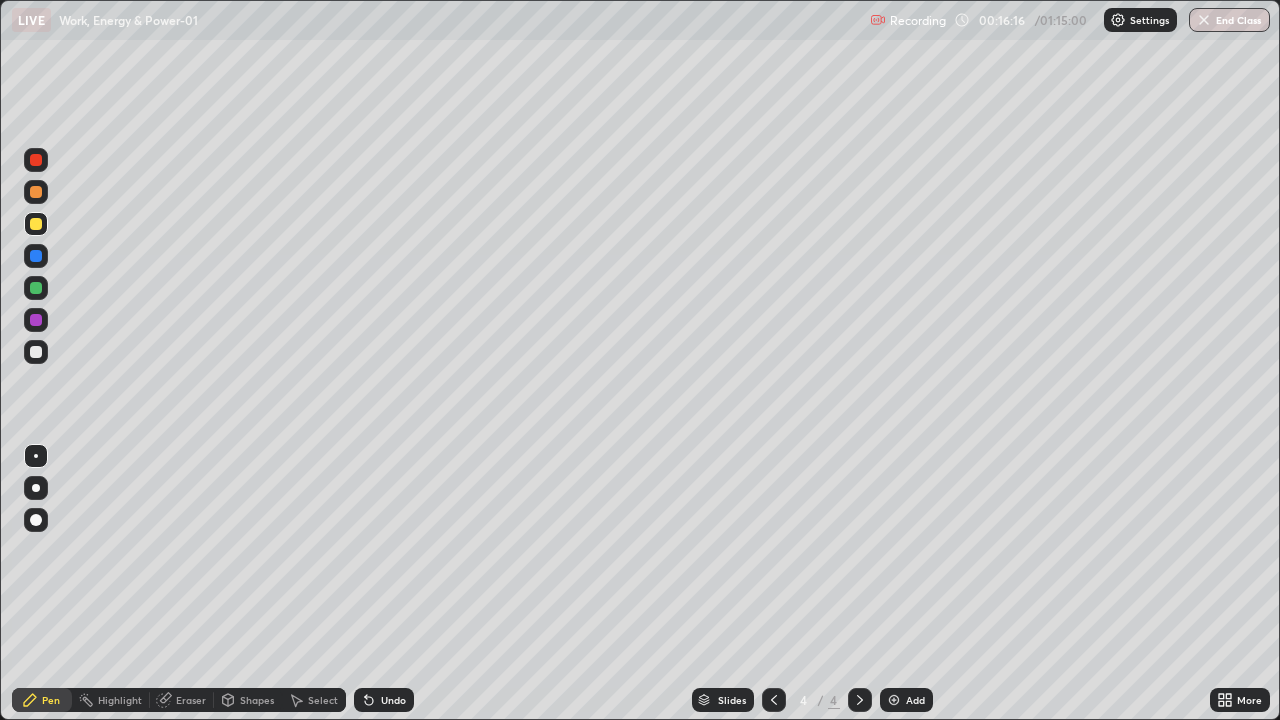 click at bounding box center [36, 352] 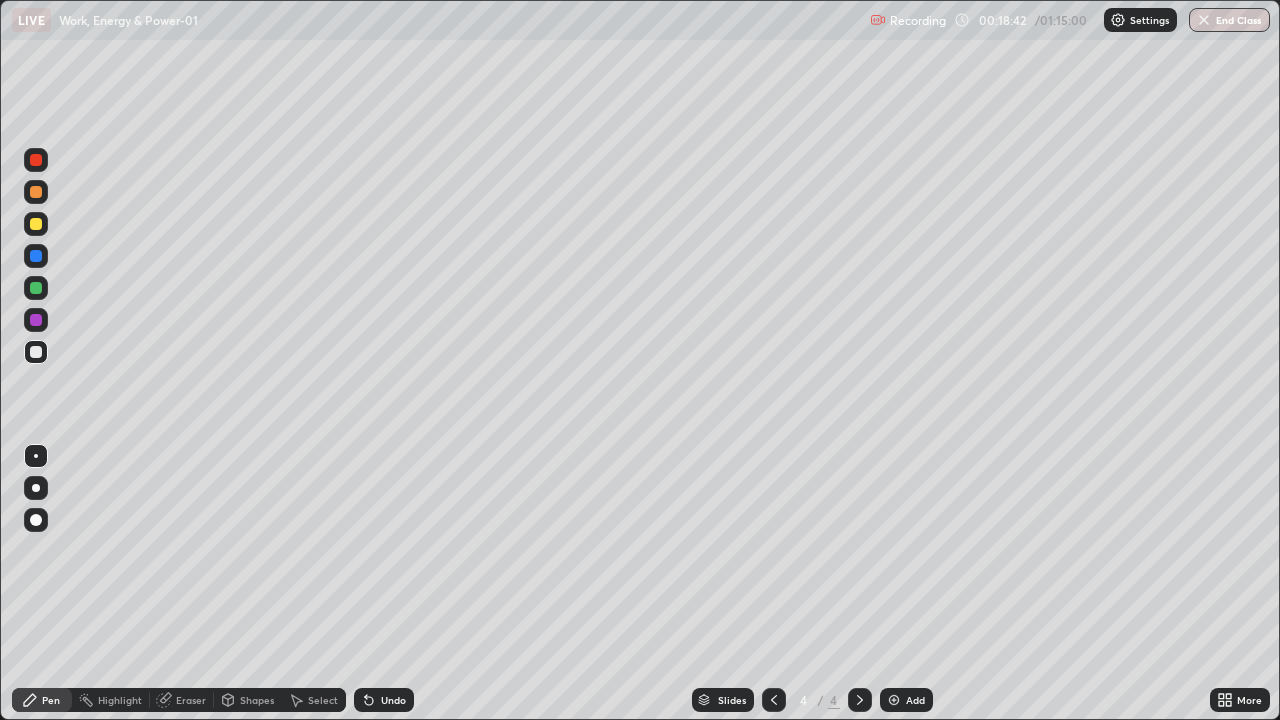 click on "Add" at bounding box center [915, 700] 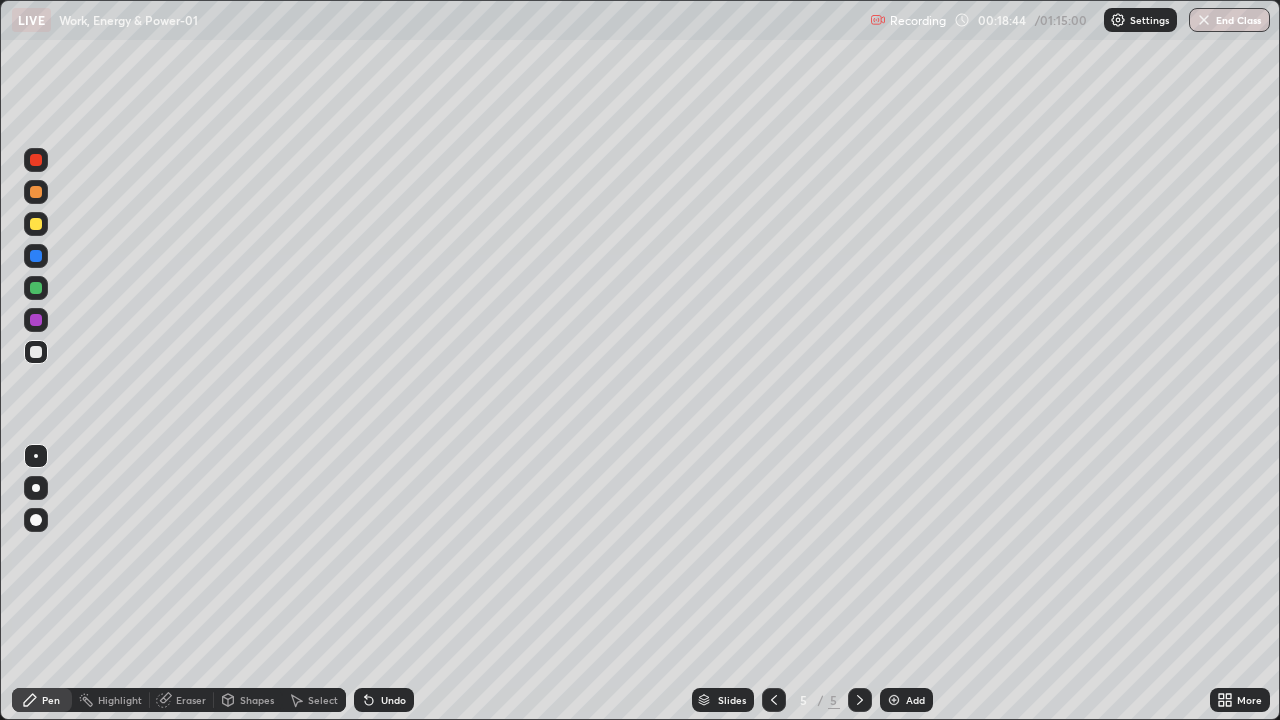 click at bounding box center (36, 224) 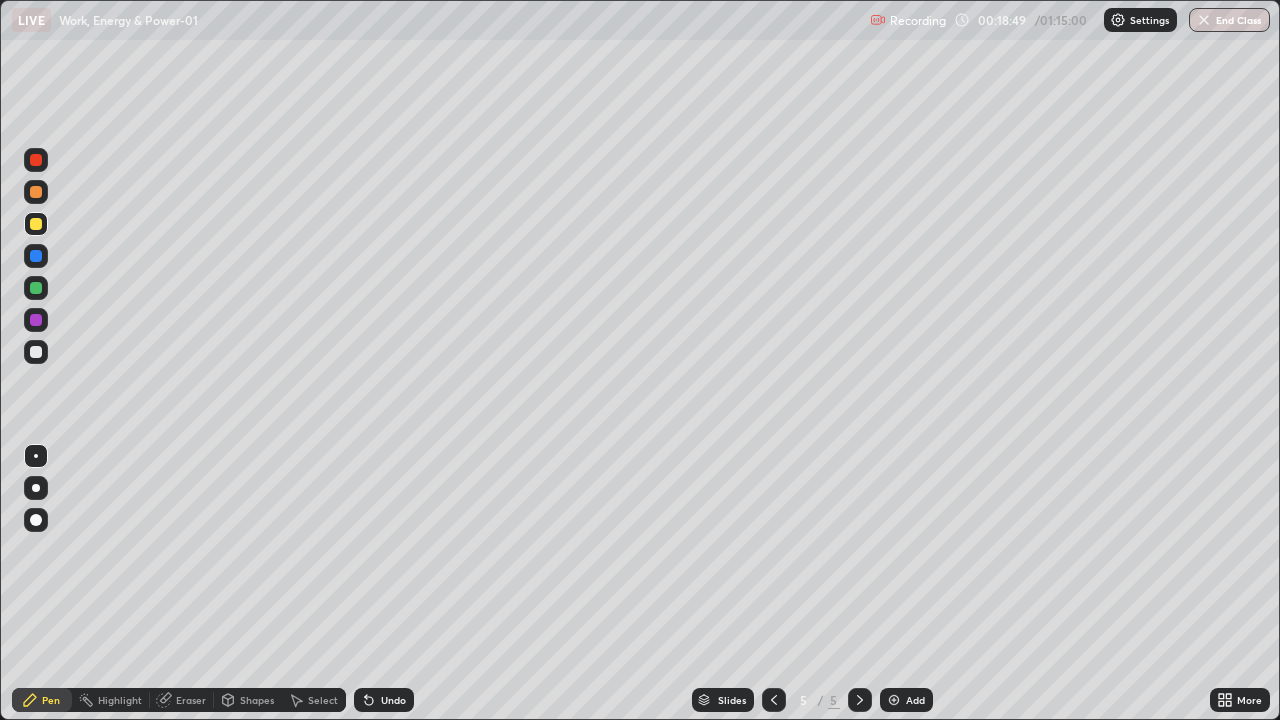 click on "Eraser" at bounding box center (182, 700) 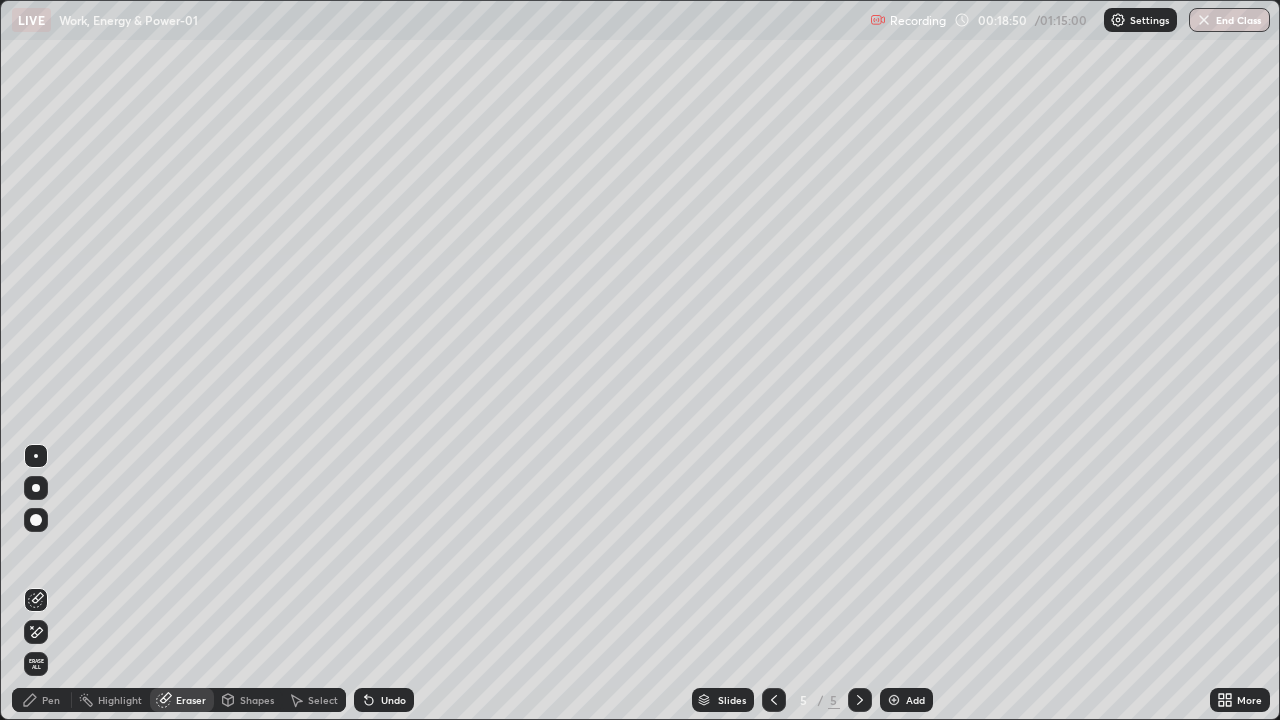 click on "Pen" at bounding box center [51, 700] 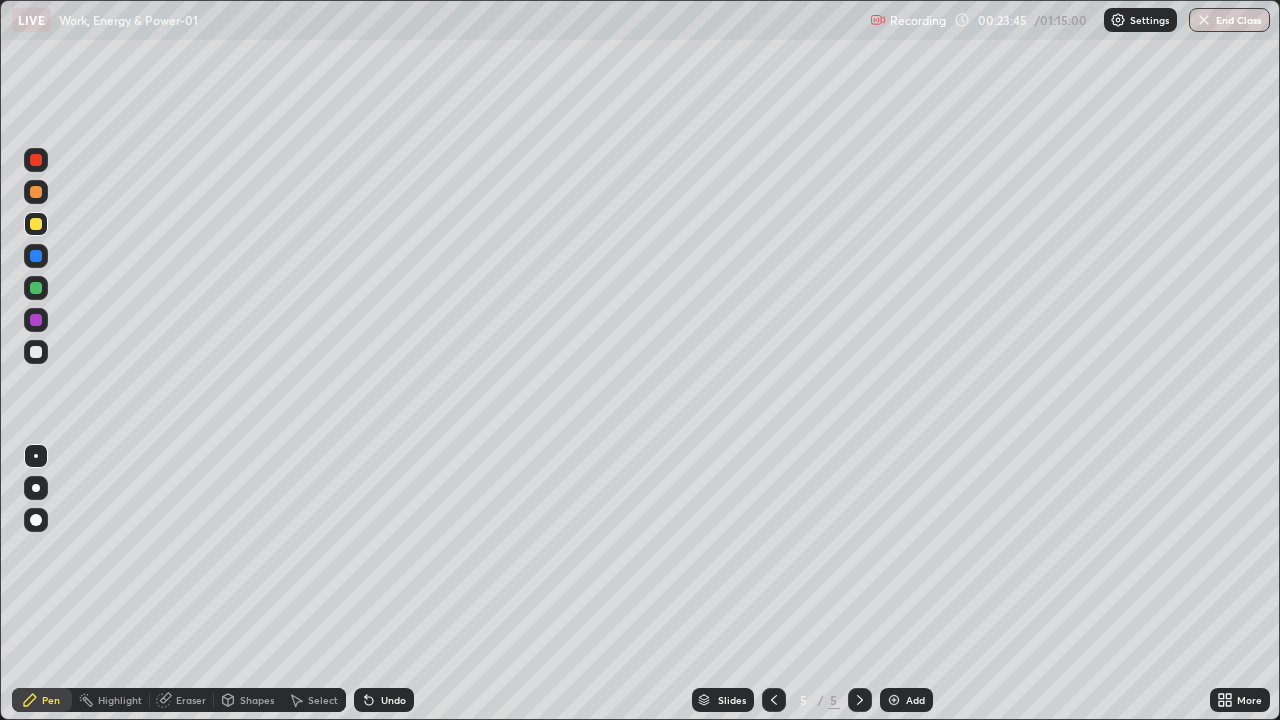 click at bounding box center [36, 352] 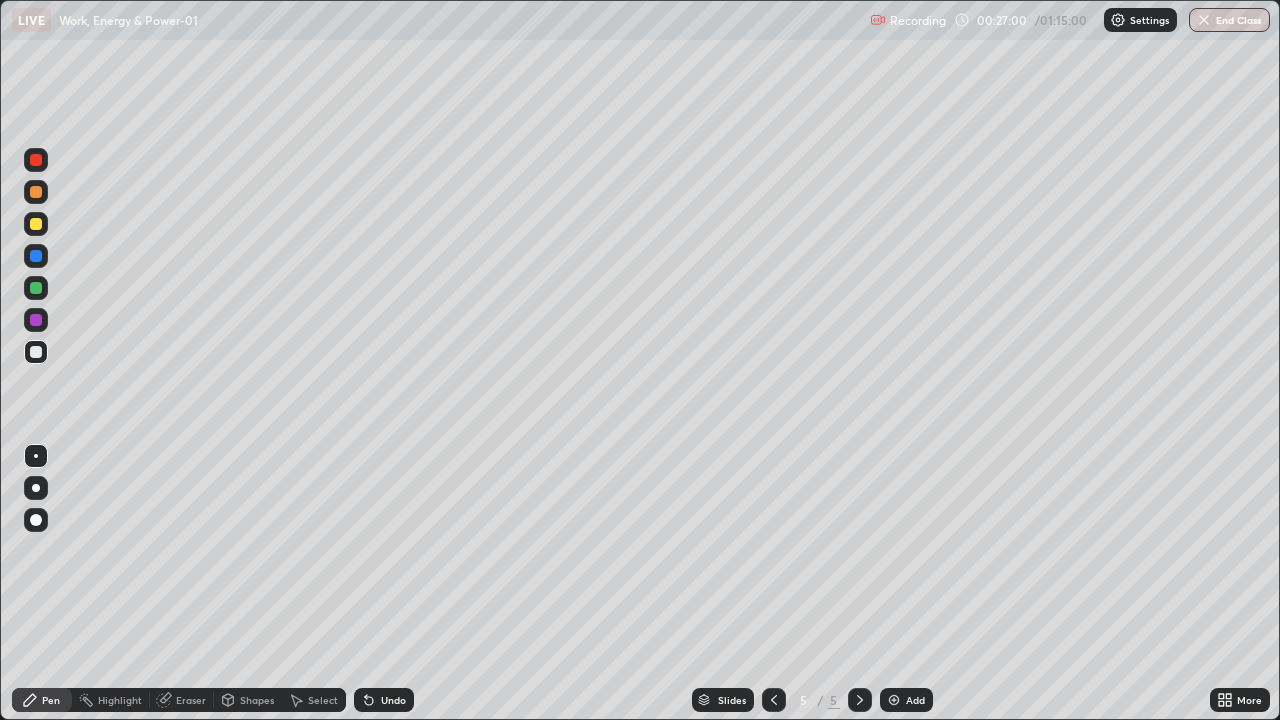click on "Add" at bounding box center [915, 700] 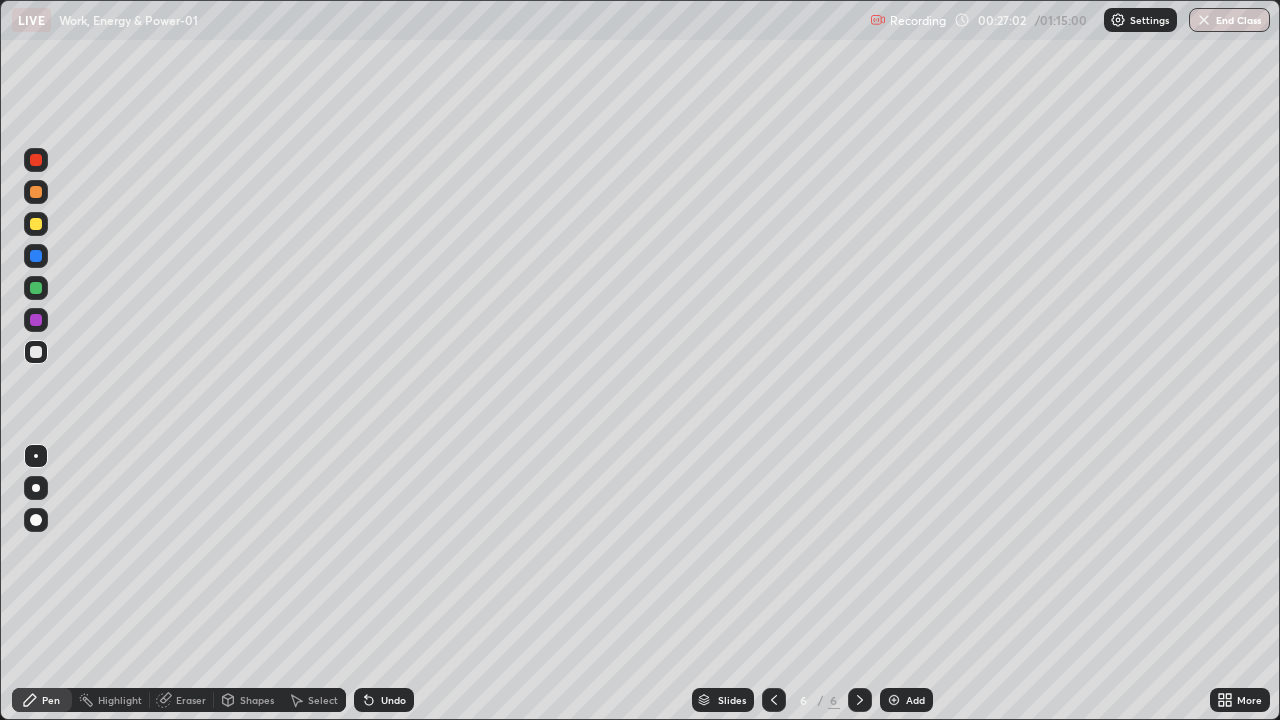 click at bounding box center [36, 224] 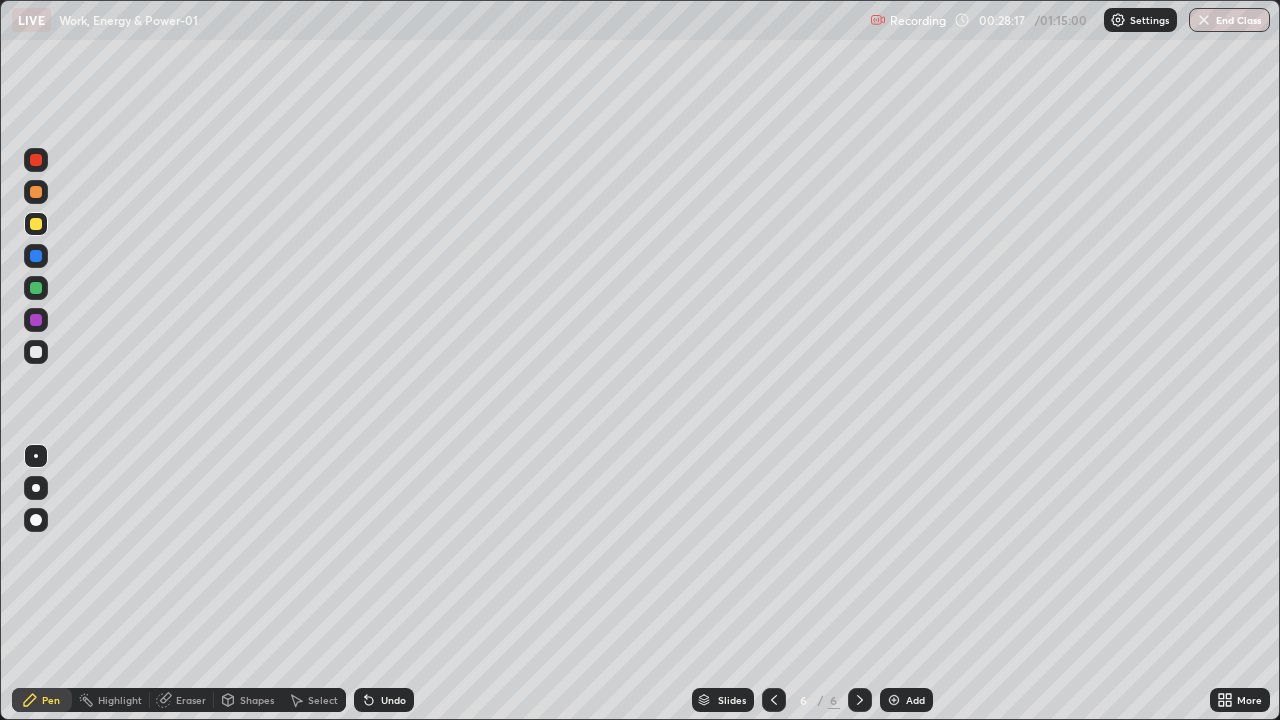 click 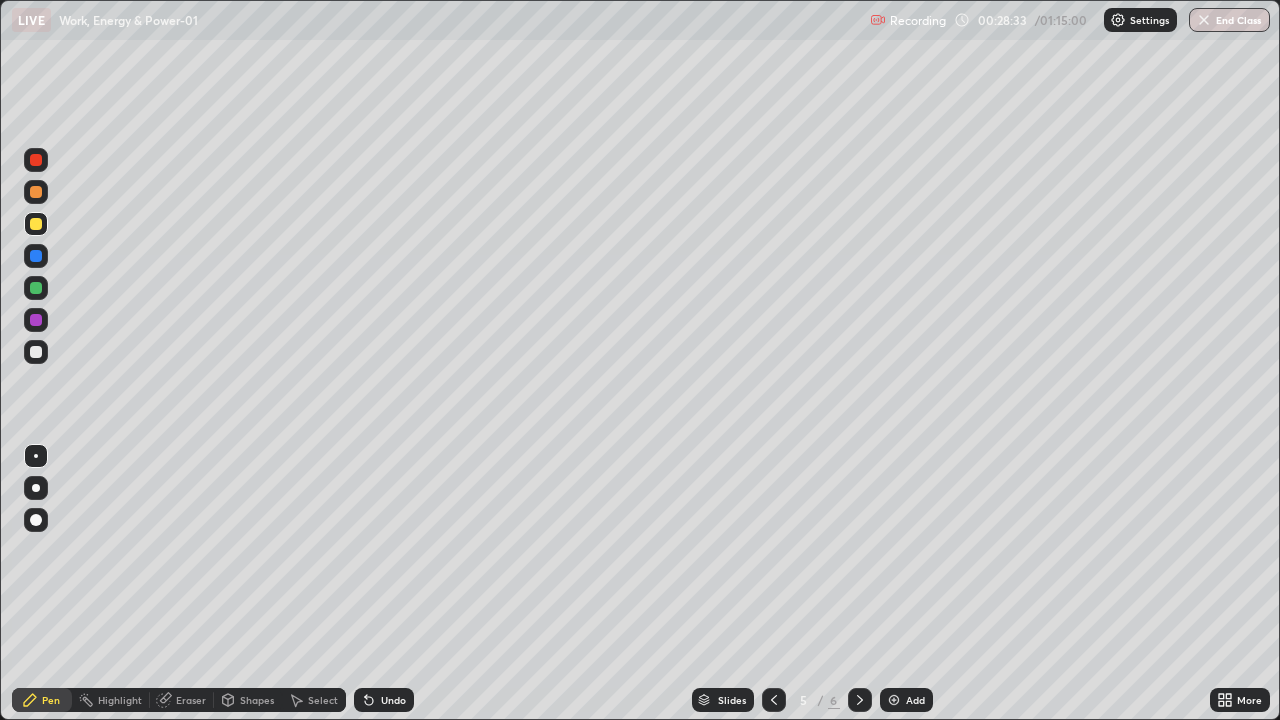 click 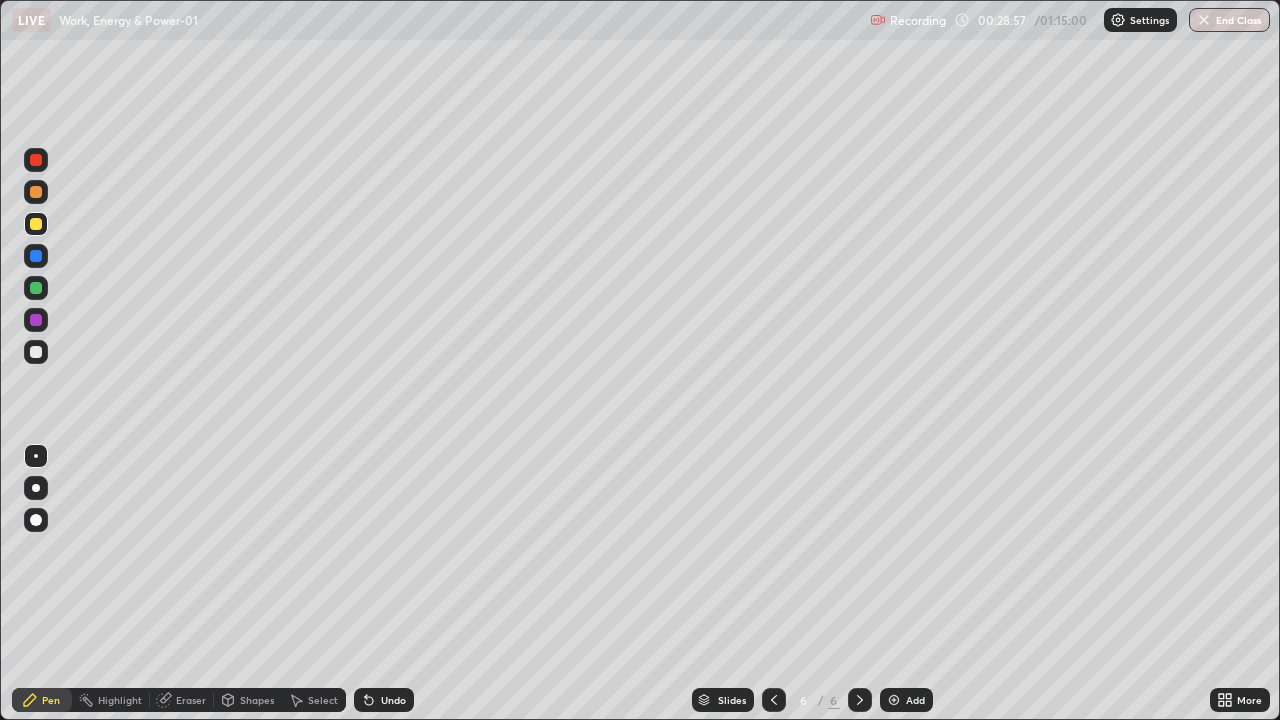 click on "Add" at bounding box center [906, 700] 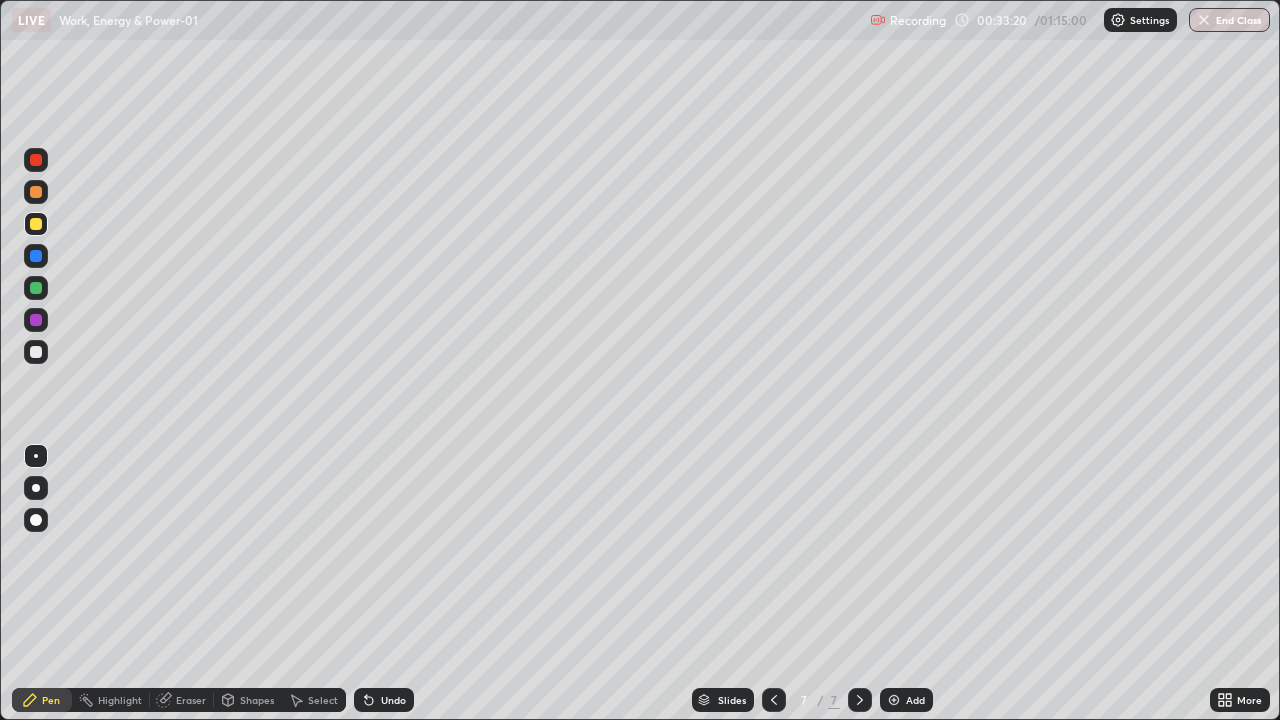 click at bounding box center [36, 352] 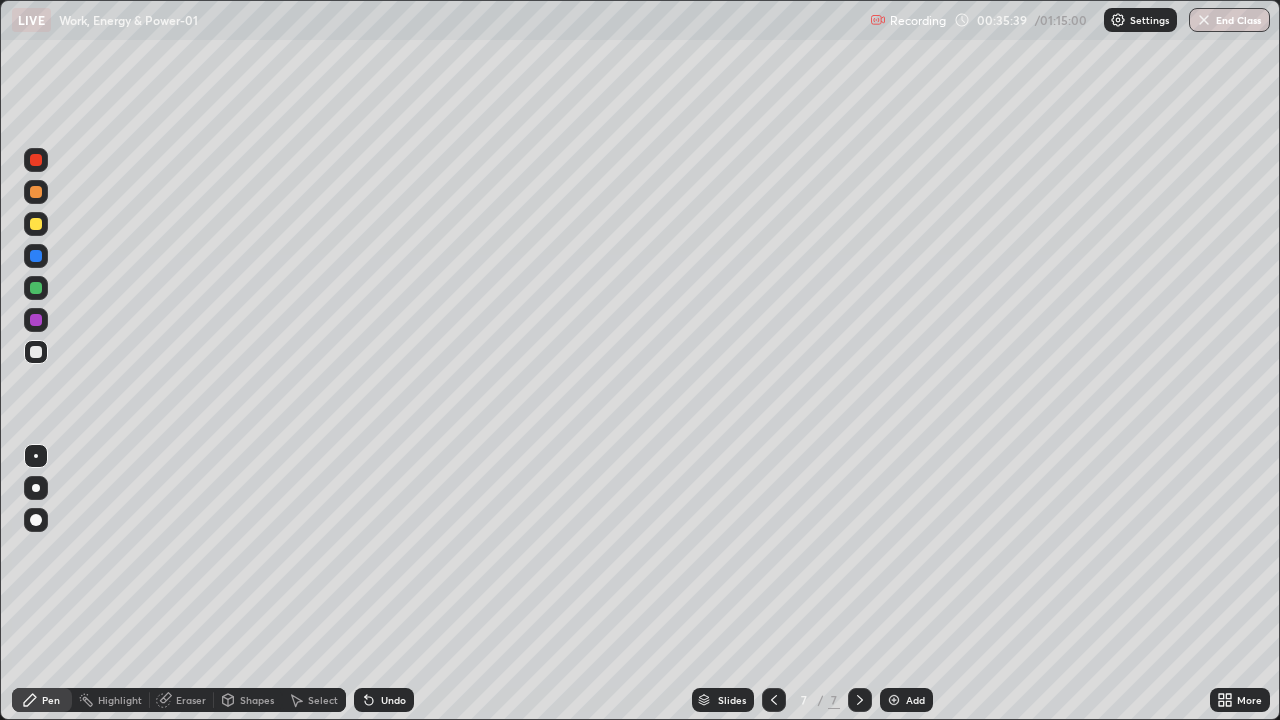 click on "Add" at bounding box center [906, 700] 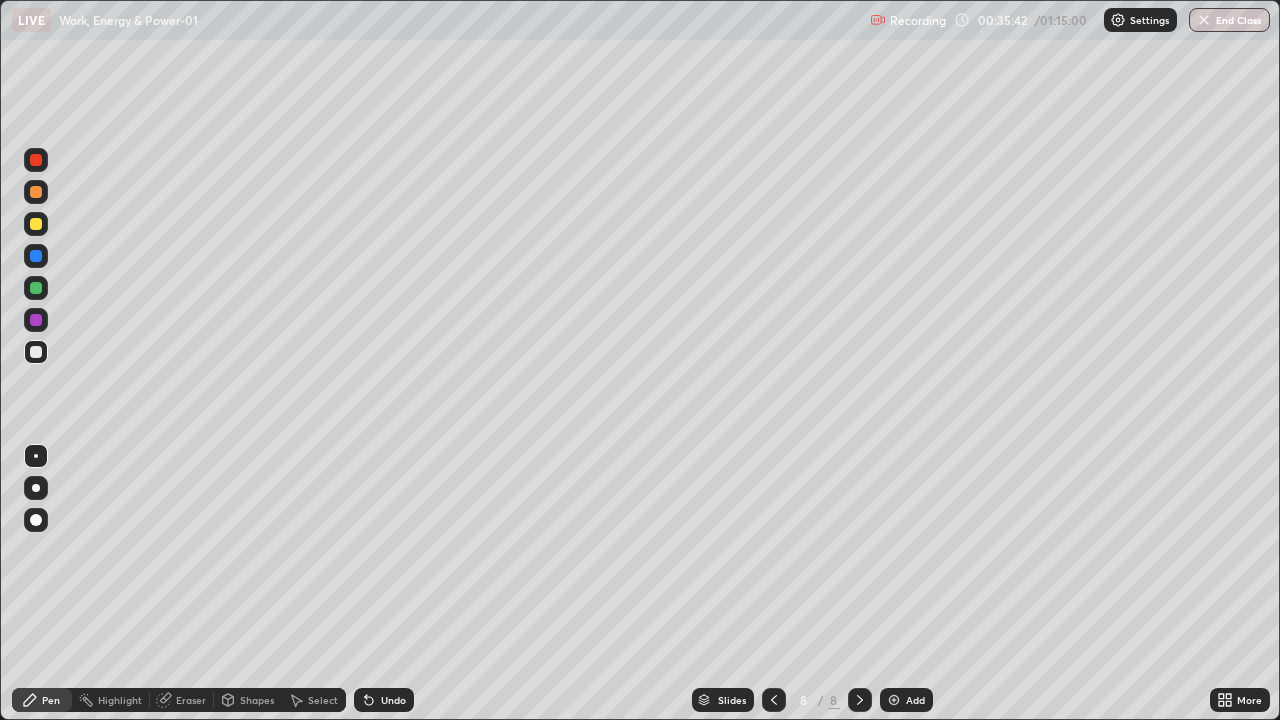 click at bounding box center [36, 224] 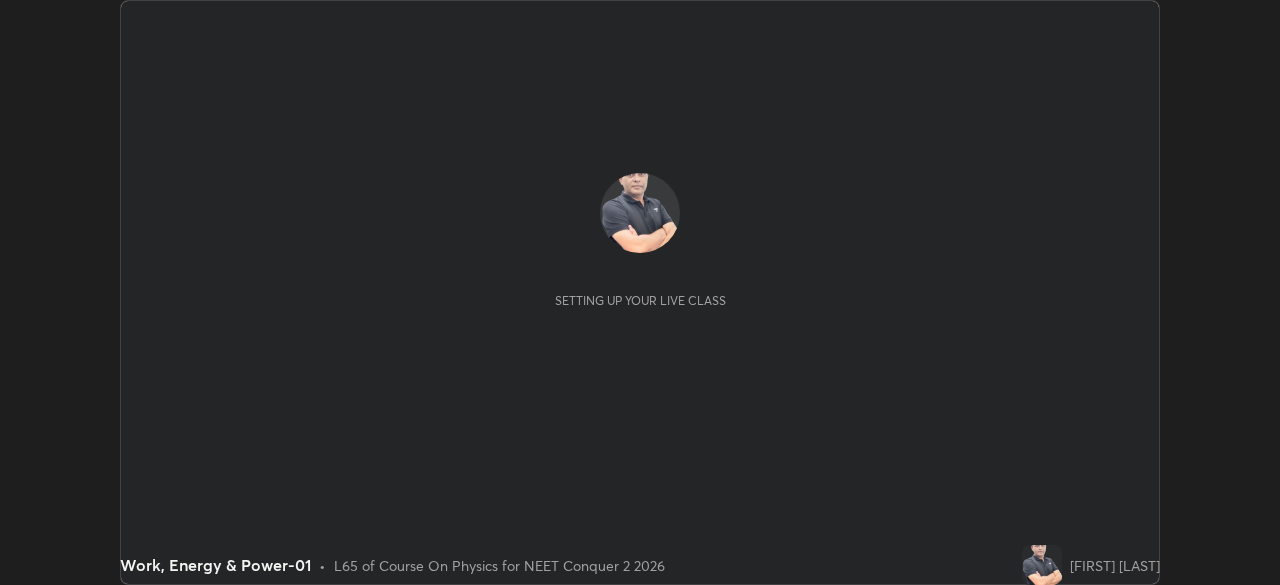 scroll, scrollTop: 0, scrollLeft: 0, axis: both 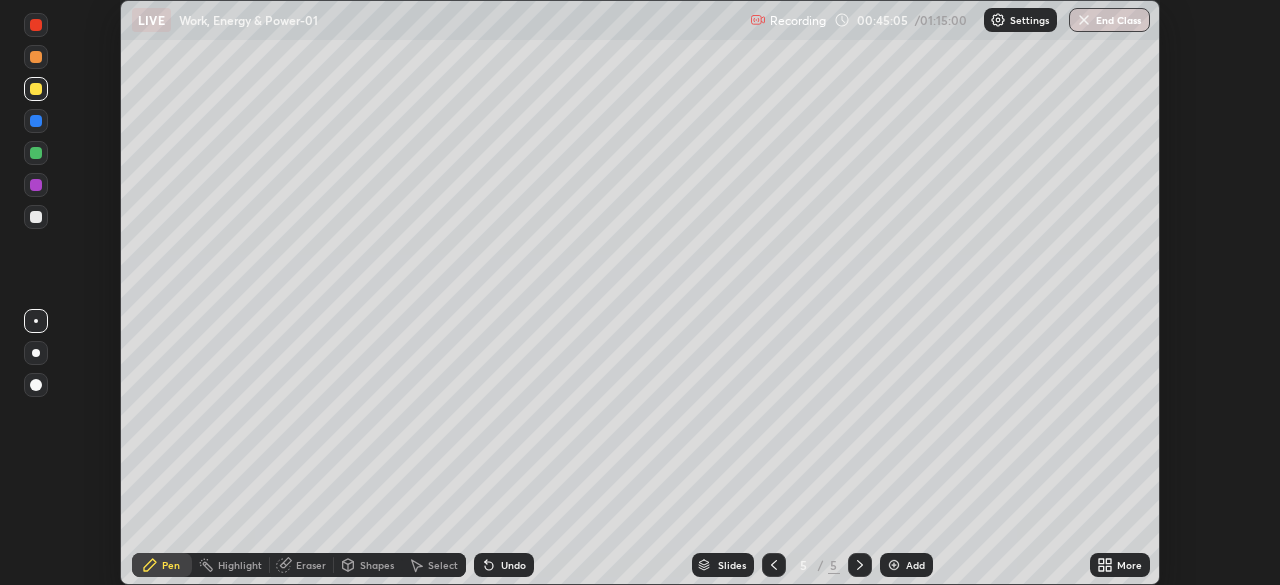 click 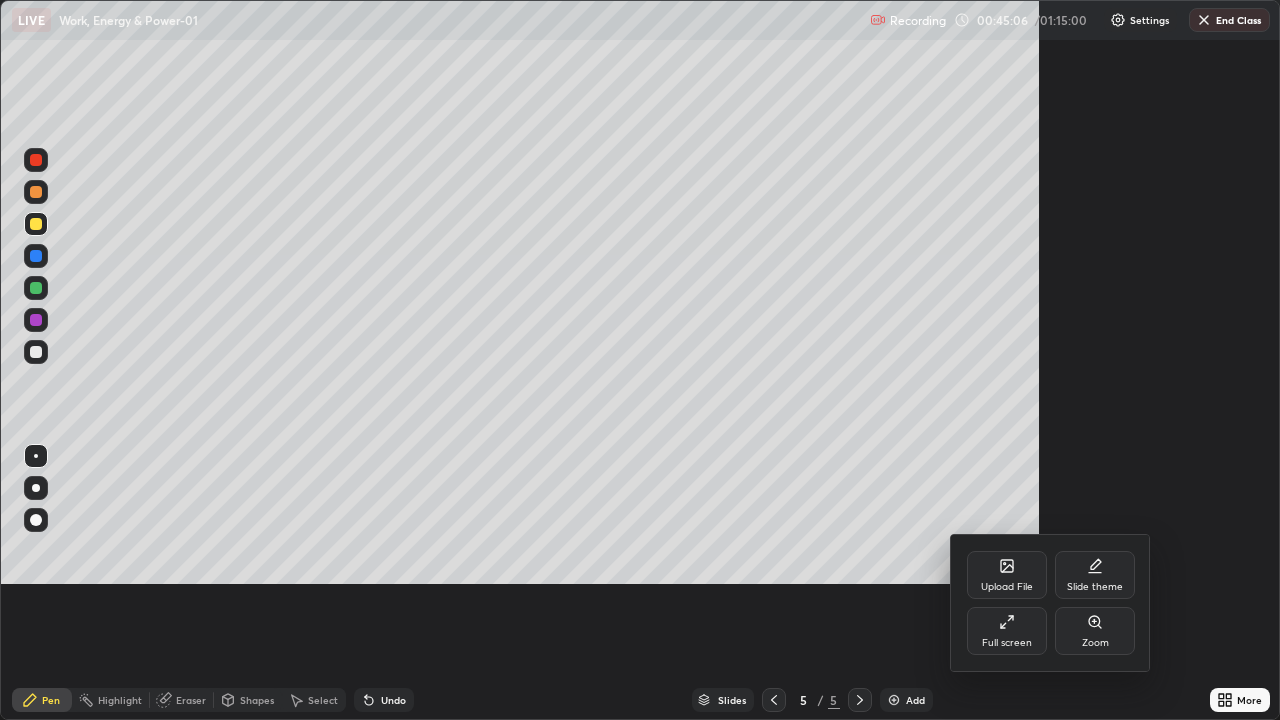 scroll, scrollTop: 99280, scrollLeft: 98720, axis: both 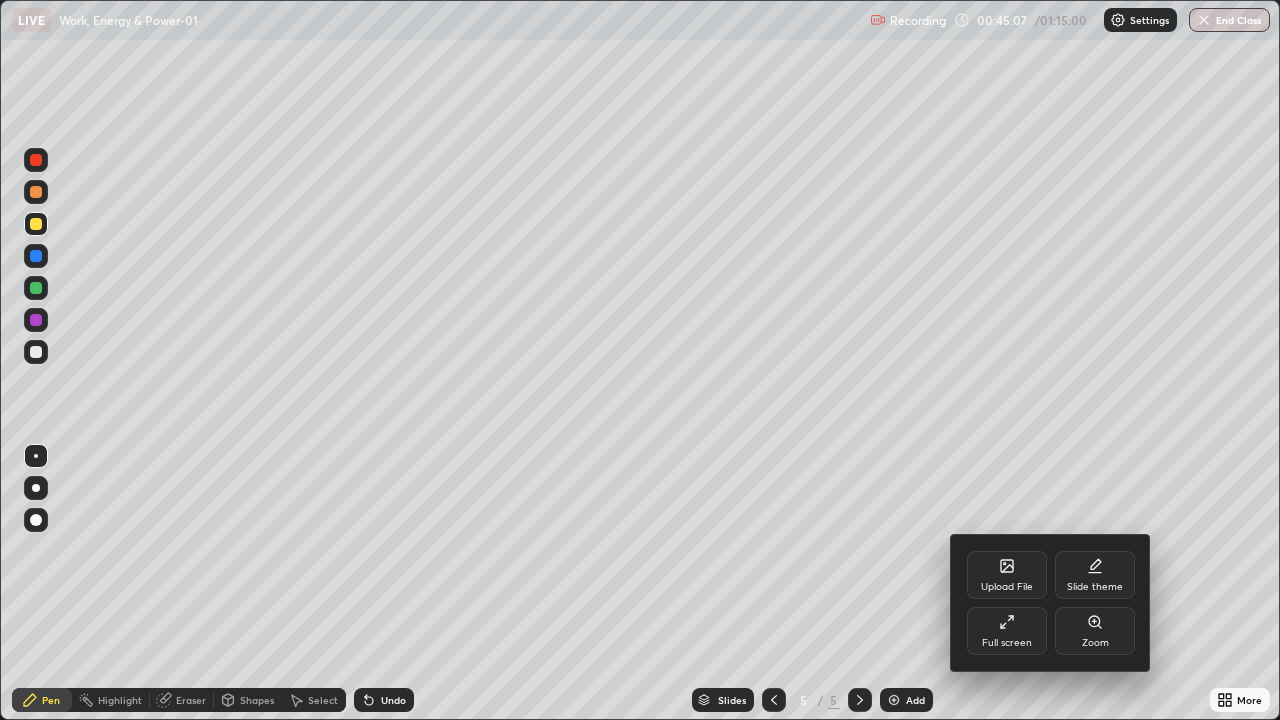 click 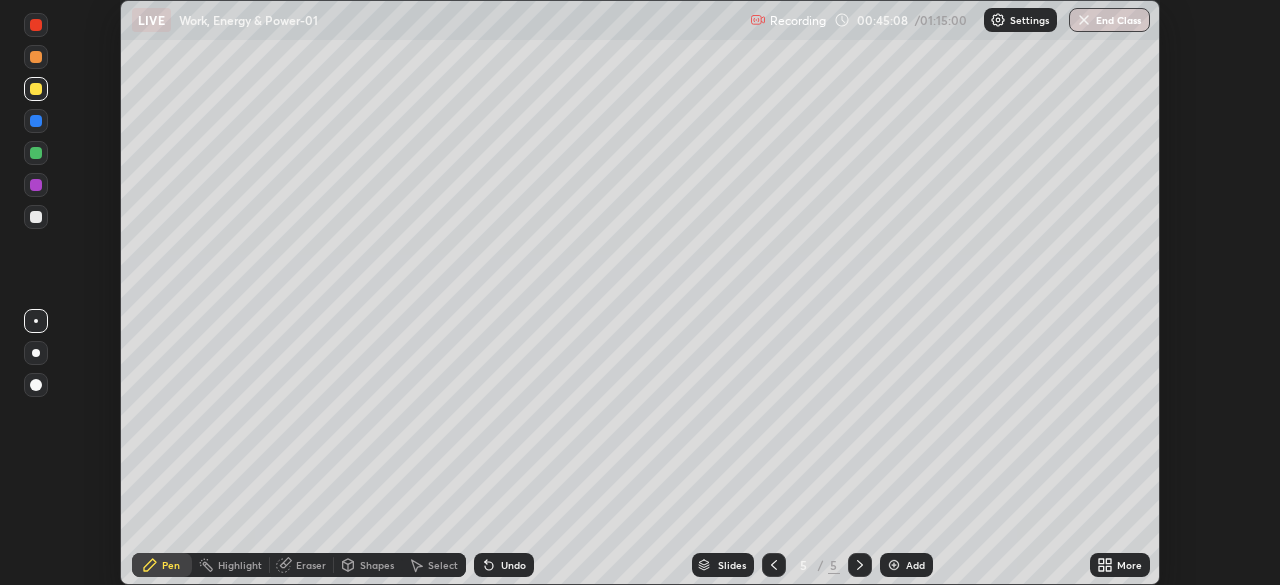 scroll, scrollTop: 585, scrollLeft: 1280, axis: both 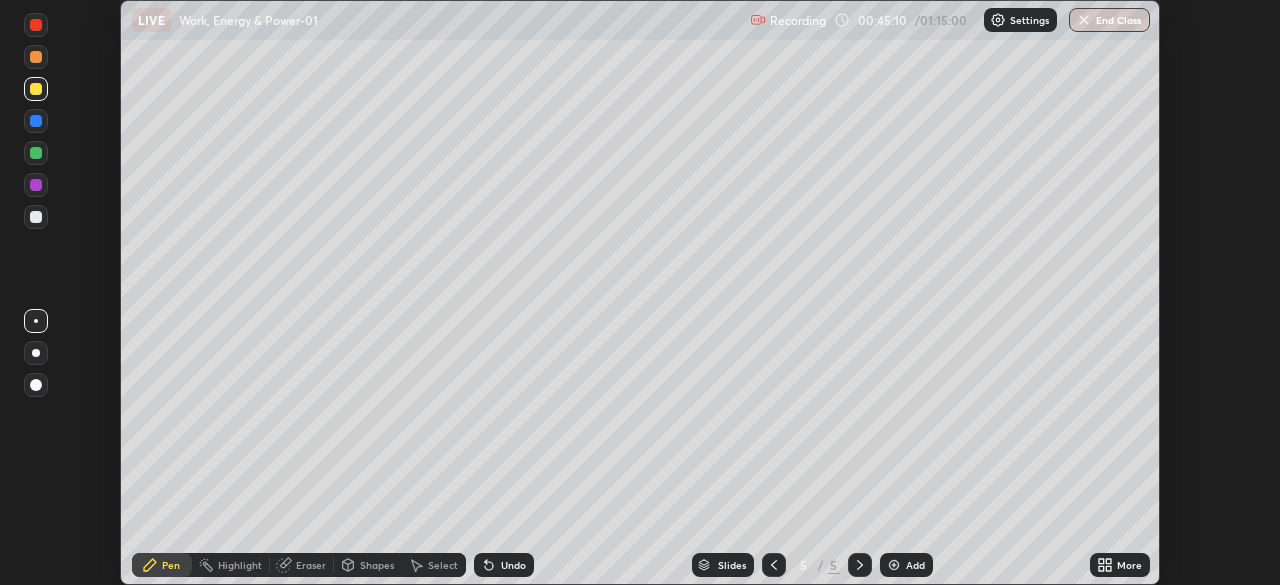 click on "More" at bounding box center [1129, 565] 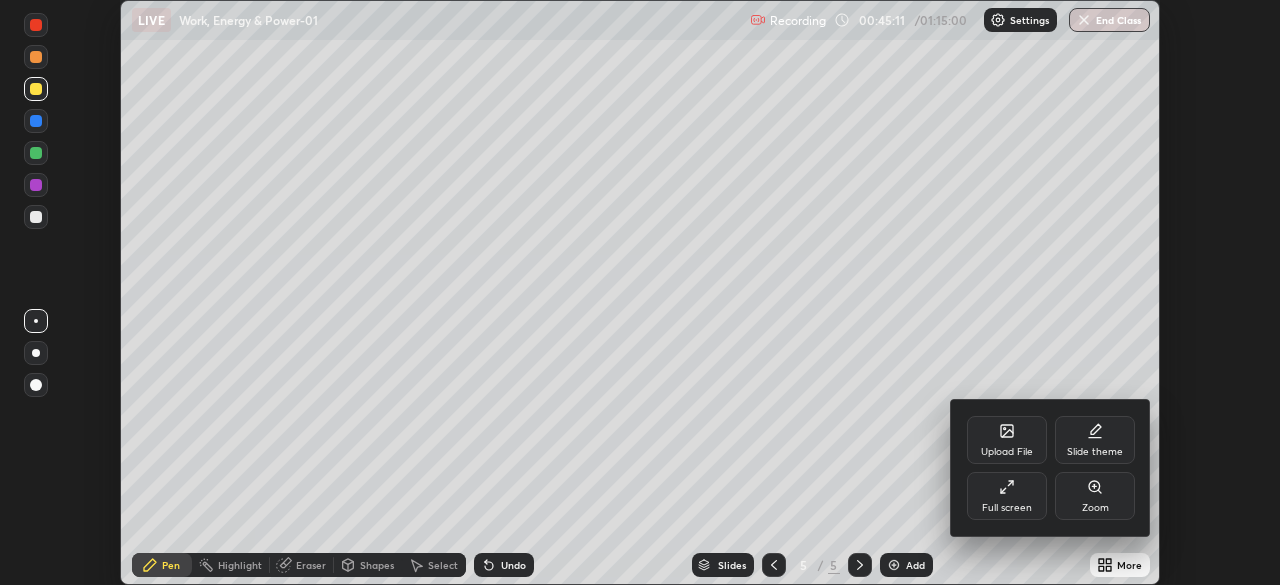 click on "Full screen" at bounding box center (1007, 496) 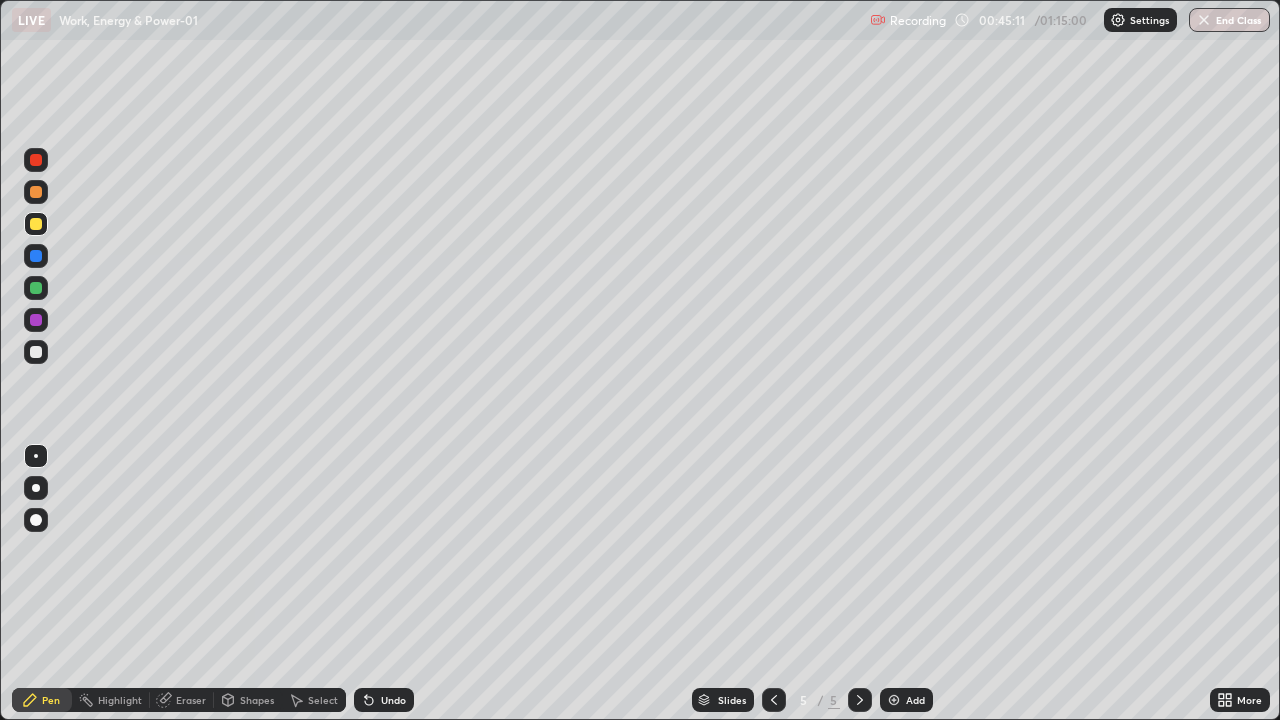 scroll, scrollTop: 99280, scrollLeft: 98720, axis: both 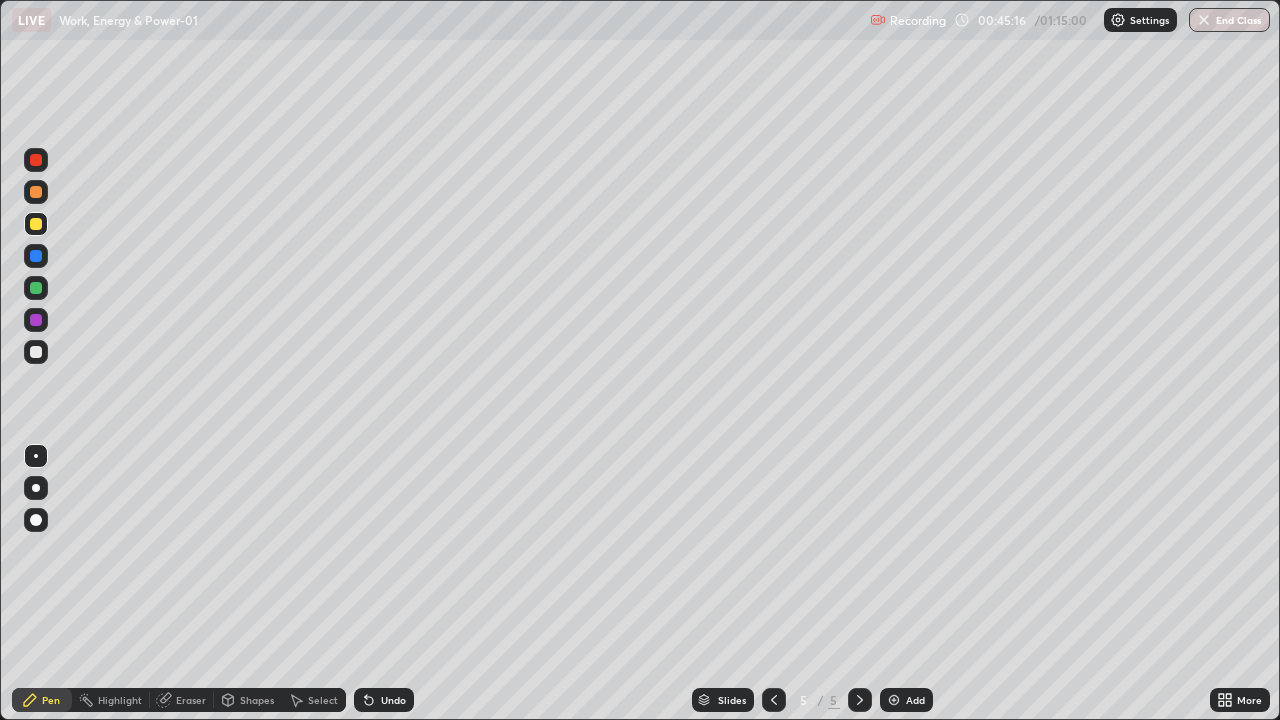 click 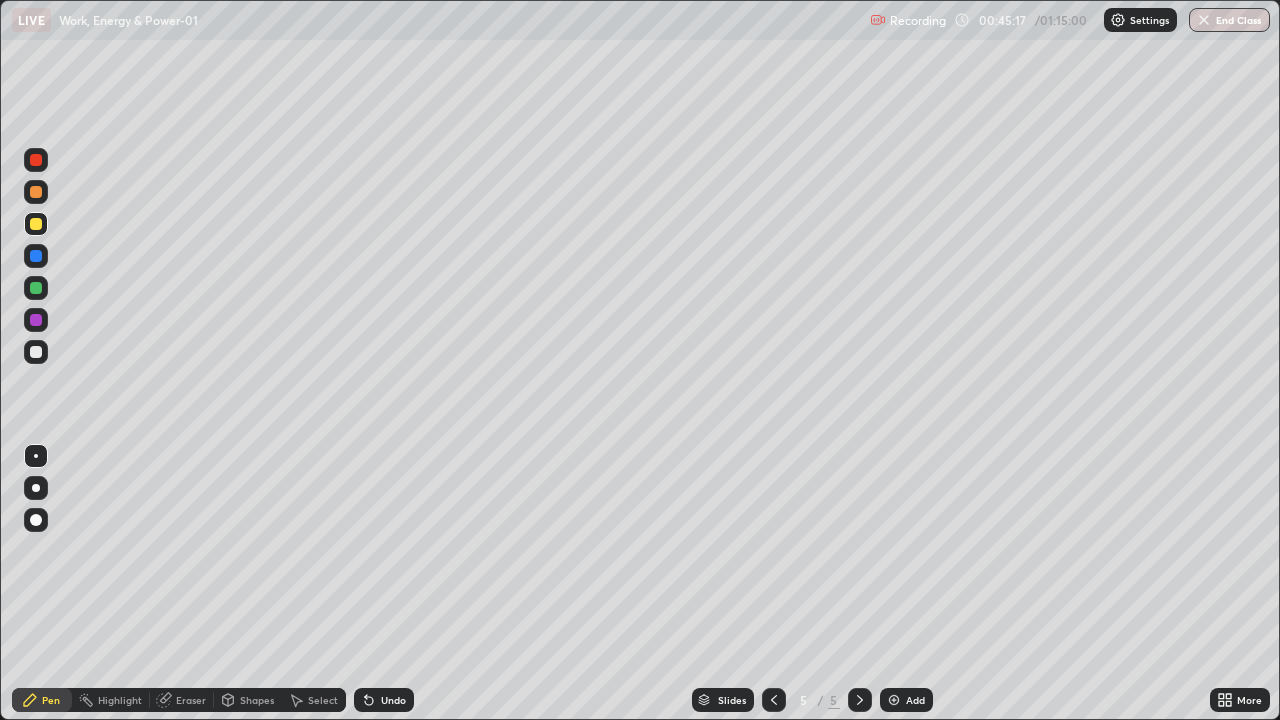 click 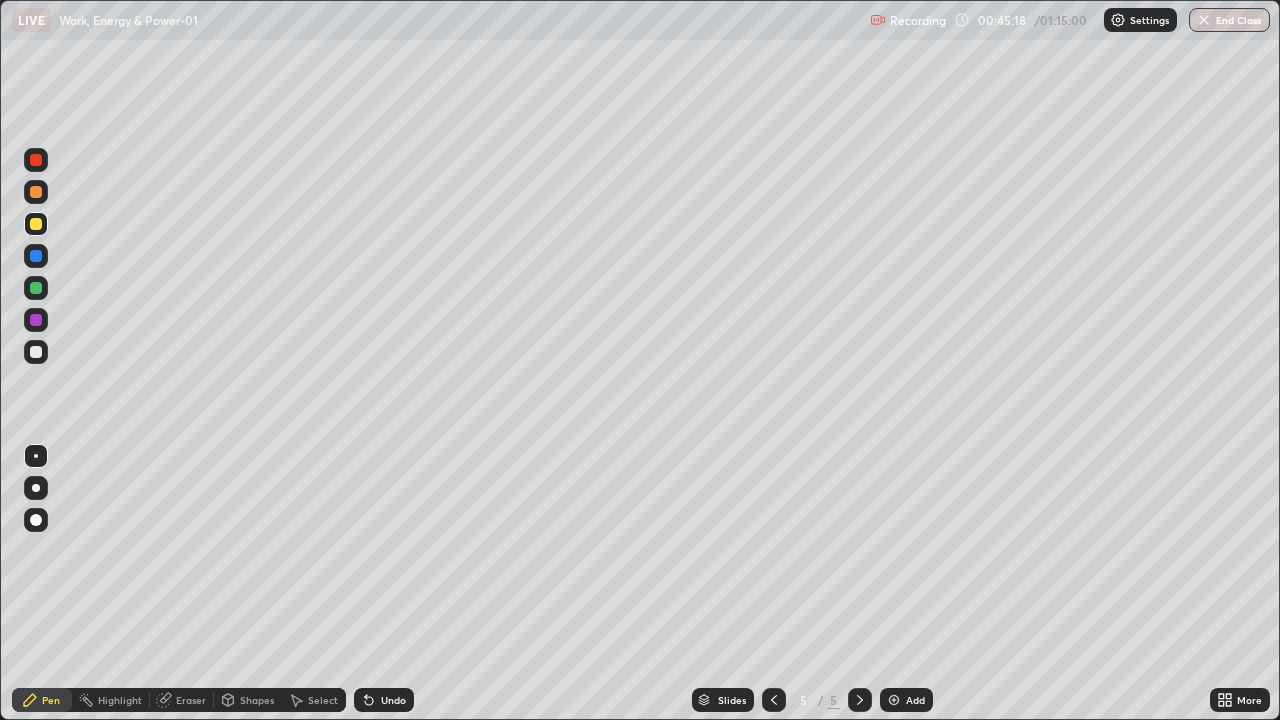 click 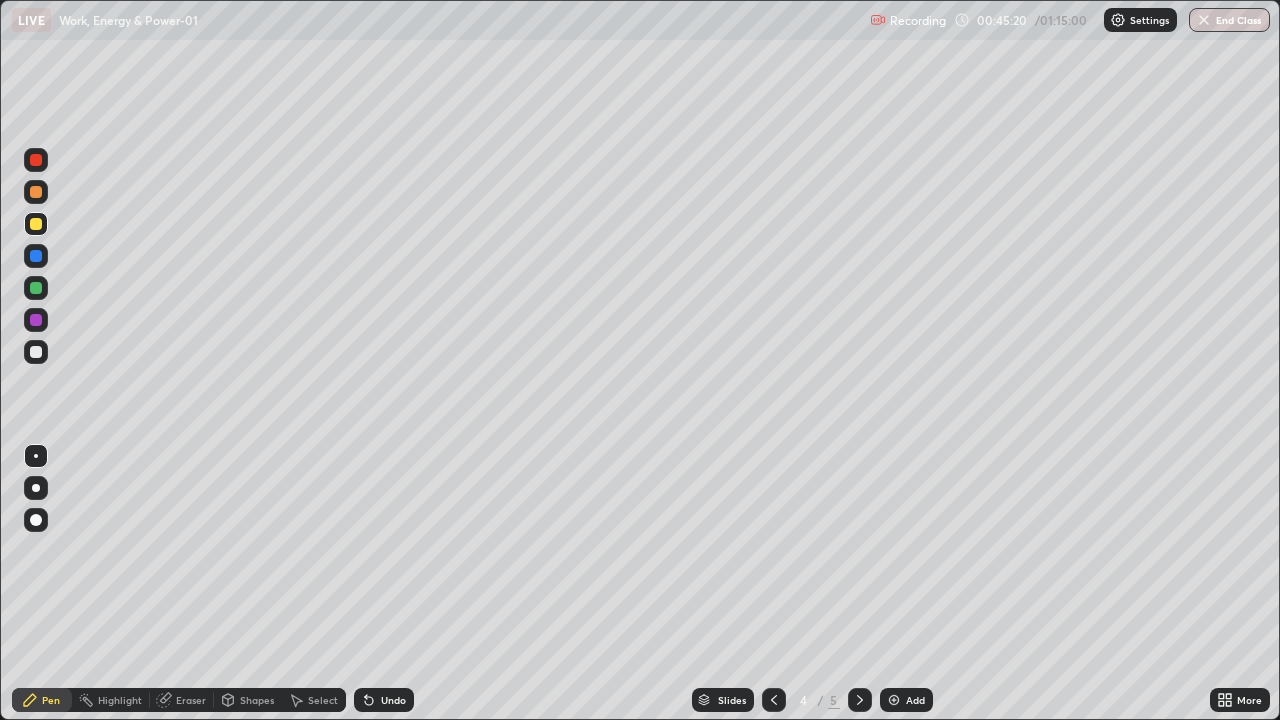 click 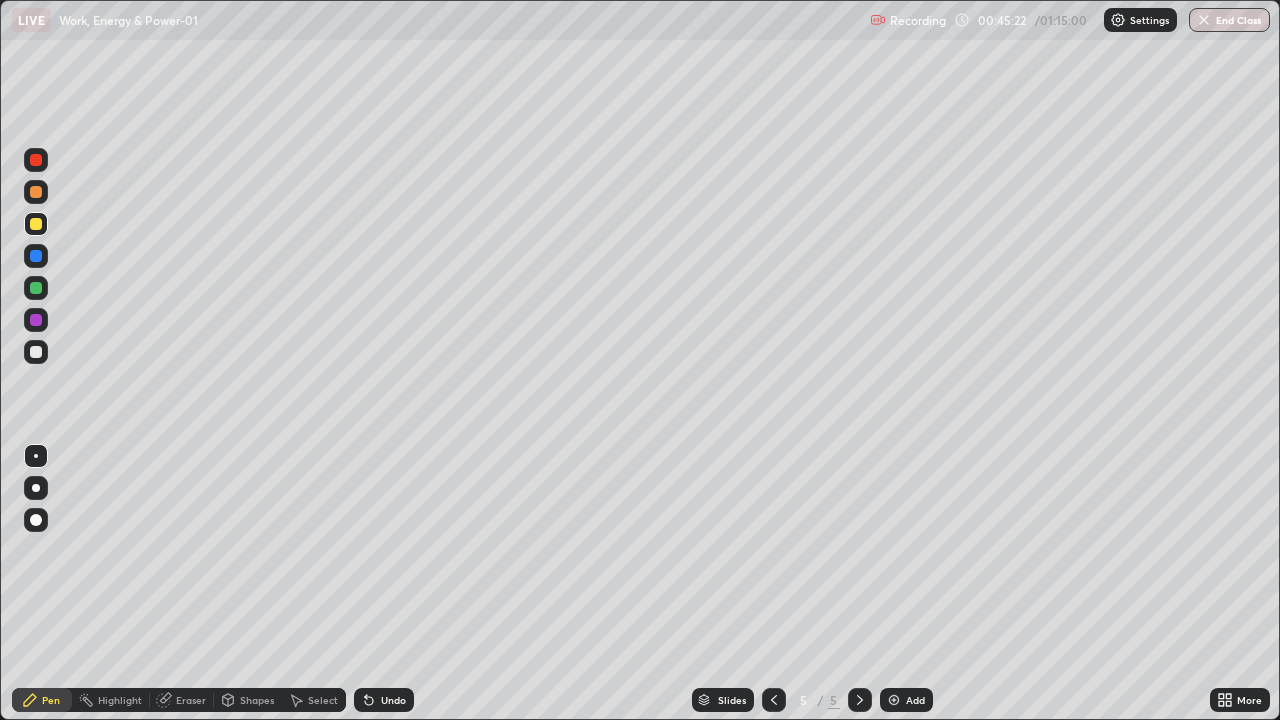 click on "Add" at bounding box center (906, 700) 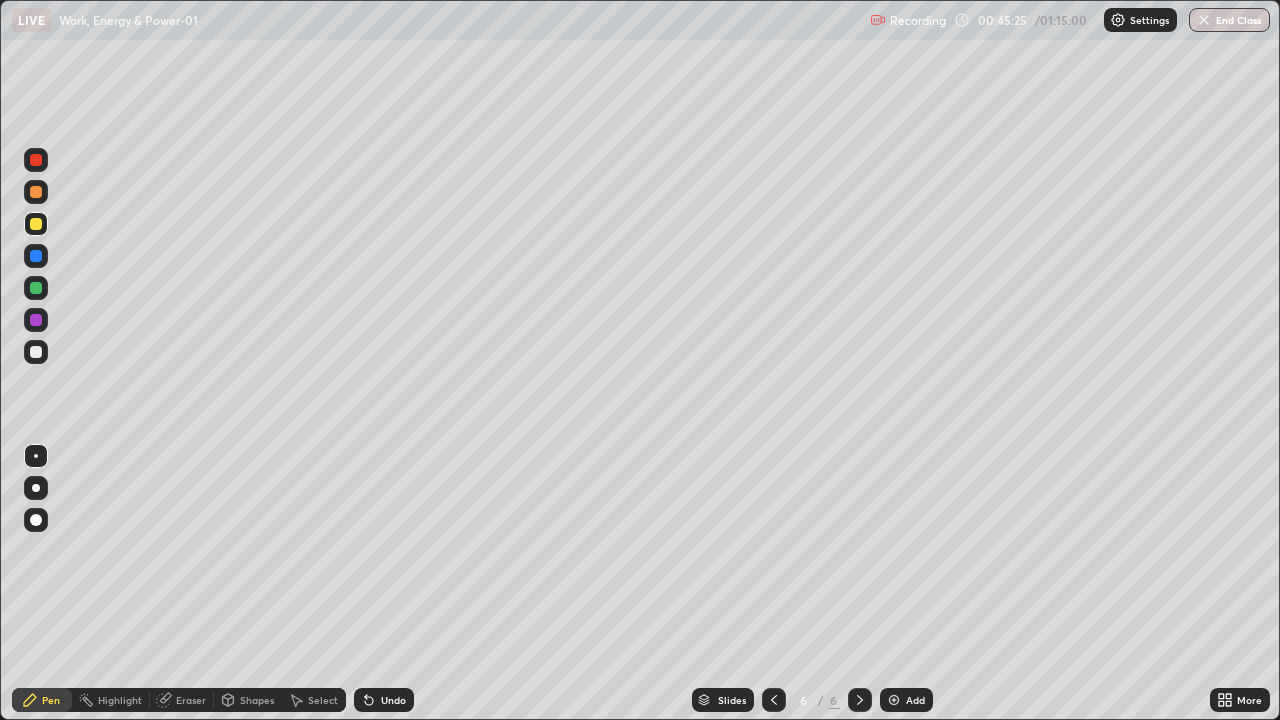 click 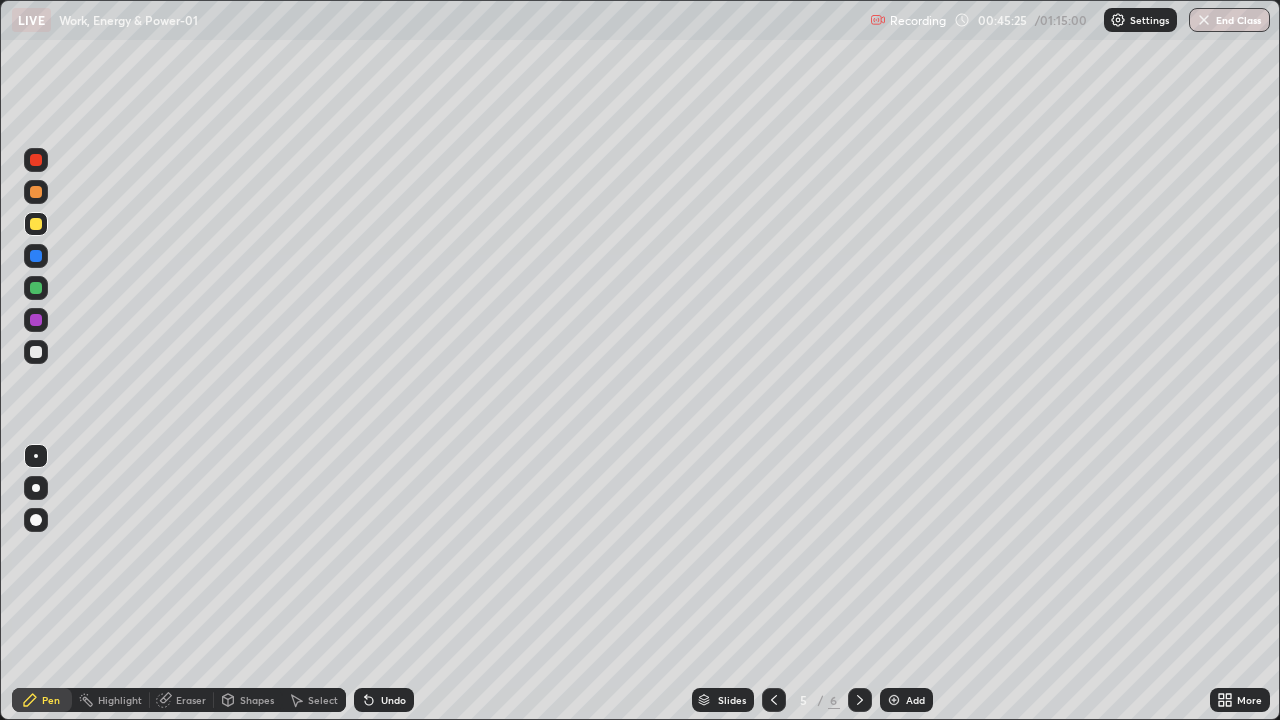 click 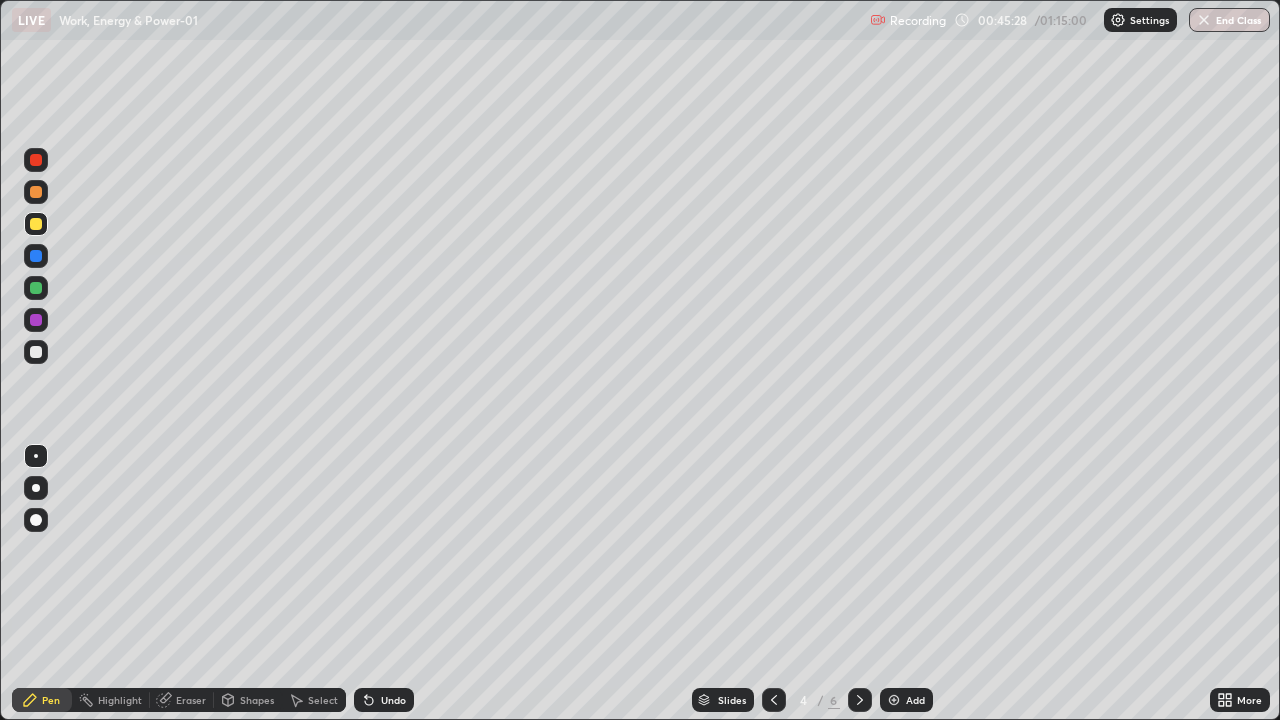 click at bounding box center (860, 700) 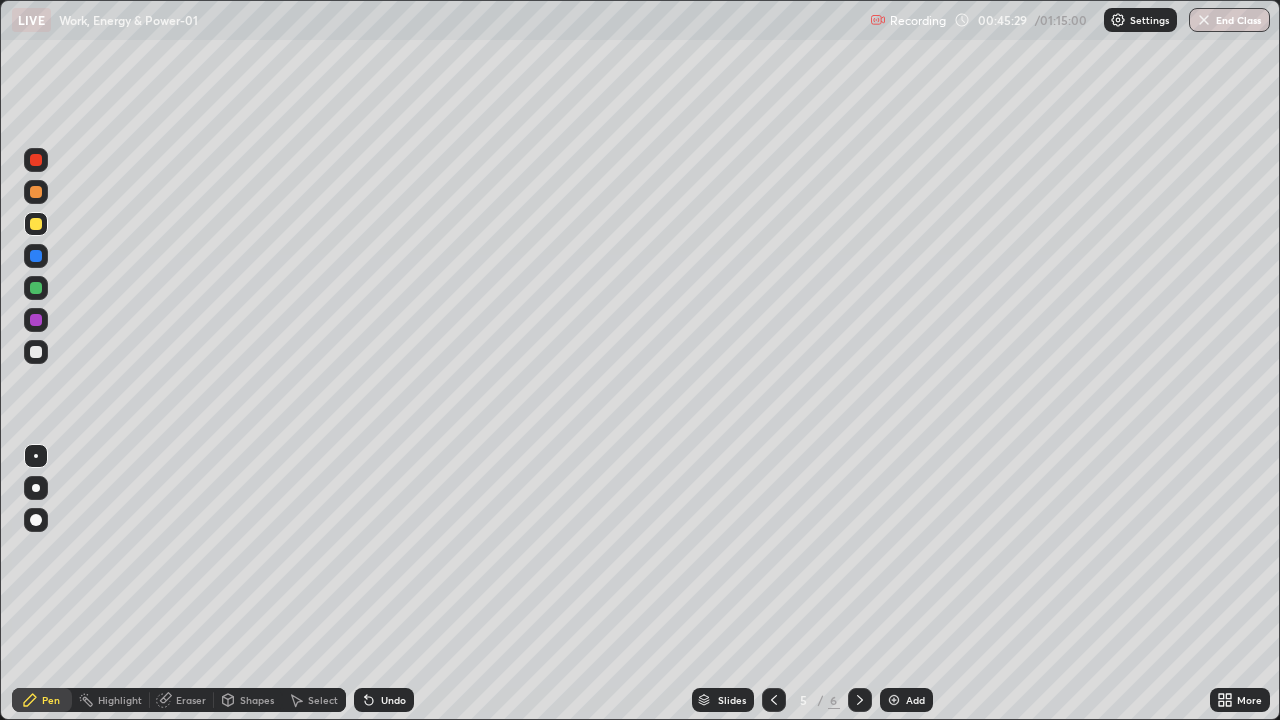 click 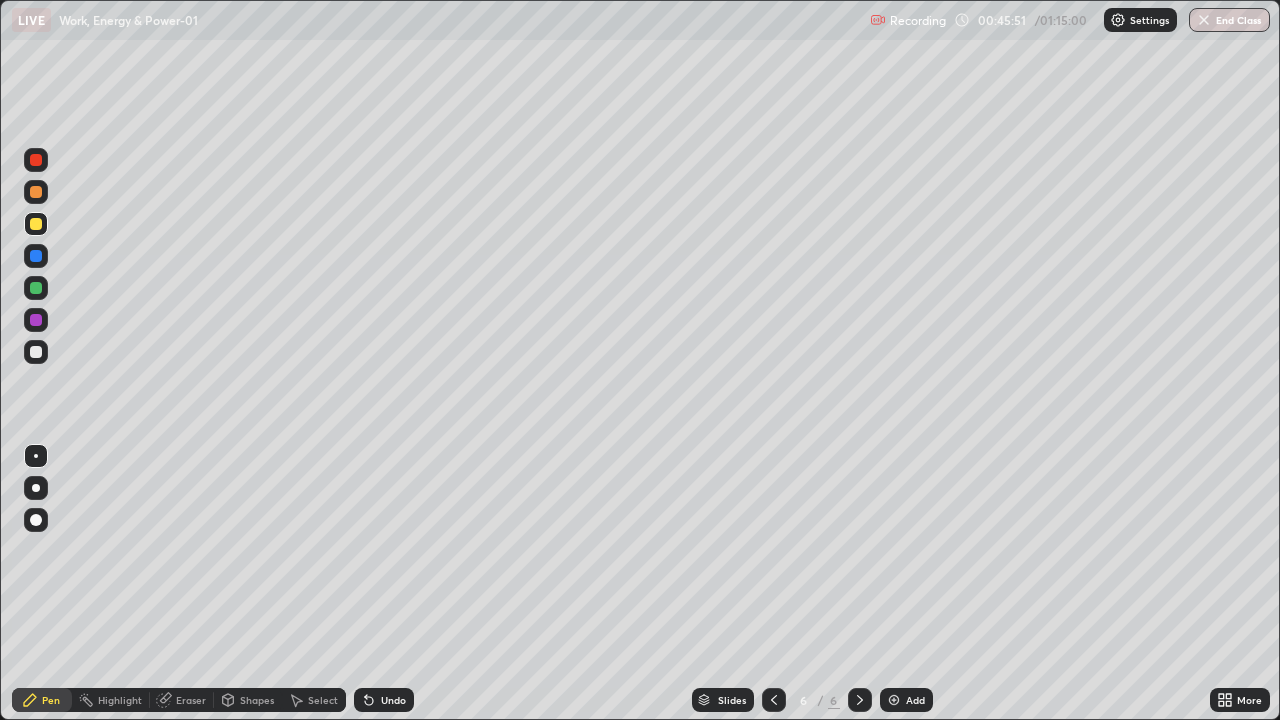 click on "Eraser" at bounding box center [191, 700] 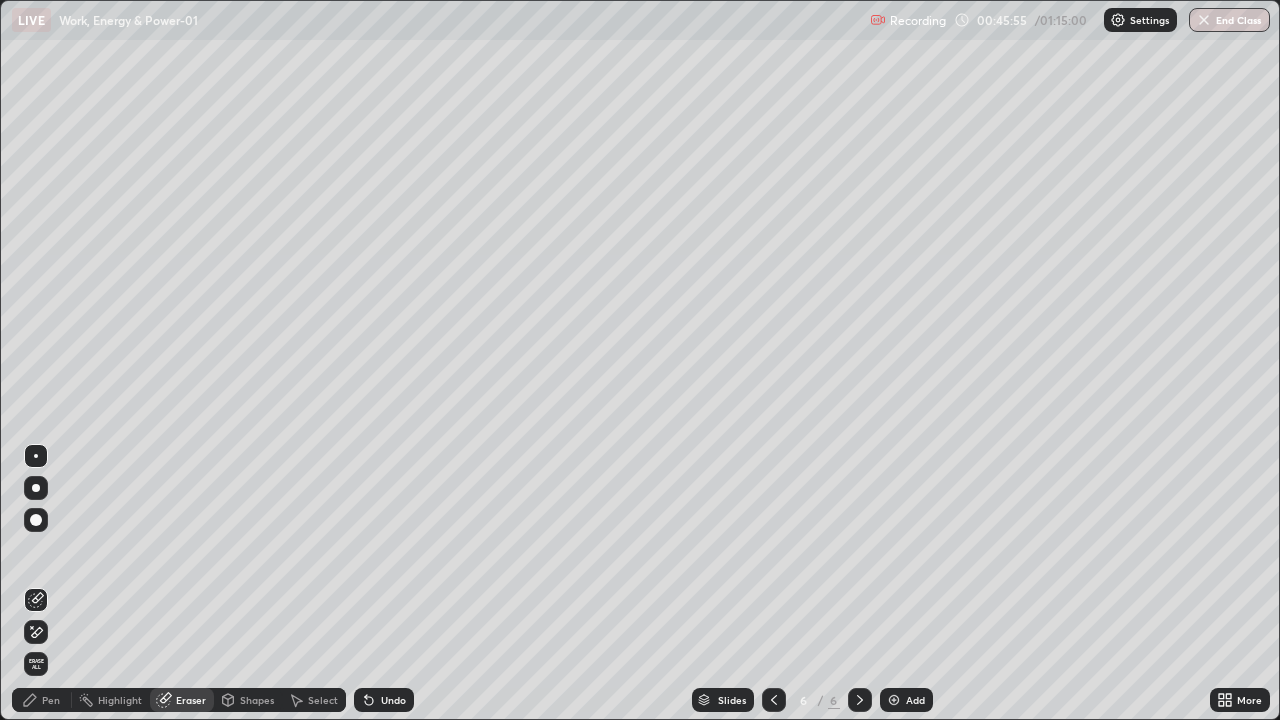 click on "Pen" at bounding box center [51, 700] 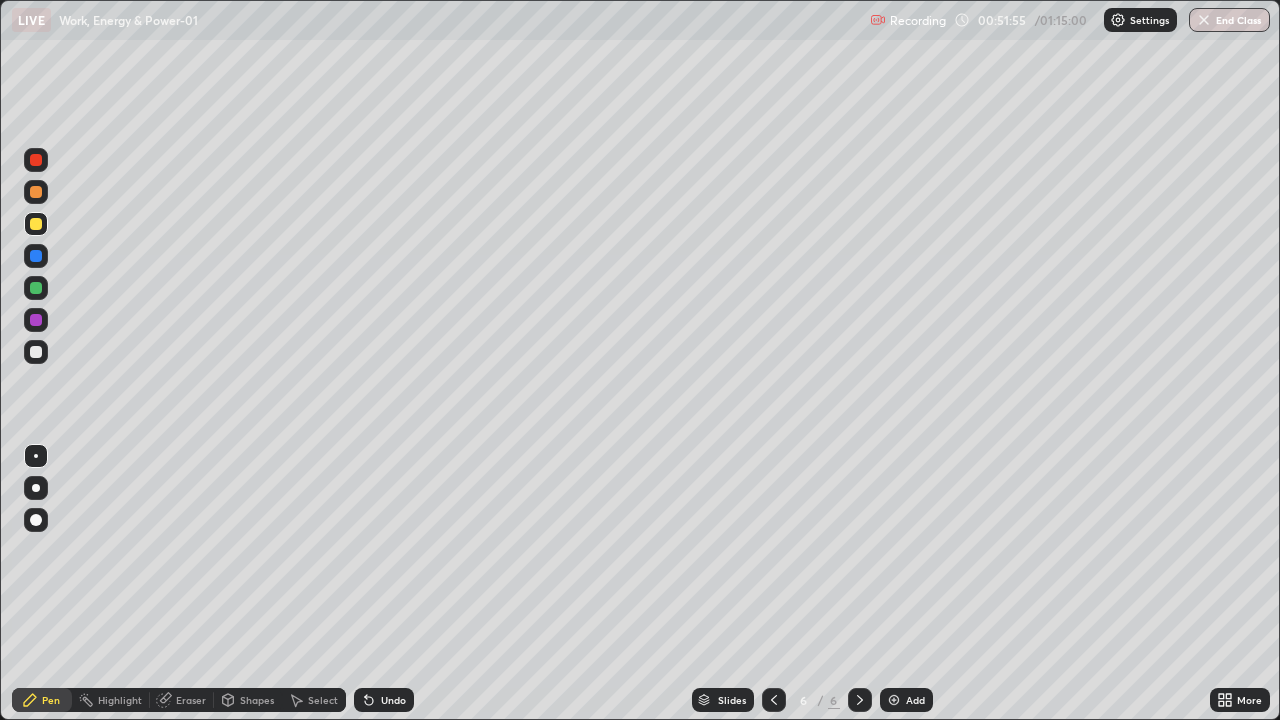 click on "Add" at bounding box center [915, 700] 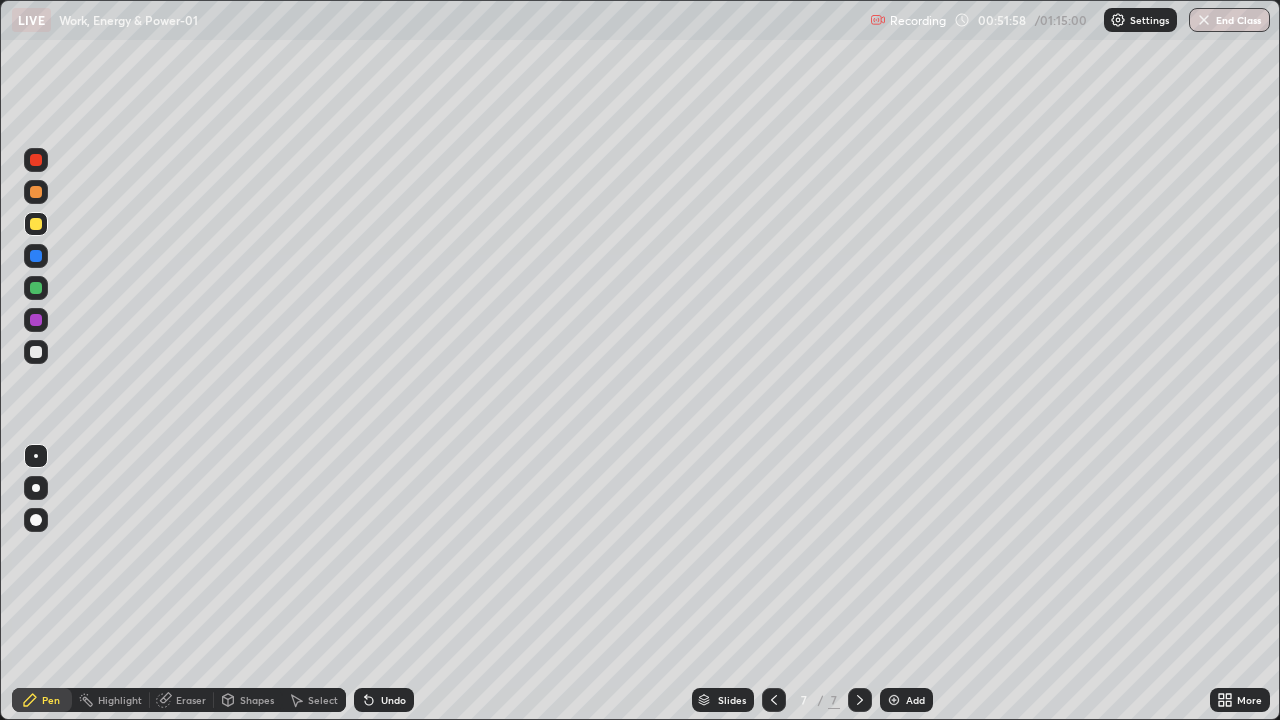 click on "Shapes" at bounding box center (257, 700) 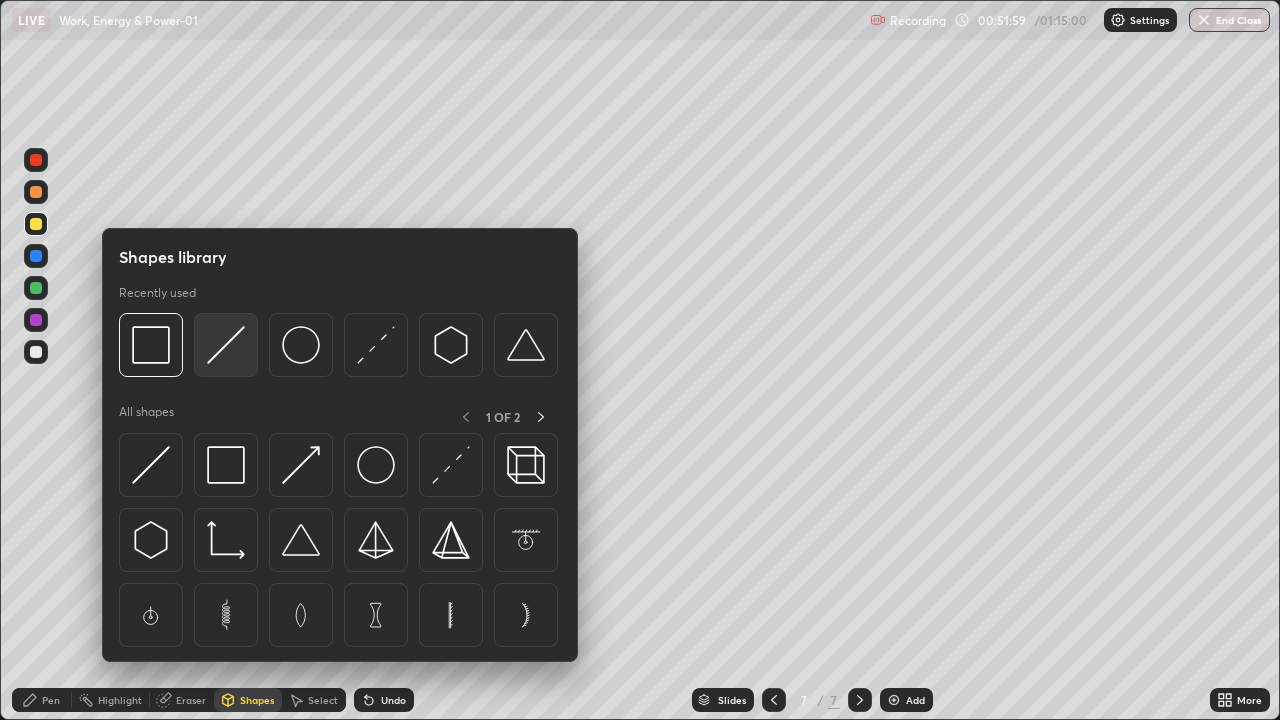 click at bounding box center (226, 345) 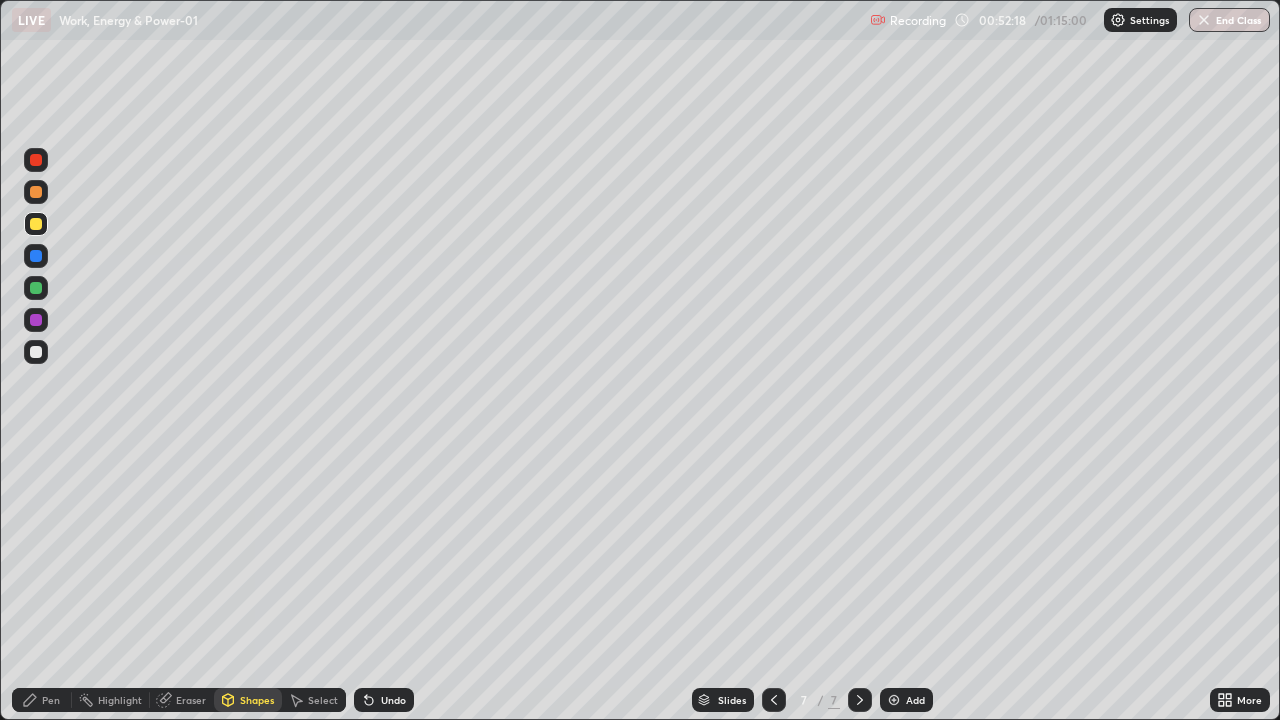 click on "Pen" at bounding box center (51, 700) 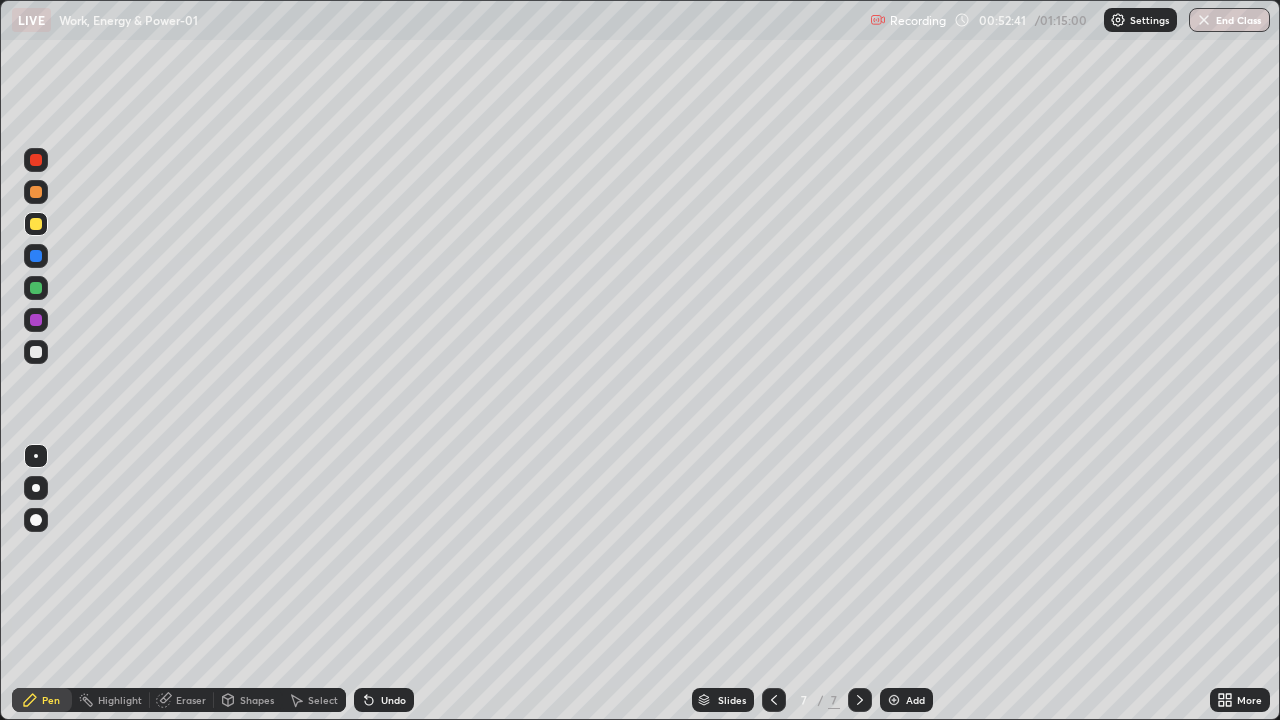 click on "Eraser" at bounding box center (191, 700) 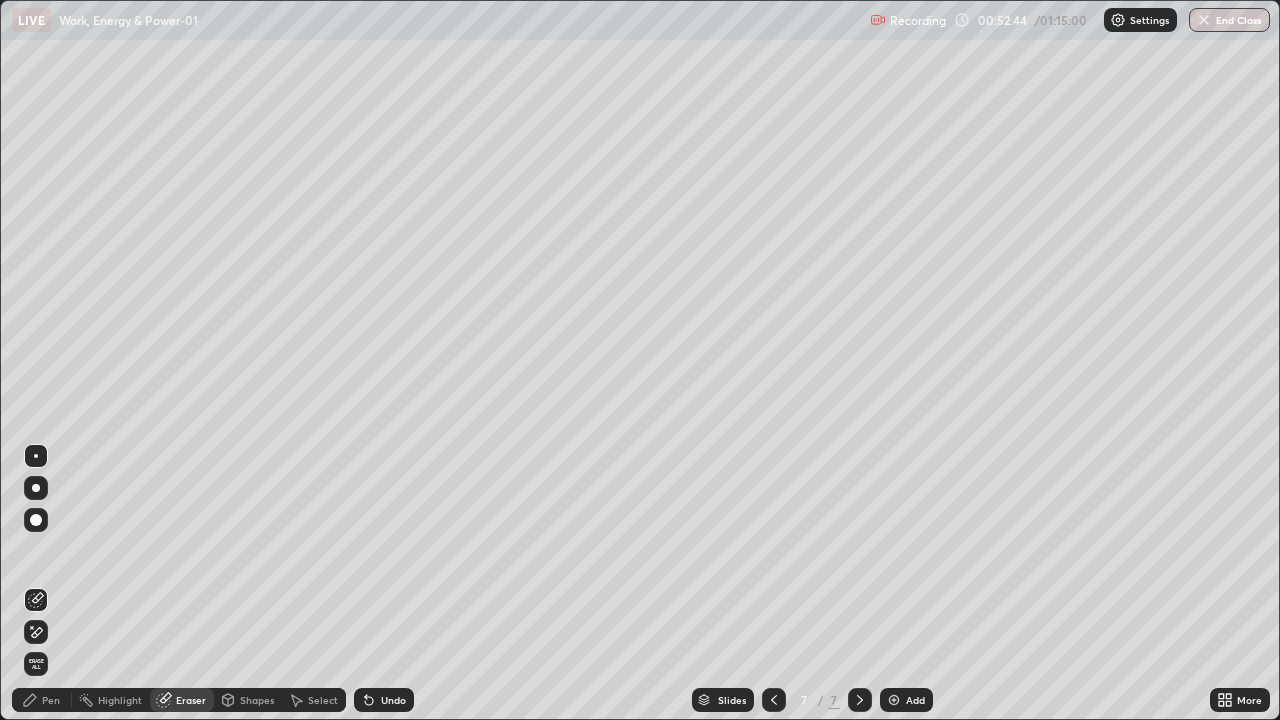 click on "Pen" at bounding box center (51, 700) 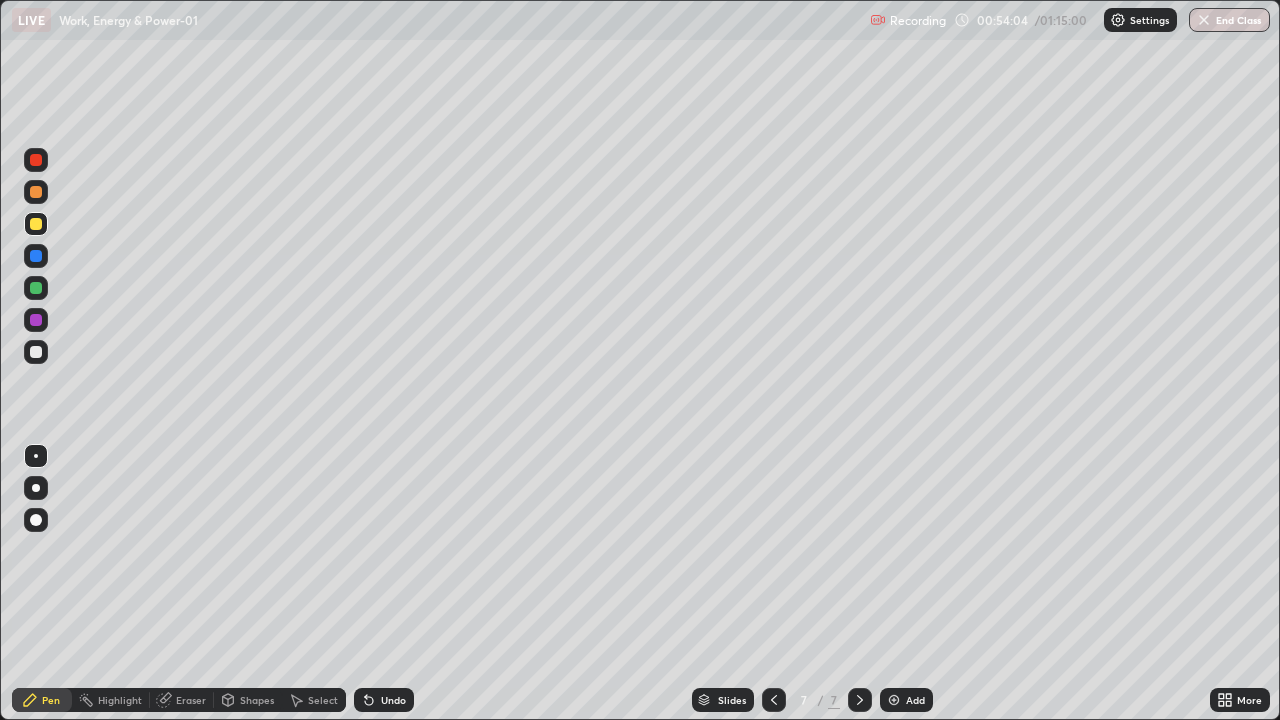 click at bounding box center [36, 352] 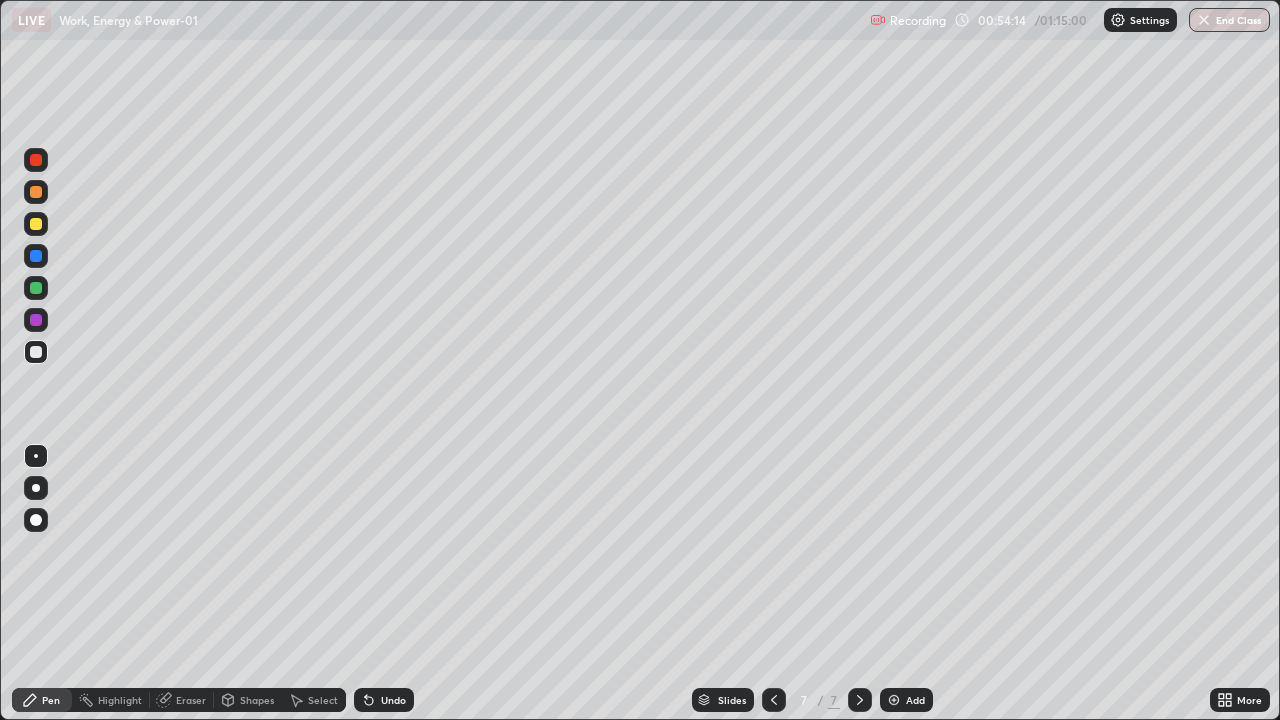click on "Eraser" at bounding box center (191, 700) 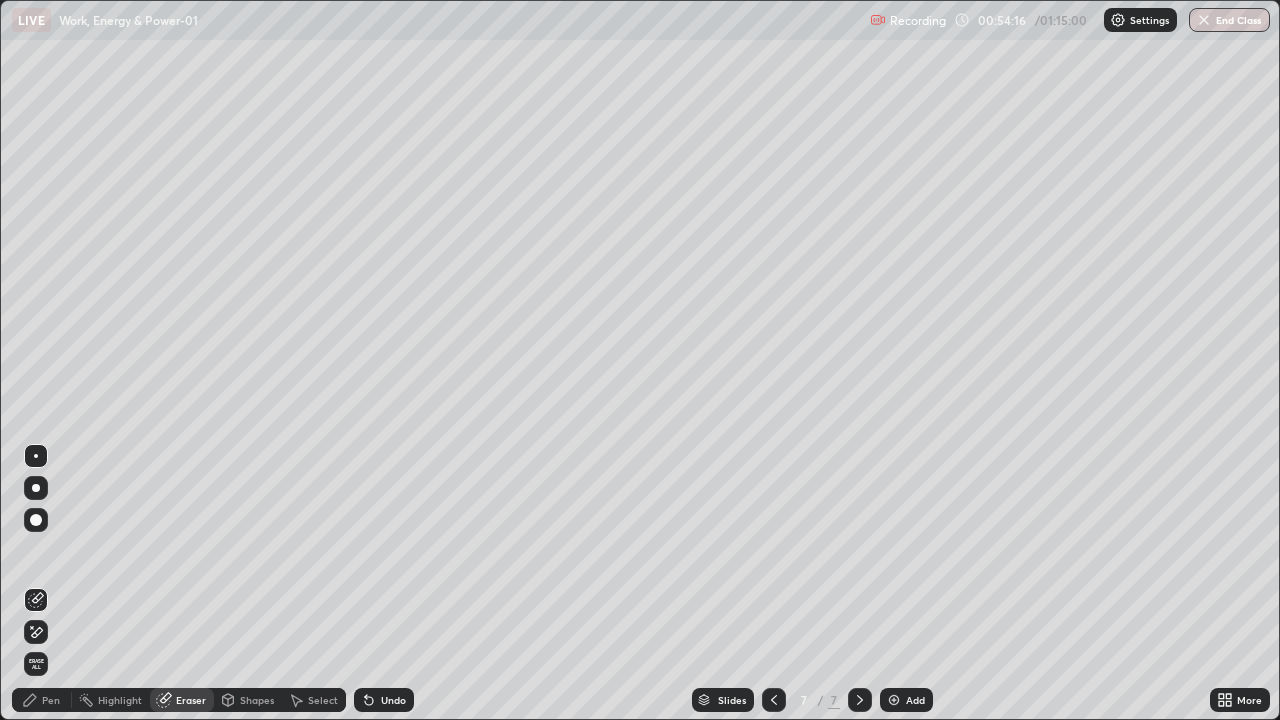 click on "Pen" at bounding box center (51, 700) 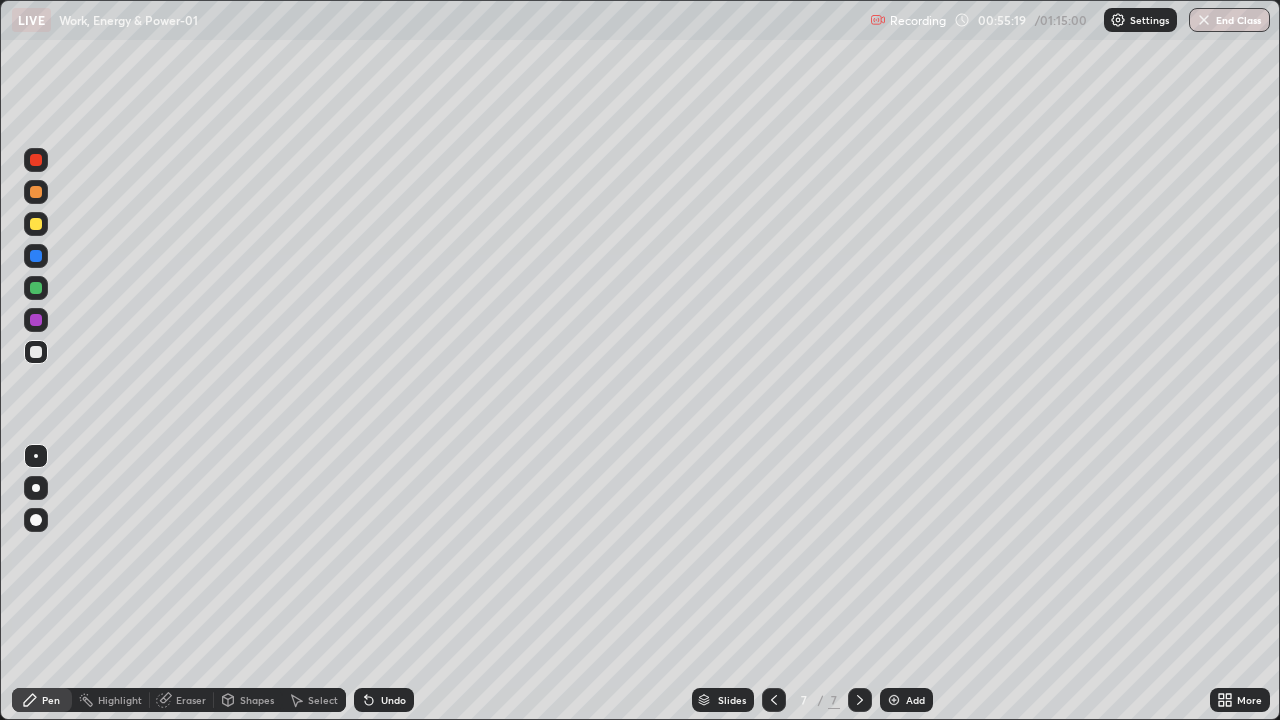 click on "End Class" at bounding box center (1229, 20) 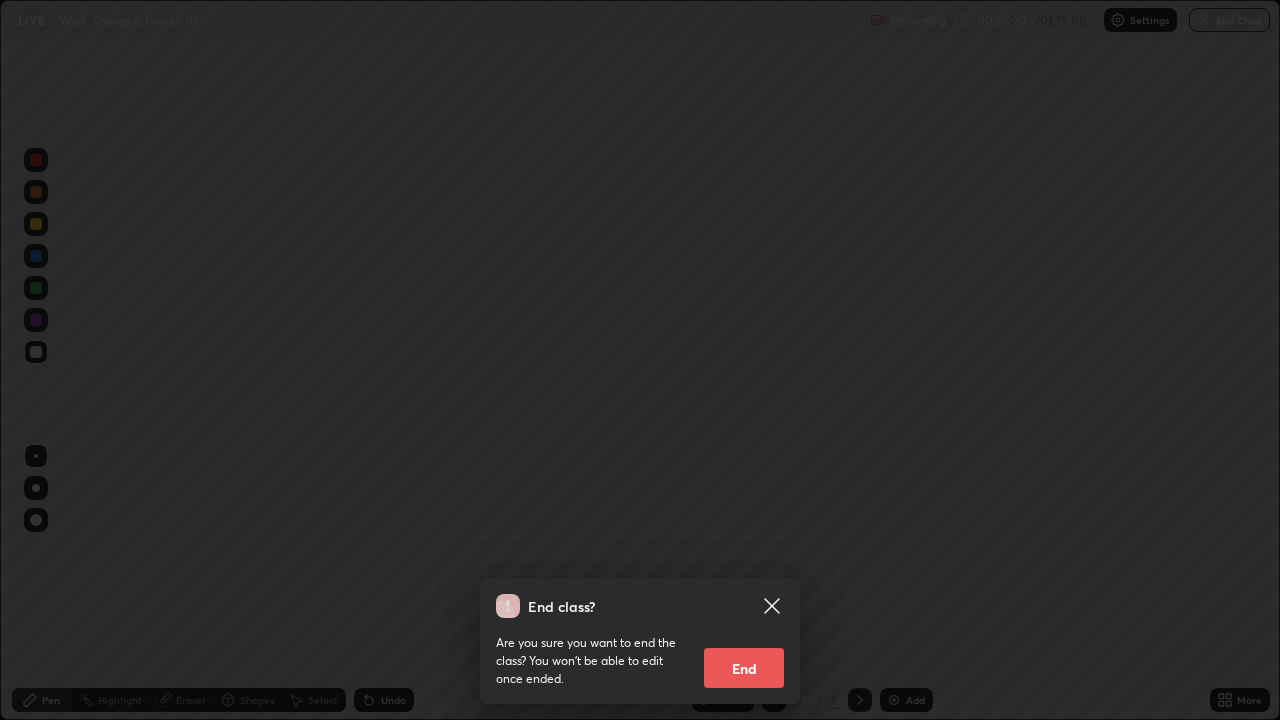 click on "End" at bounding box center [744, 668] 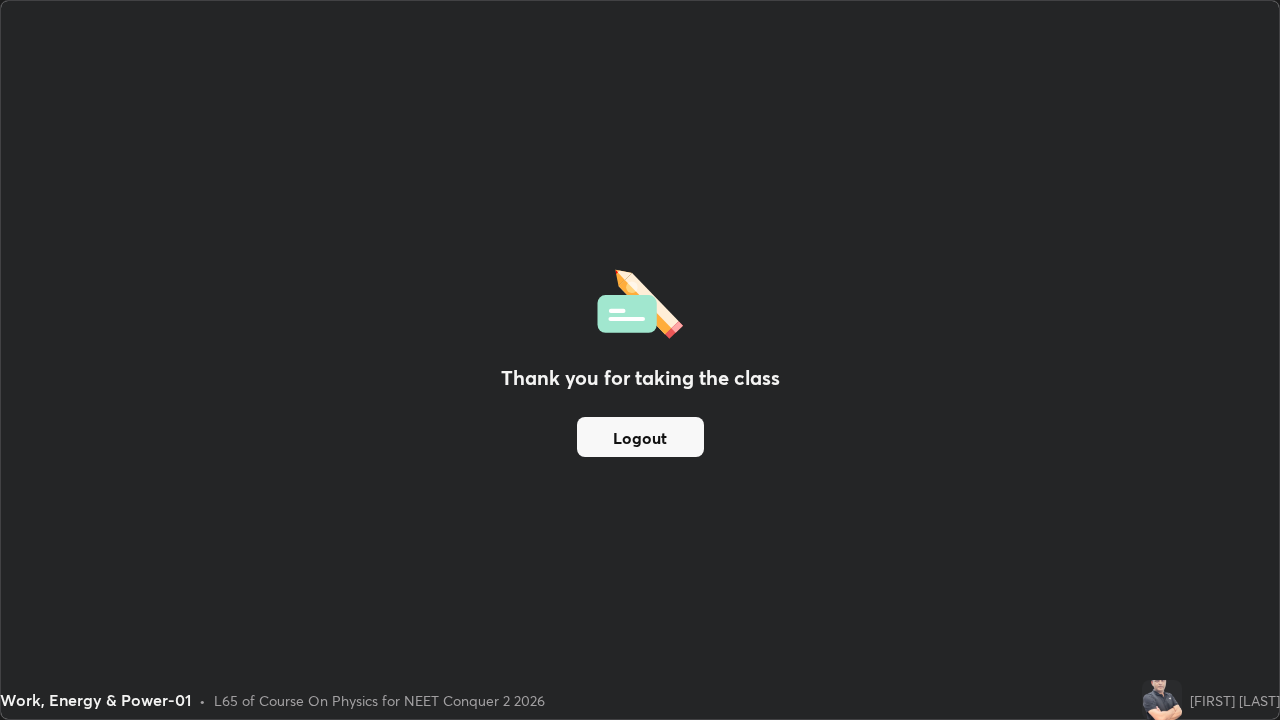 click on "Logout" at bounding box center [640, 437] 